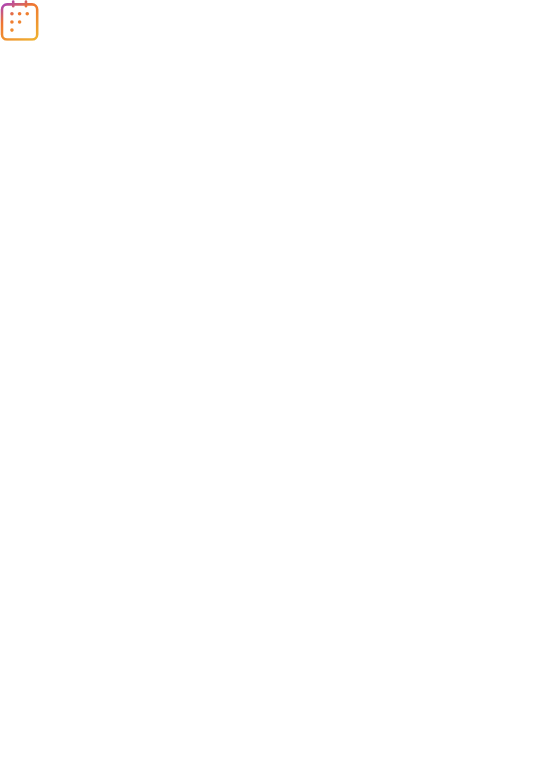 scroll, scrollTop: 0, scrollLeft: 0, axis: both 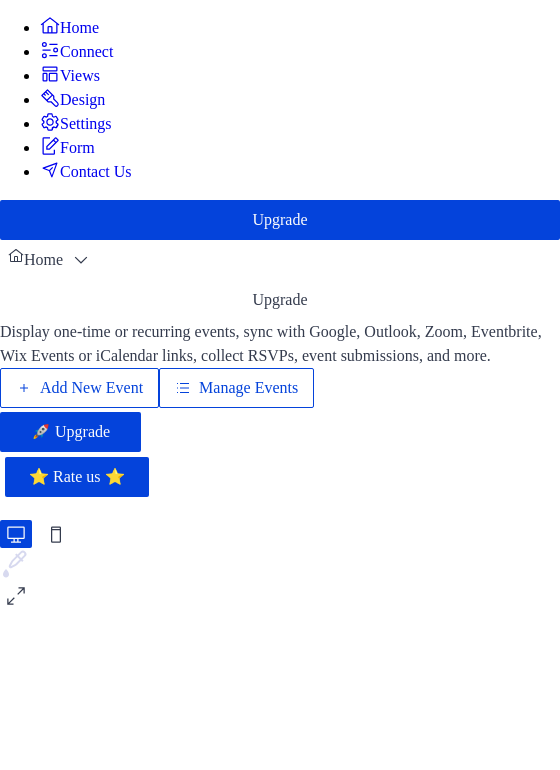 click on "Add New Event" at bounding box center (91, 388) 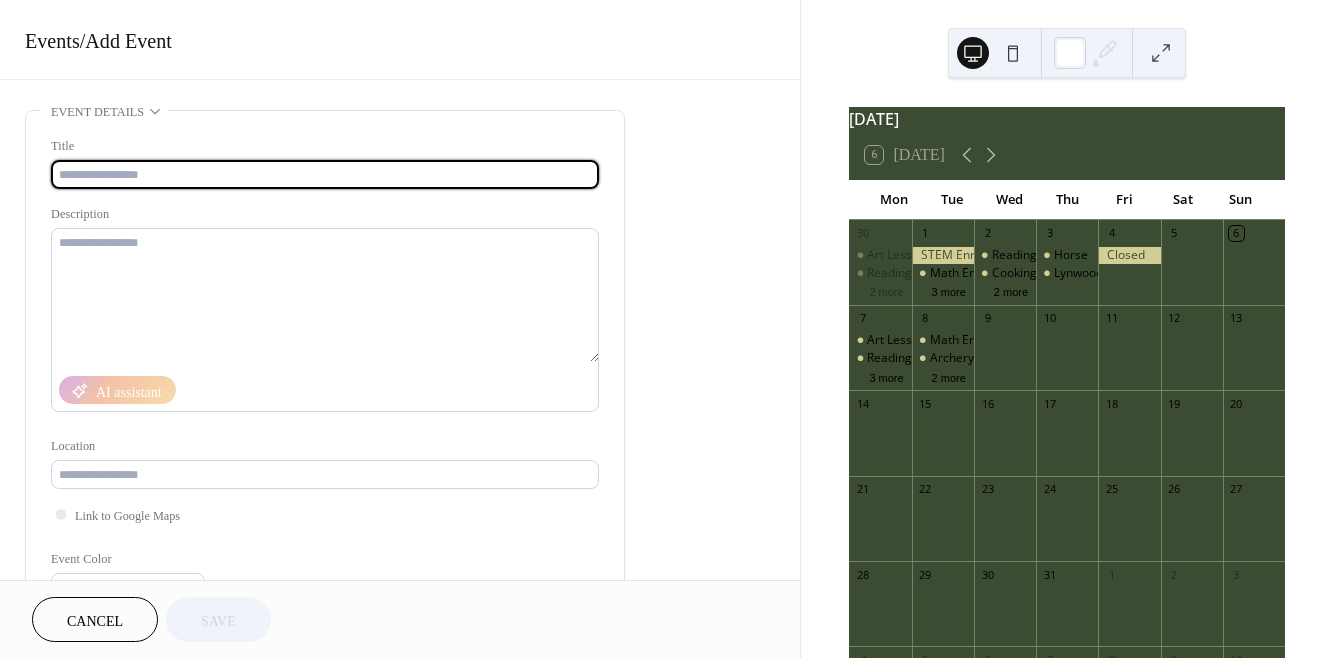 scroll, scrollTop: 0, scrollLeft: 0, axis: both 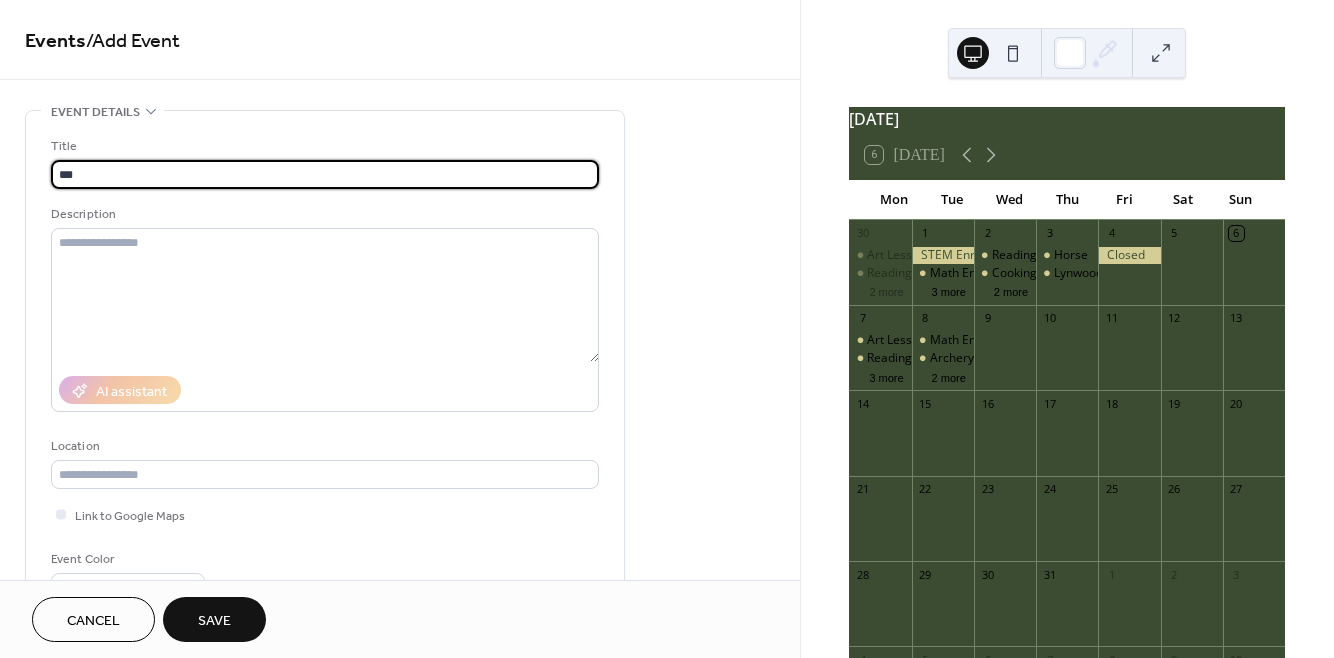 type on "**********" 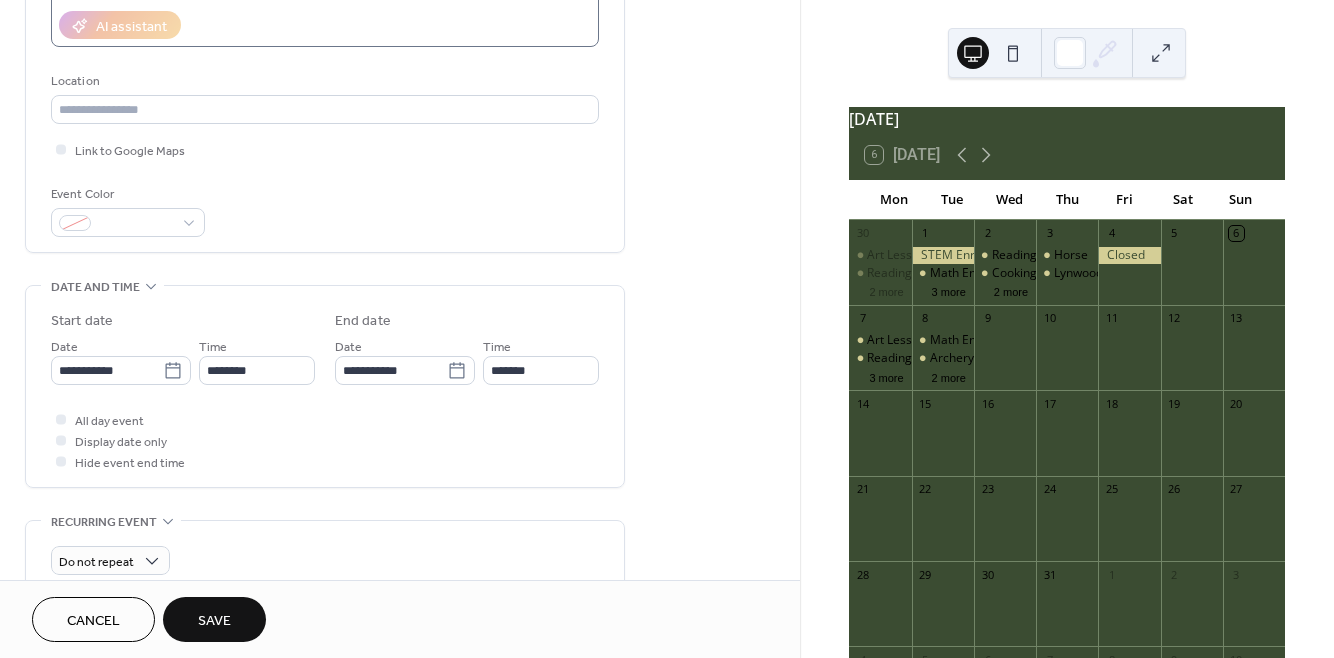scroll, scrollTop: 373, scrollLeft: 0, axis: vertical 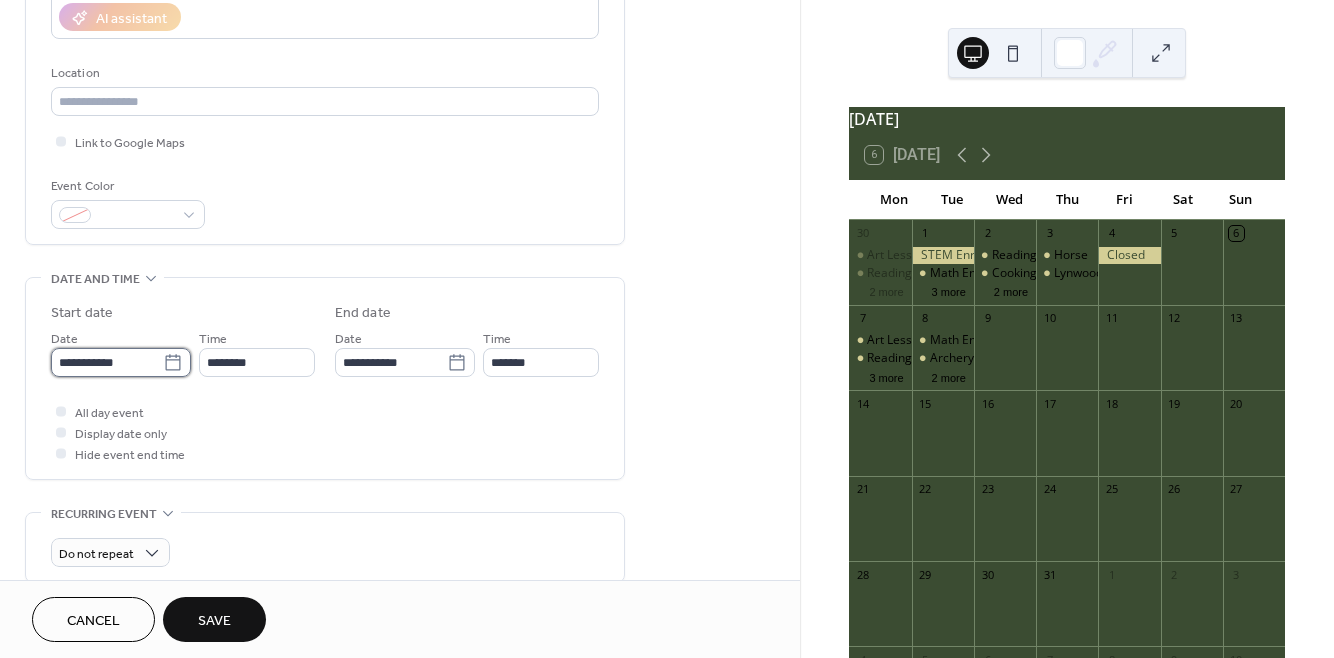 click on "**********" at bounding box center (107, 362) 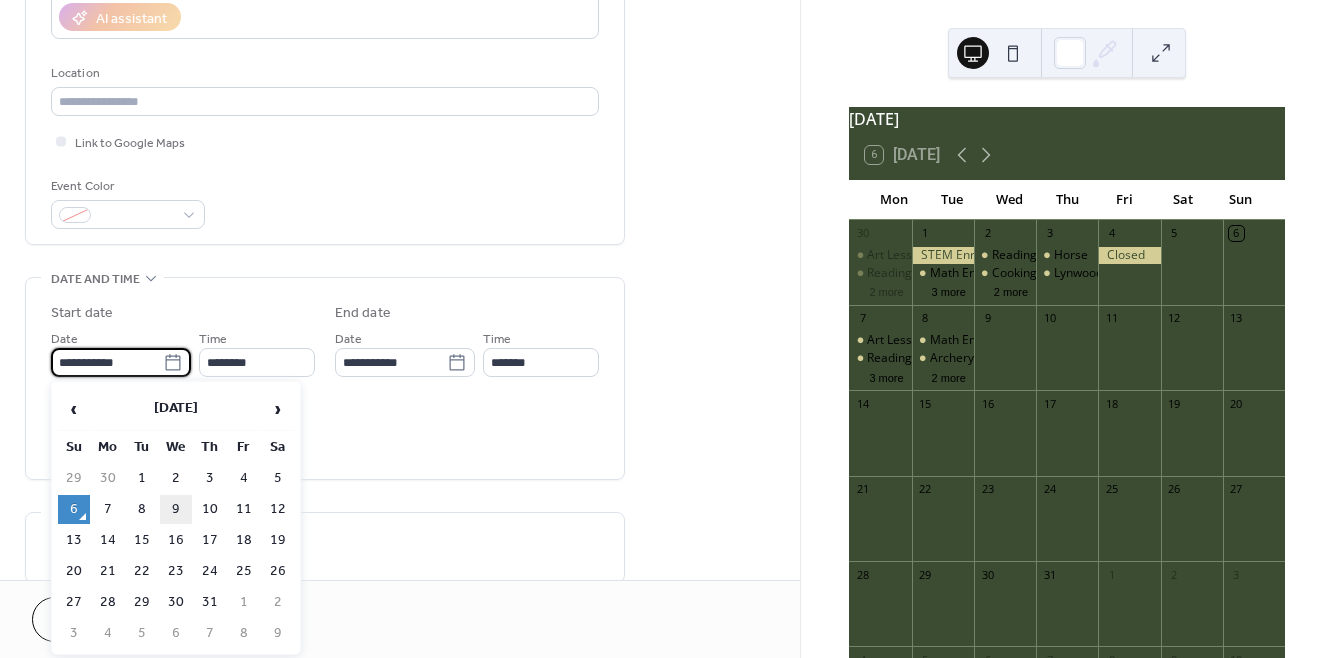 click on "9" at bounding box center [176, 509] 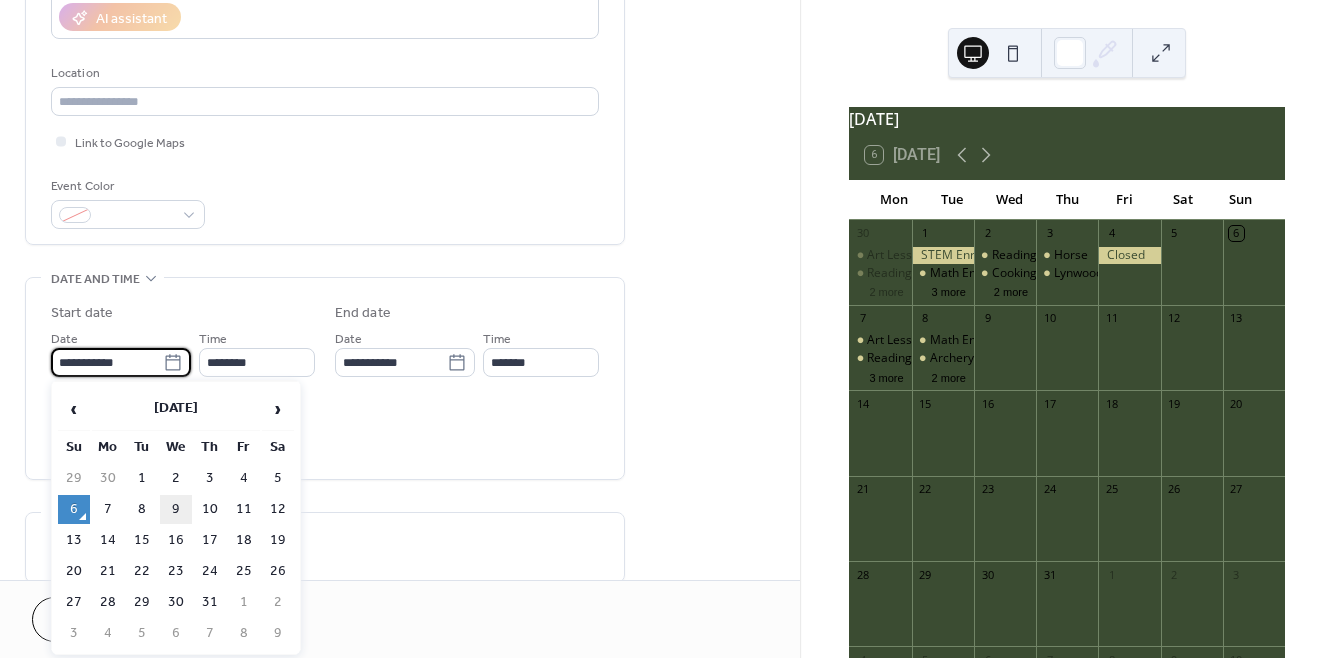 type on "**********" 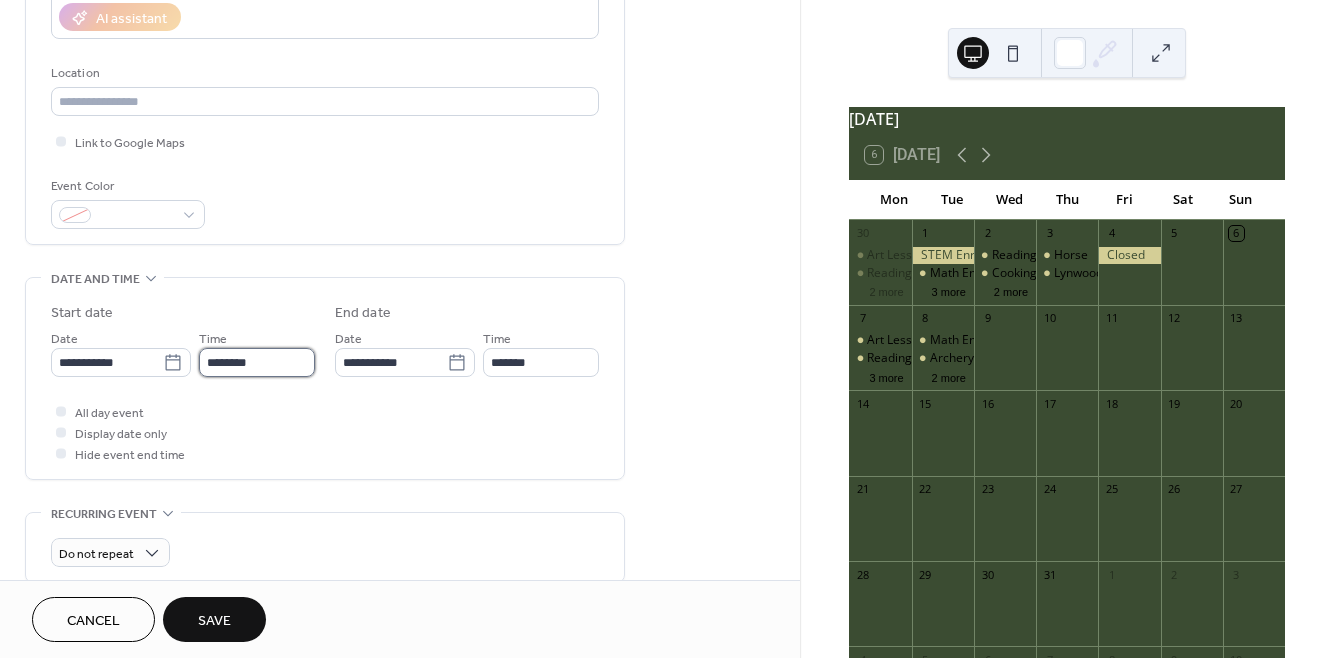 click on "********" at bounding box center [257, 362] 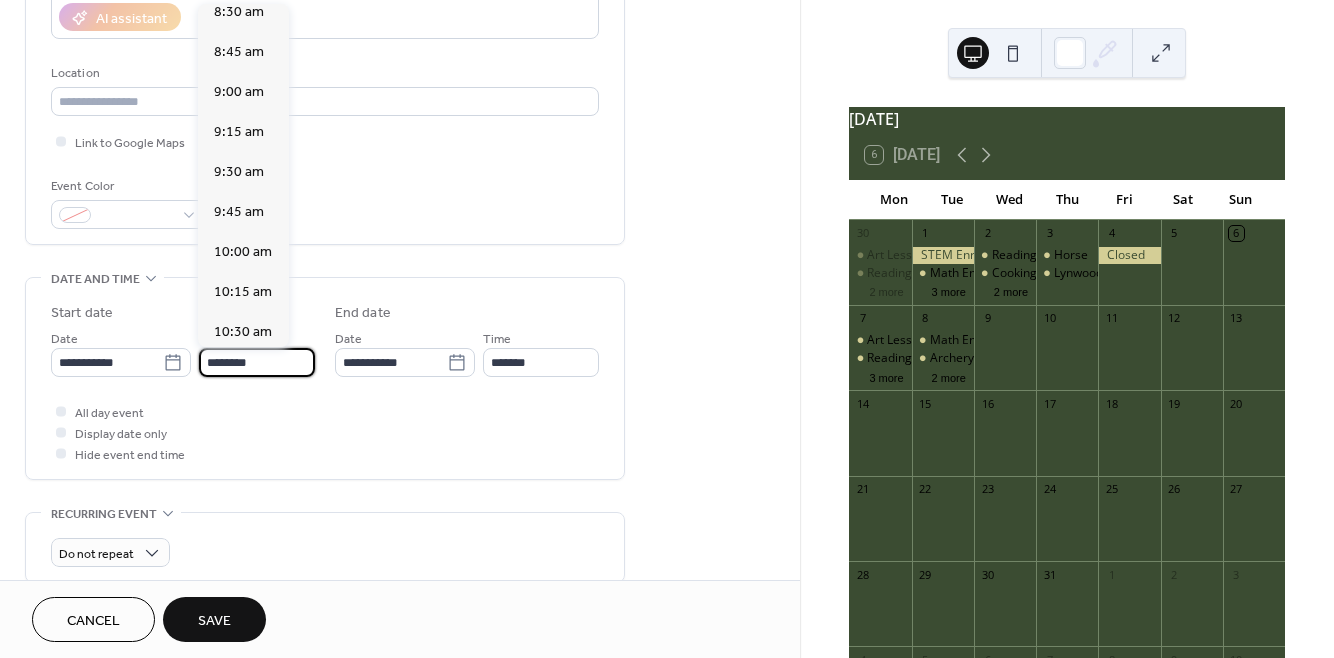 scroll, scrollTop: 1372, scrollLeft: 0, axis: vertical 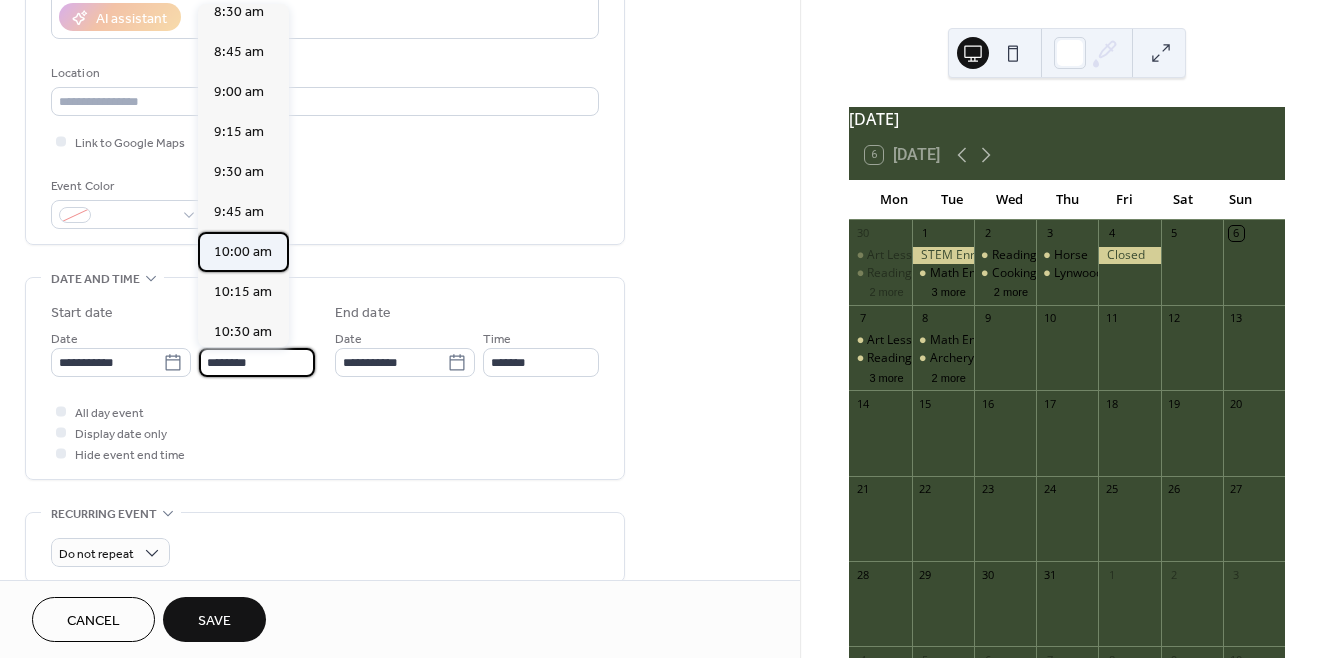 click on "10:00 am" at bounding box center (243, 252) 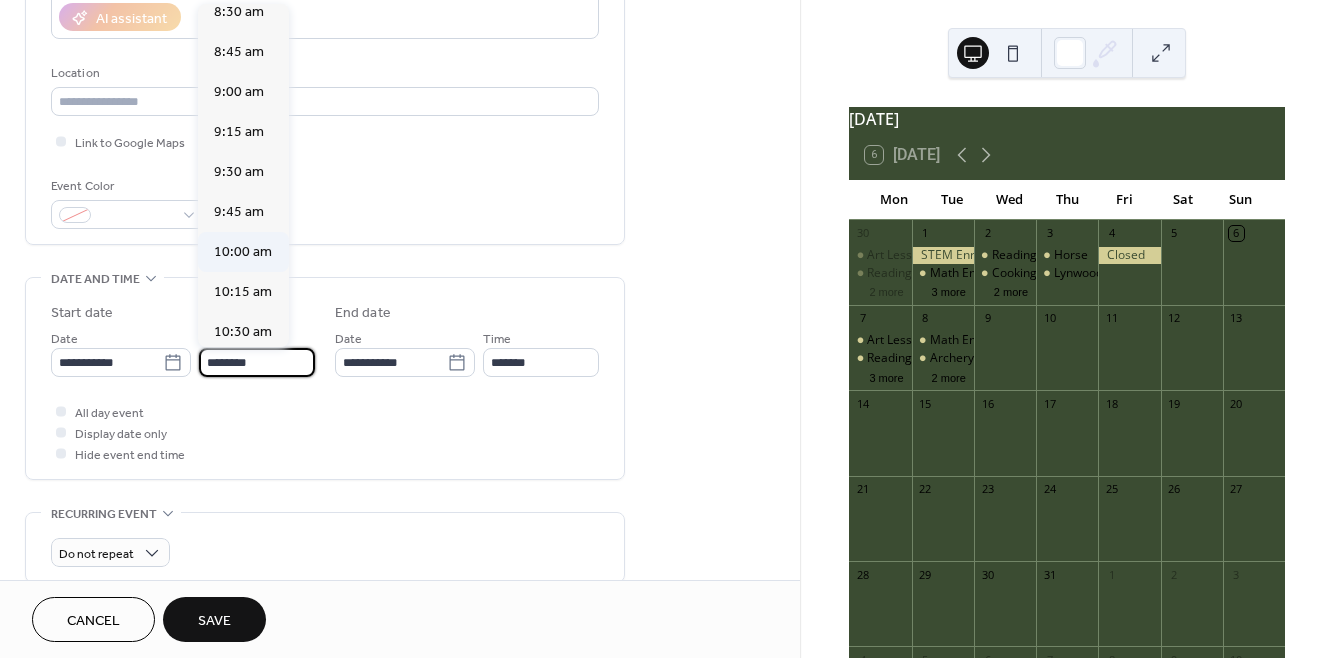 type on "********" 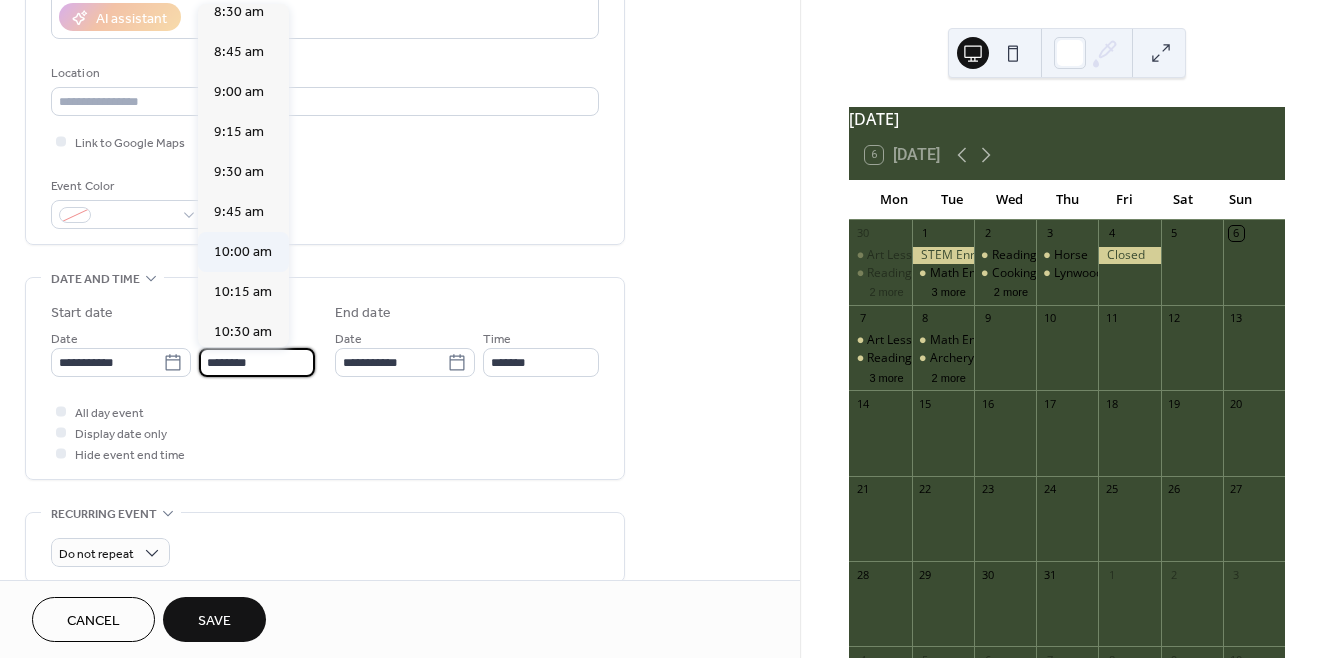 type on "********" 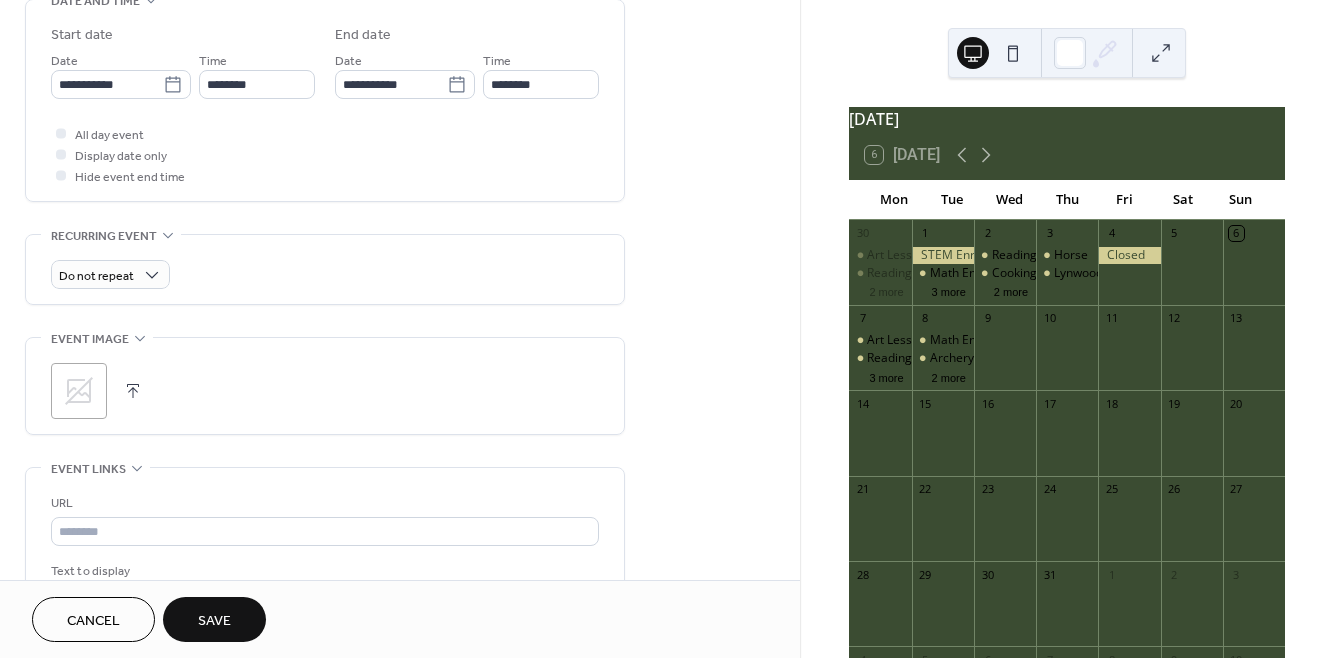 scroll, scrollTop: 674, scrollLeft: 0, axis: vertical 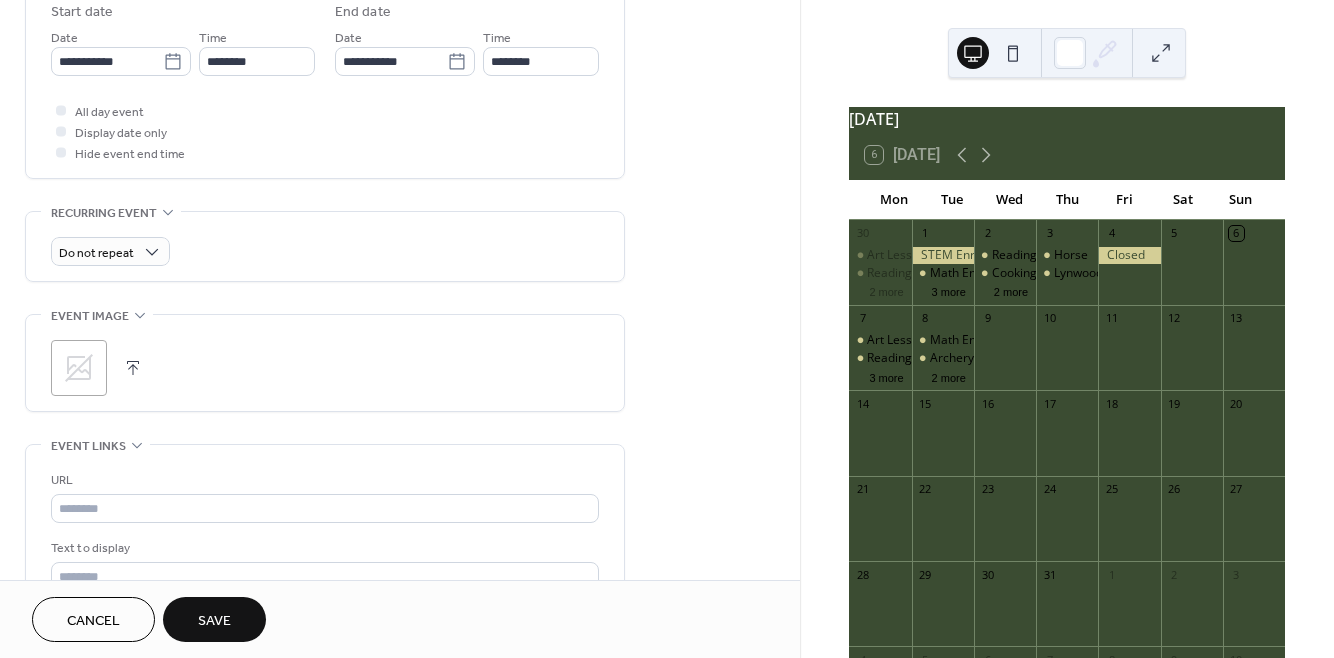 click on "Save" at bounding box center [214, 619] 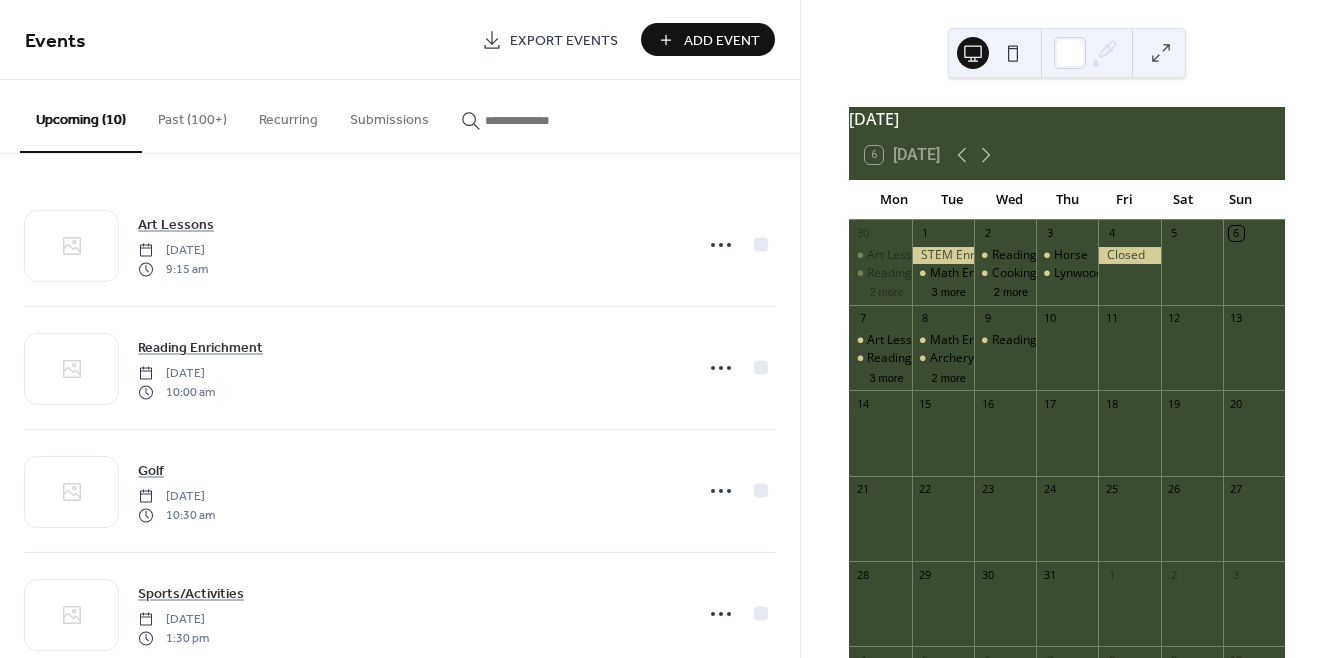 click on "Add Event" at bounding box center [722, 41] 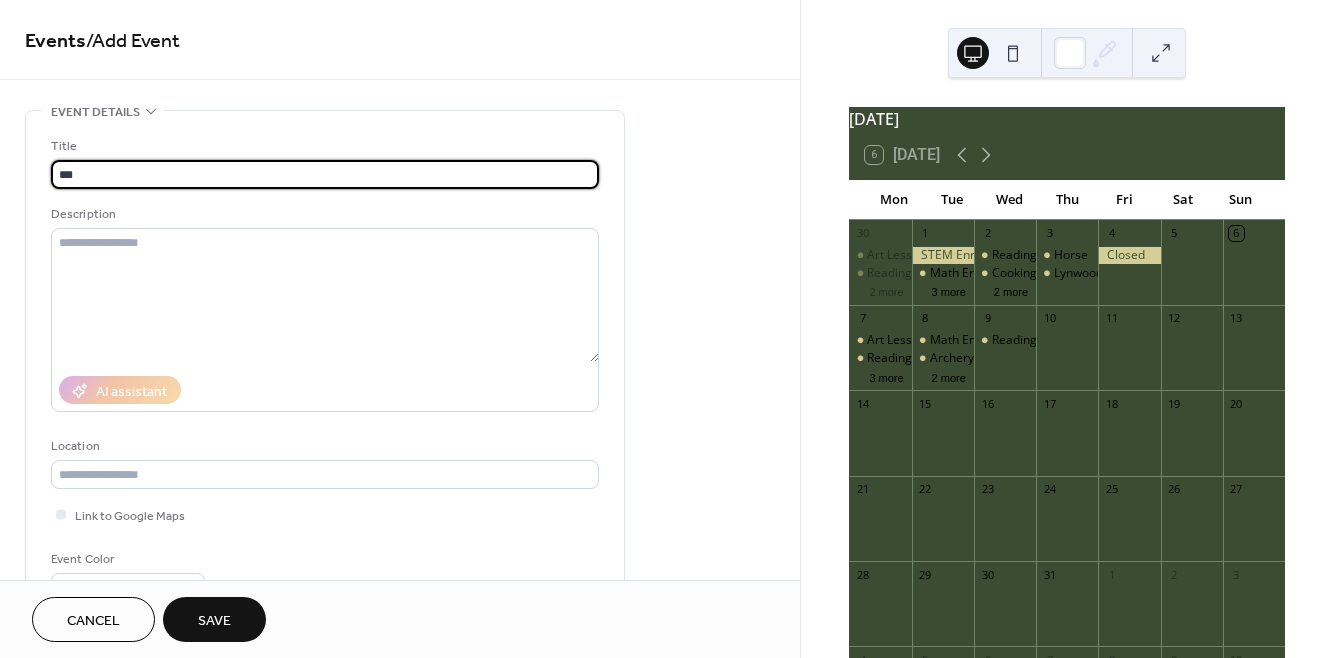 type on "*********" 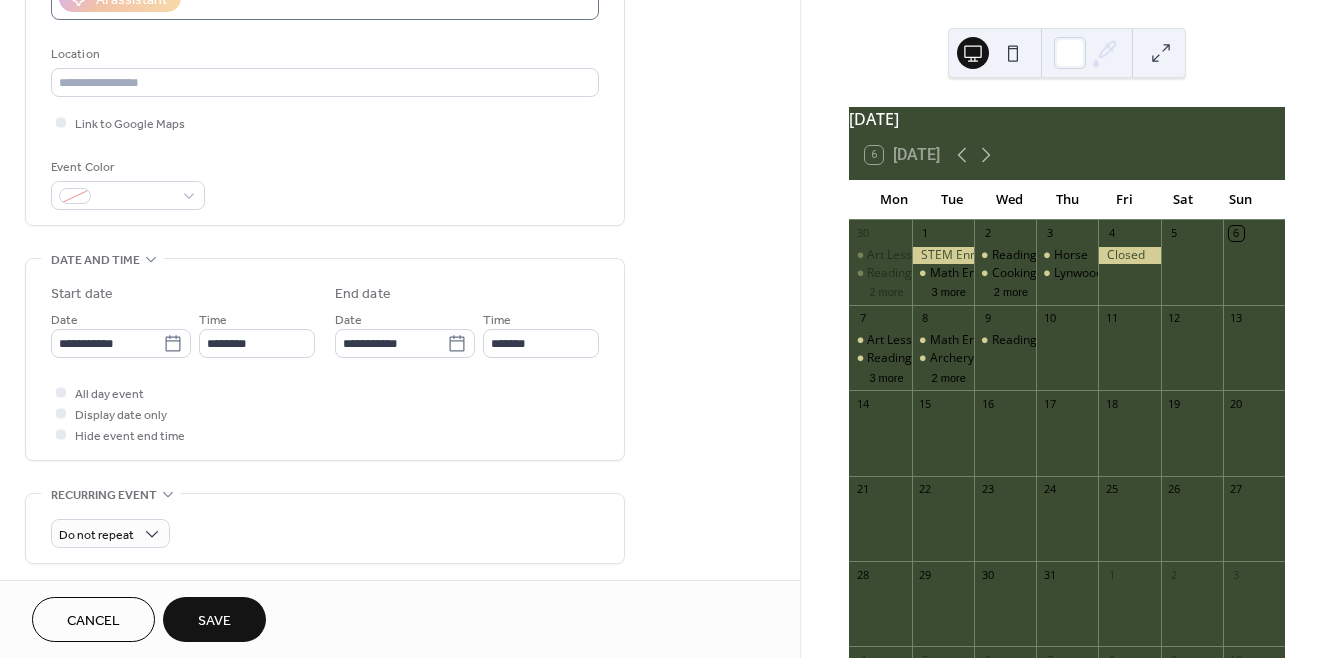 scroll, scrollTop: 391, scrollLeft: 0, axis: vertical 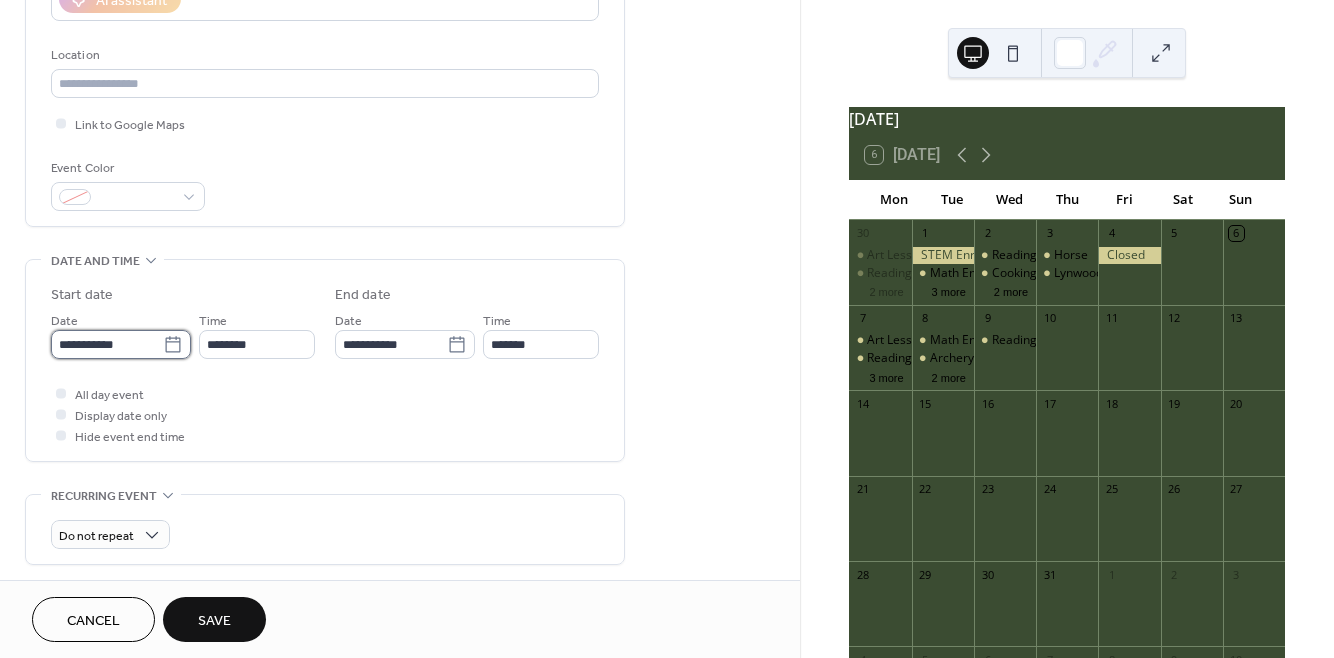 click on "**********" at bounding box center (107, 344) 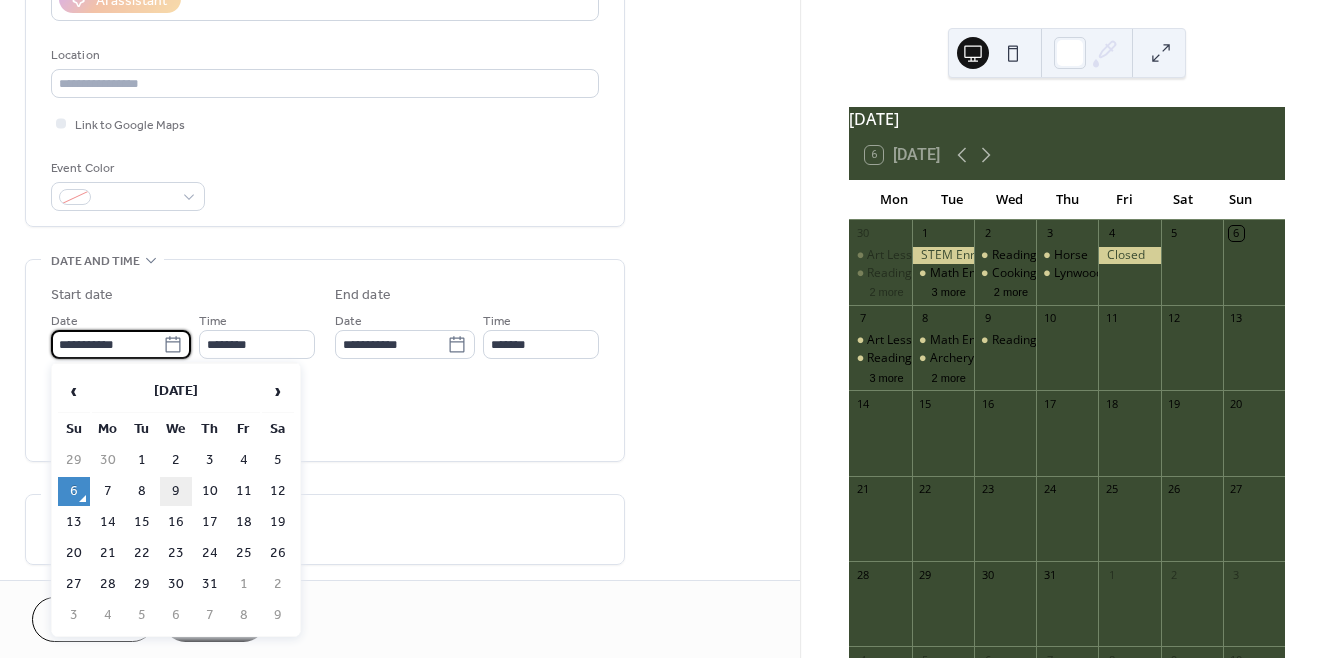 click on "9" at bounding box center (176, 491) 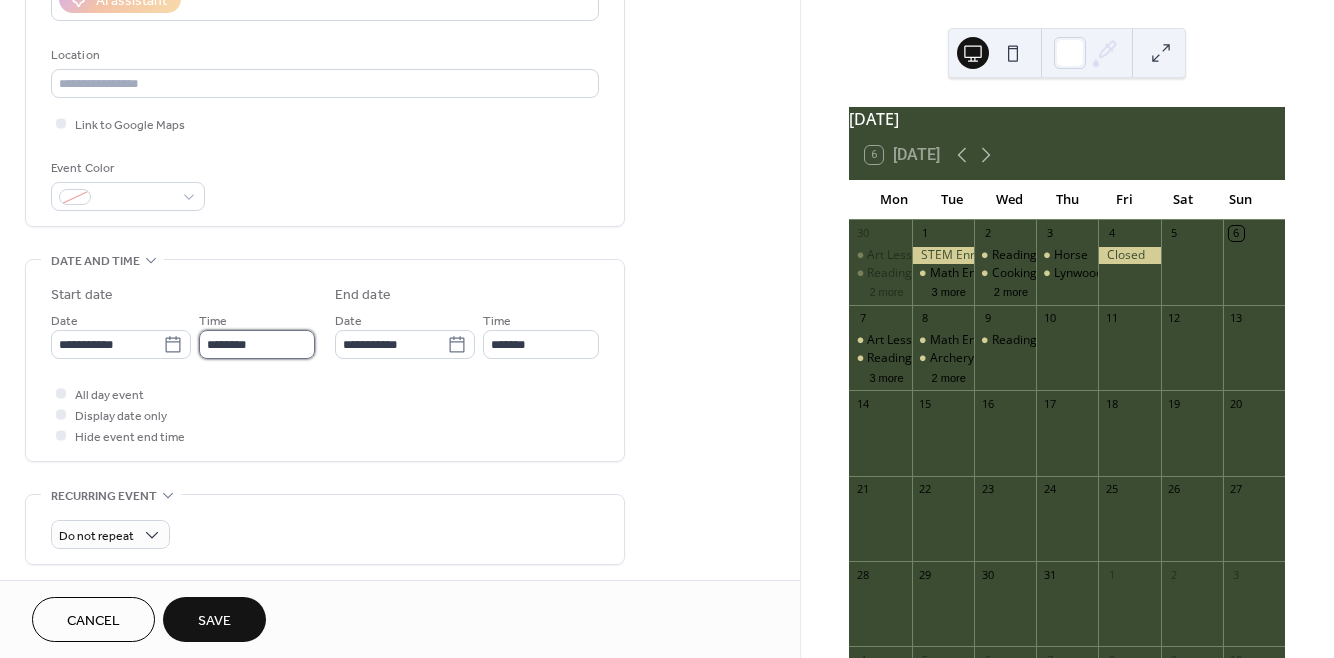 click on "********" at bounding box center (257, 344) 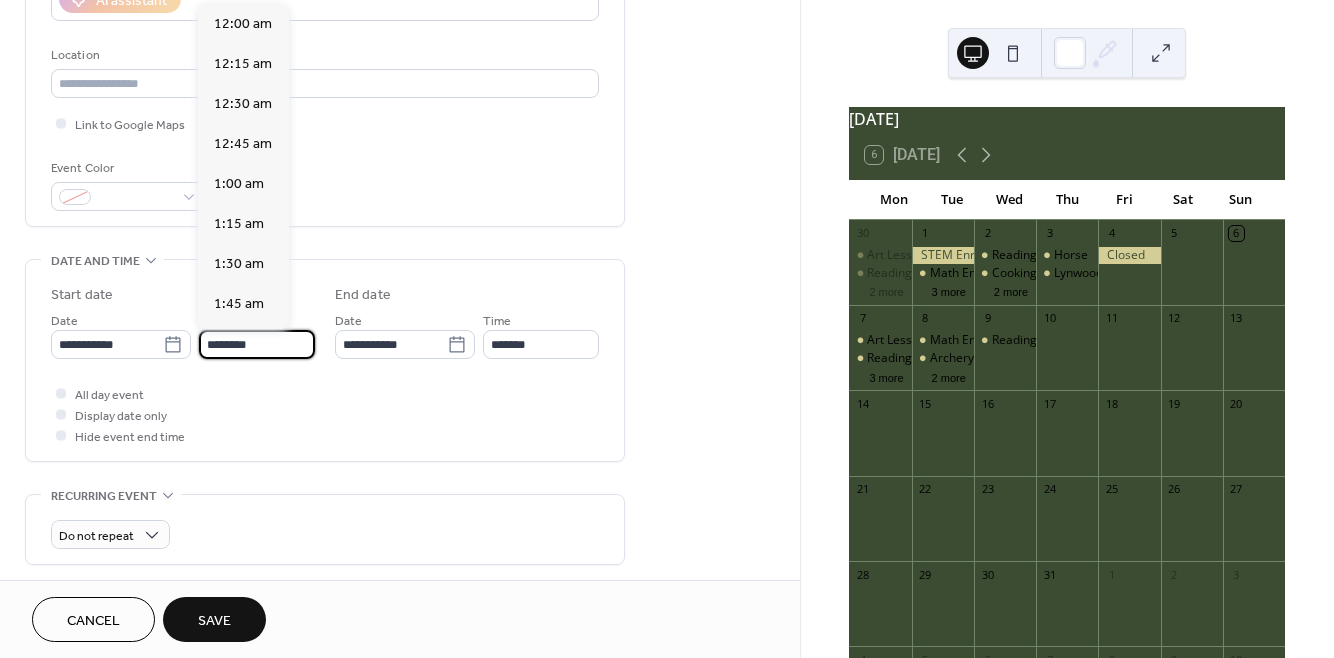 scroll, scrollTop: 1929, scrollLeft: 0, axis: vertical 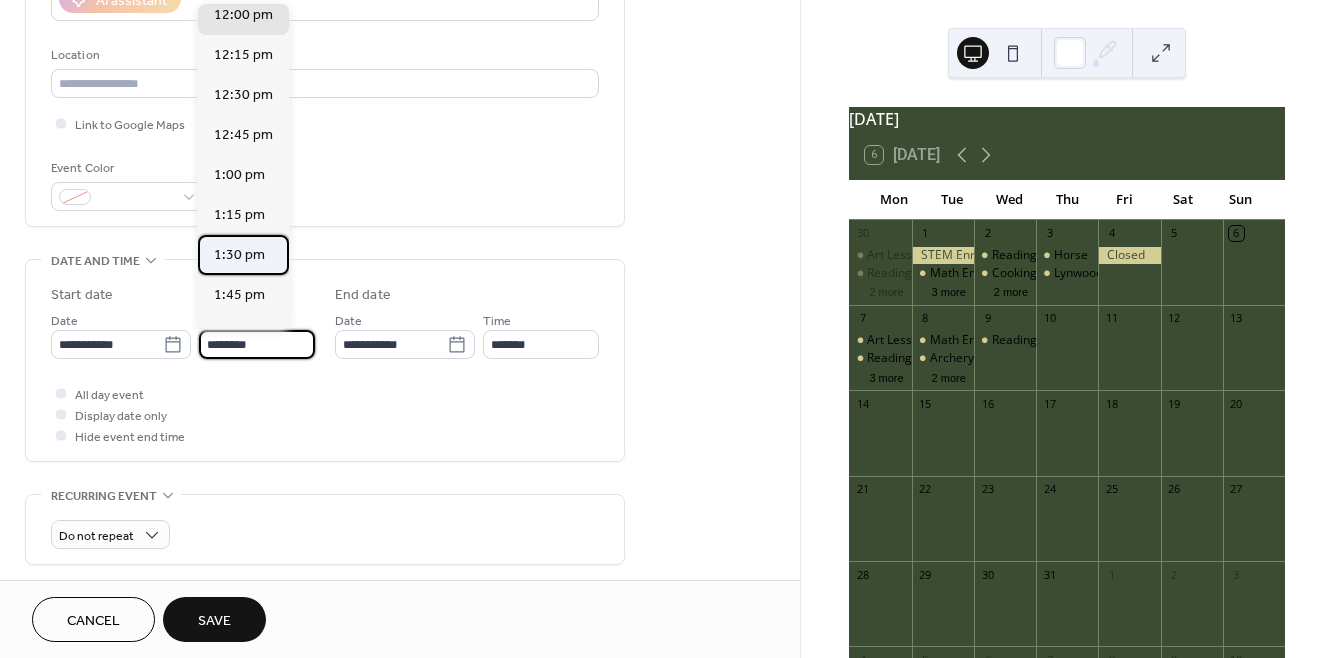 click on "1:30 pm" at bounding box center [239, 255] 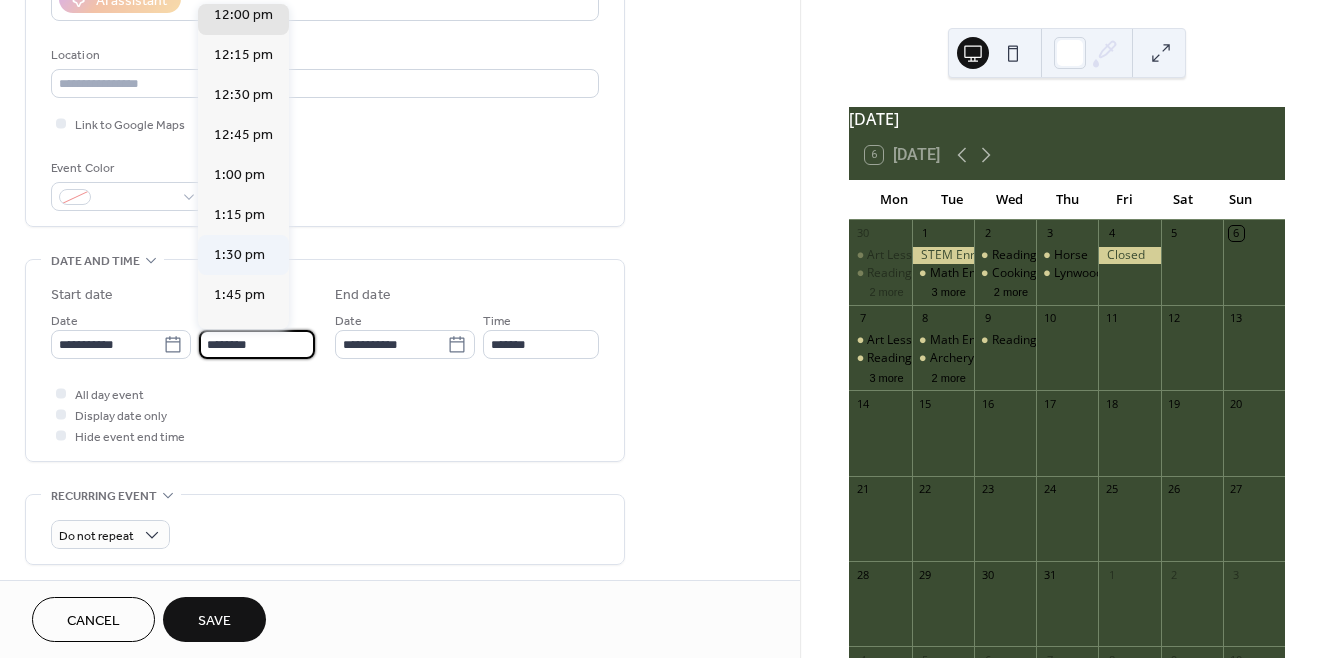 type on "*******" 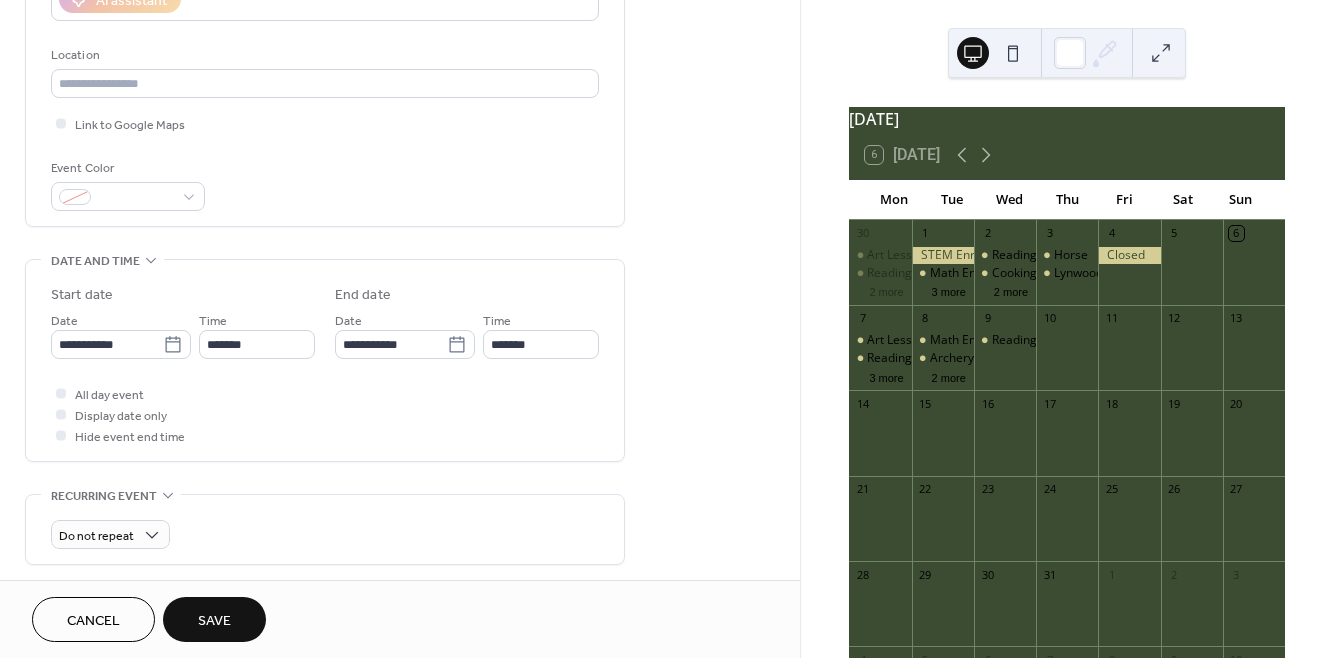 click on "Save" at bounding box center [214, 619] 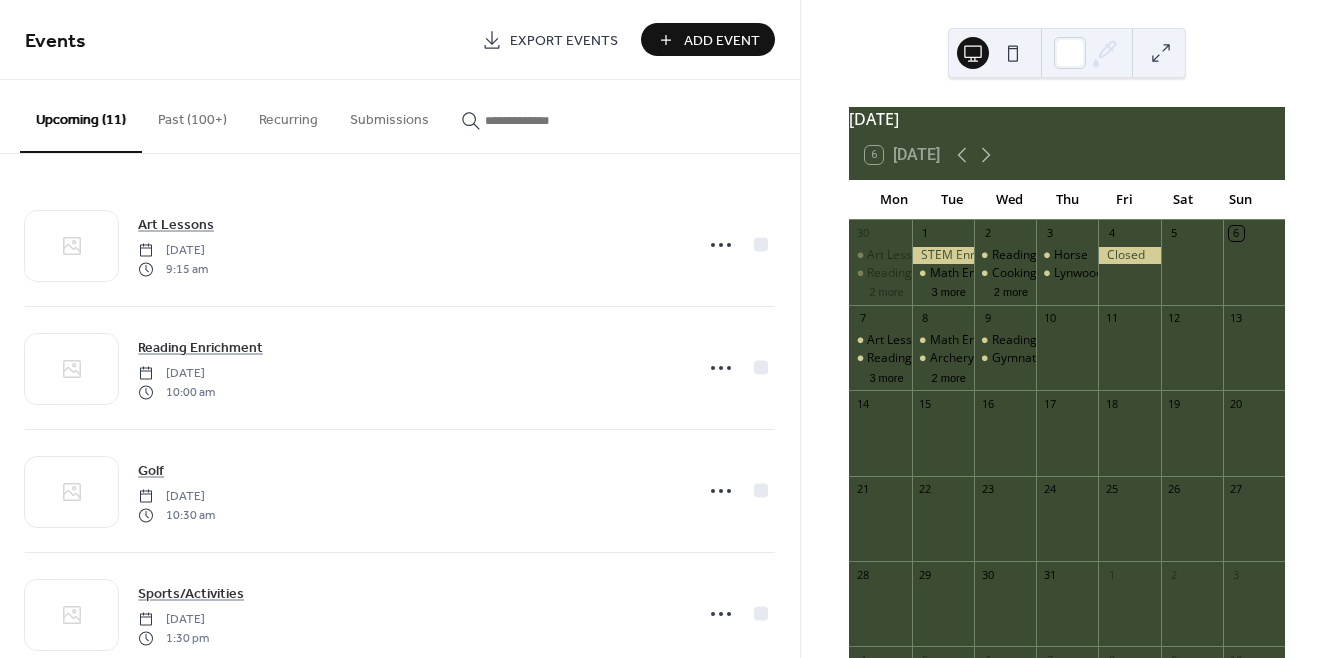 click on "Add Event" at bounding box center [722, 41] 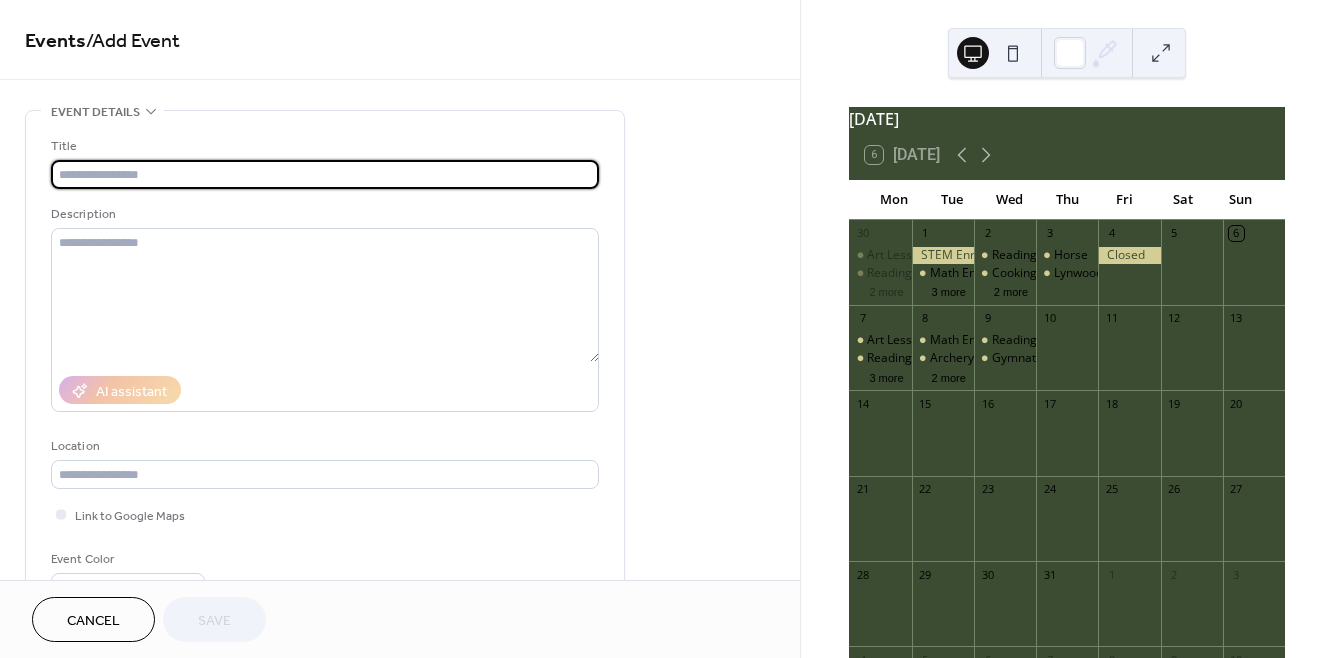 click at bounding box center [325, 174] 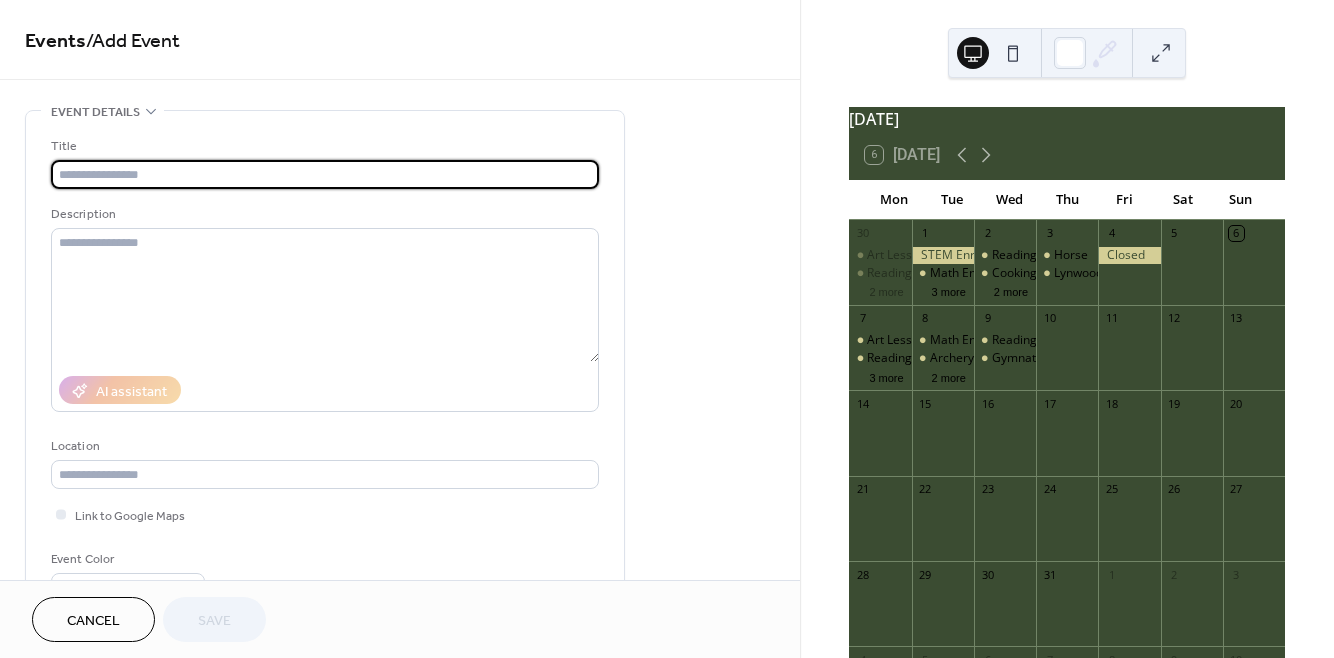 type on "*" 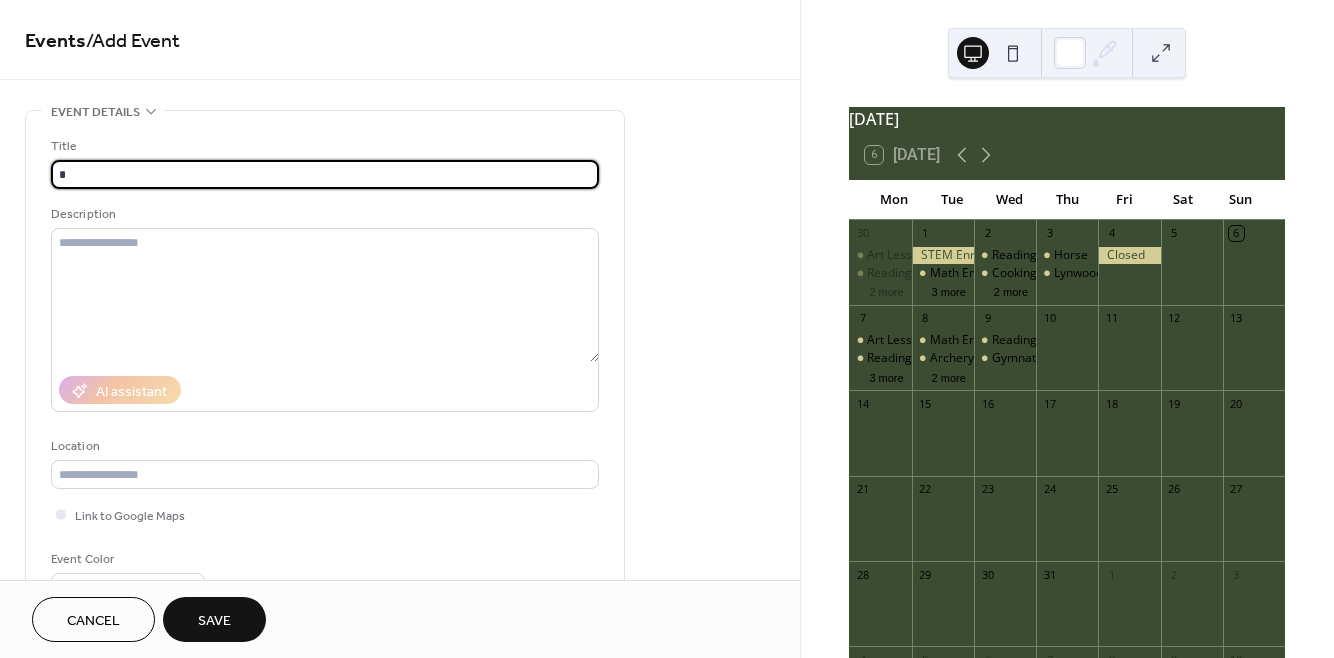 type on "**********" 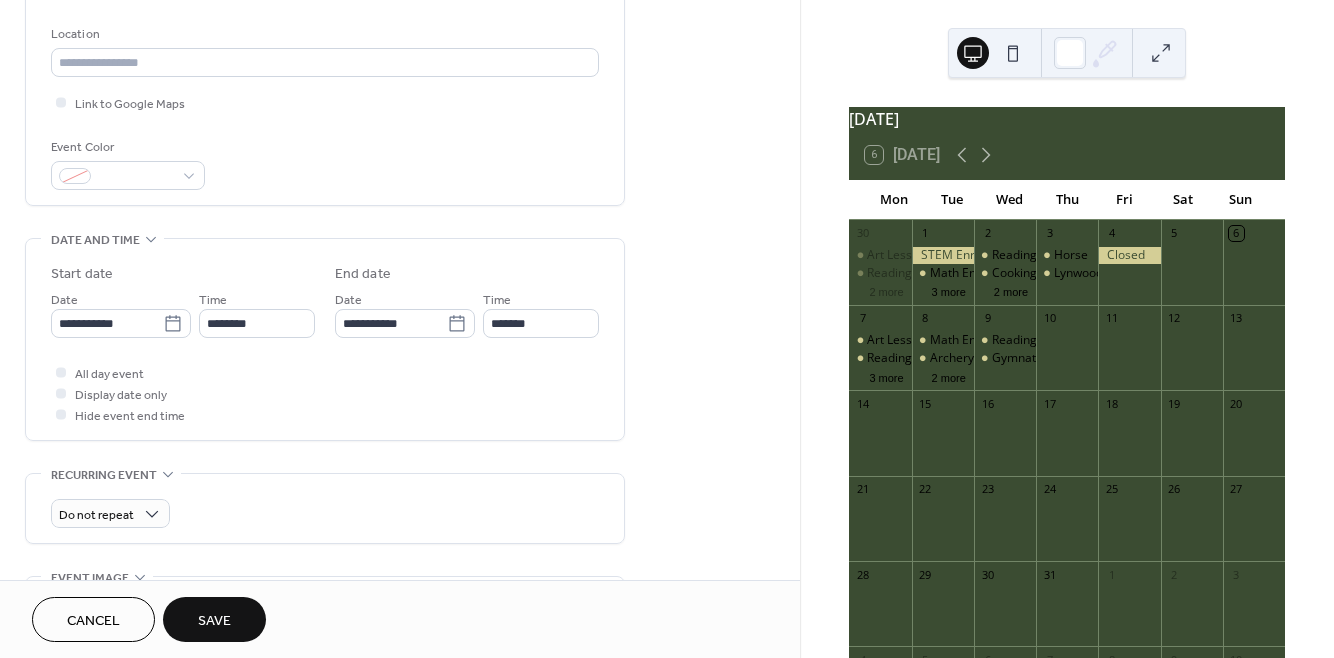 scroll, scrollTop: 417, scrollLeft: 0, axis: vertical 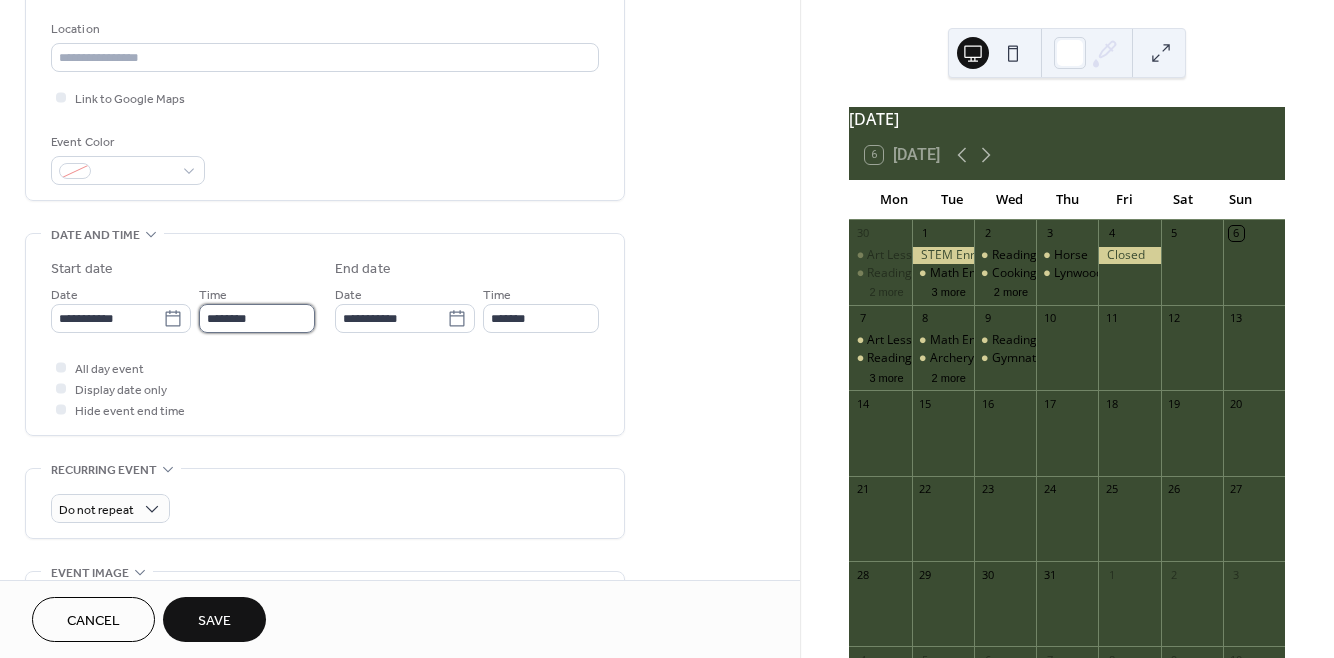 click on "********" at bounding box center [257, 318] 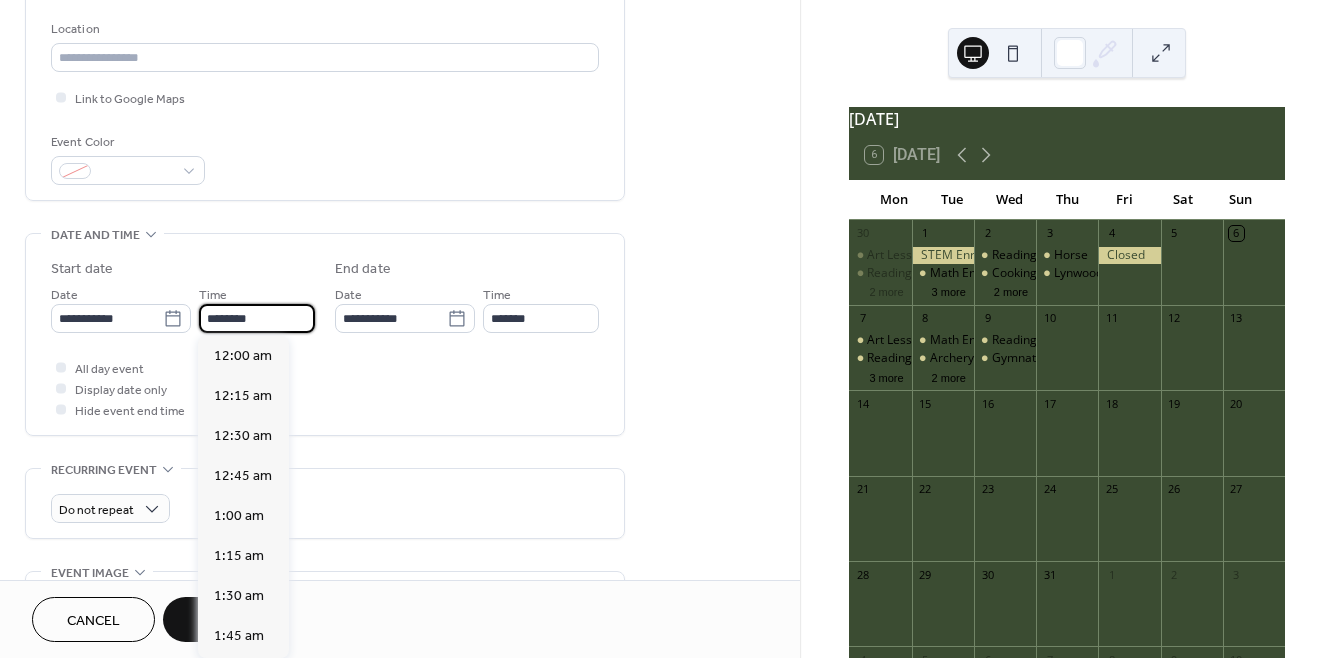 scroll, scrollTop: 1929, scrollLeft: 0, axis: vertical 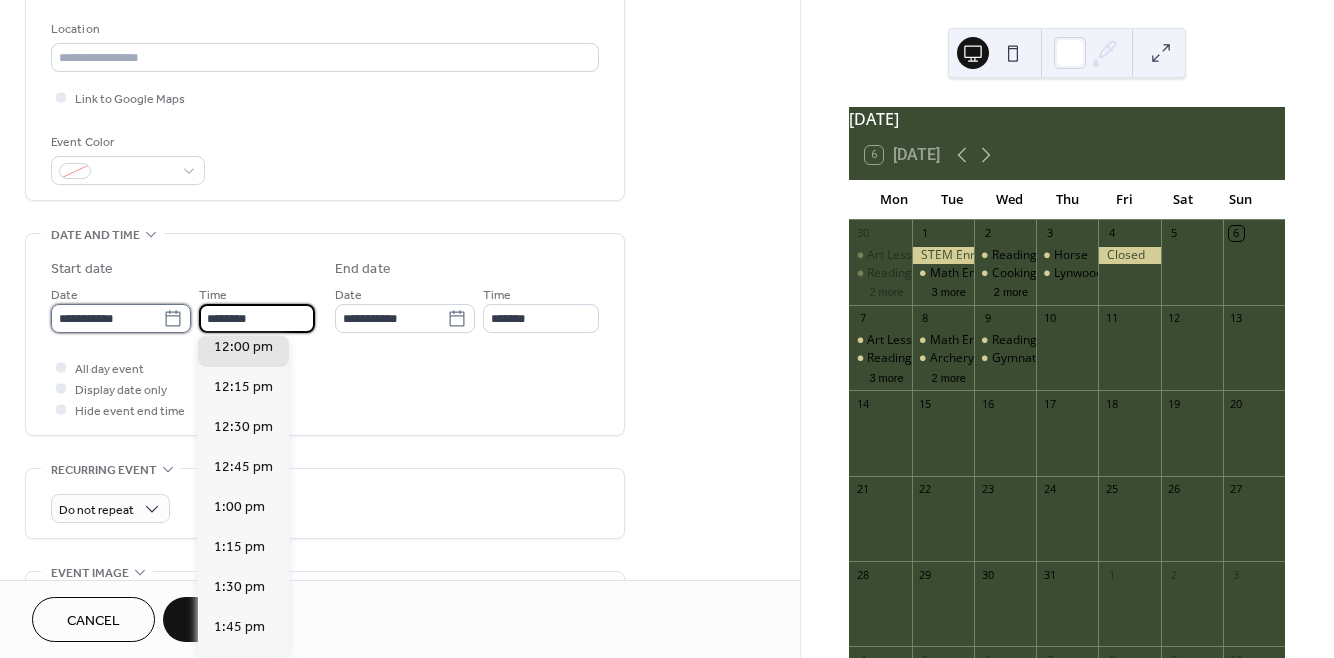 click on "**********" at bounding box center [107, 318] 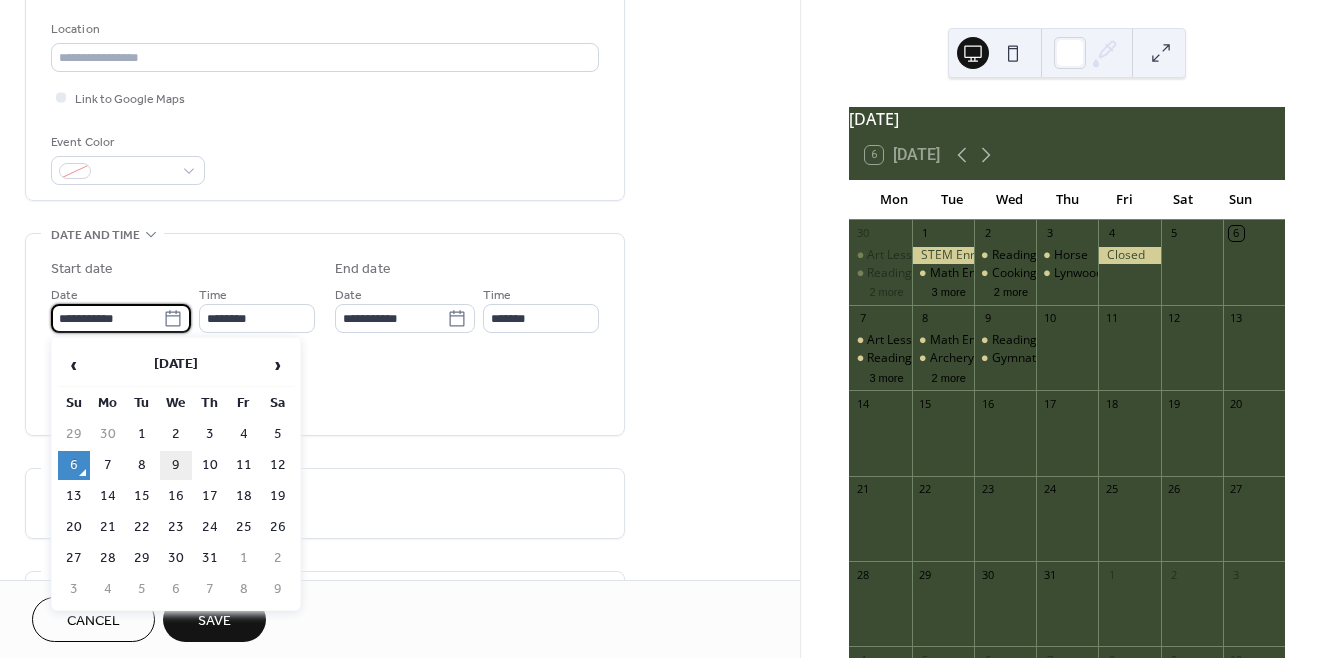 click on "9" at bounding box center (176, 465) 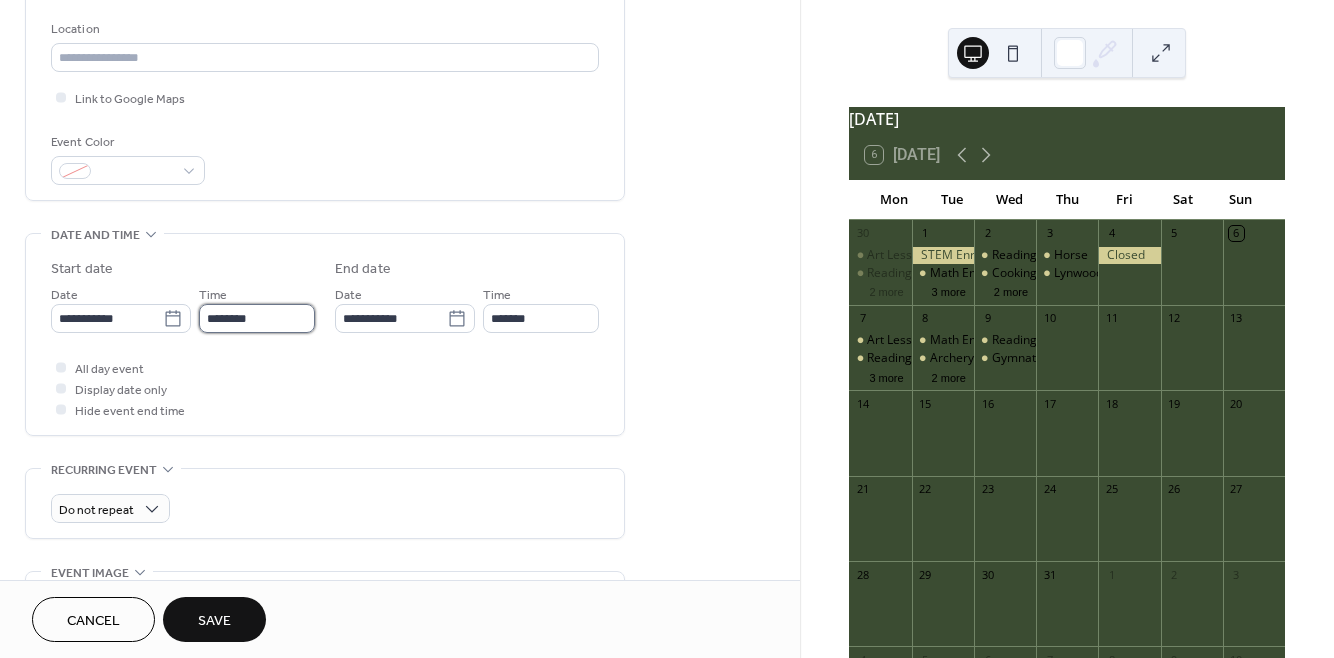 click on "********" at bounding box center (257, 318) 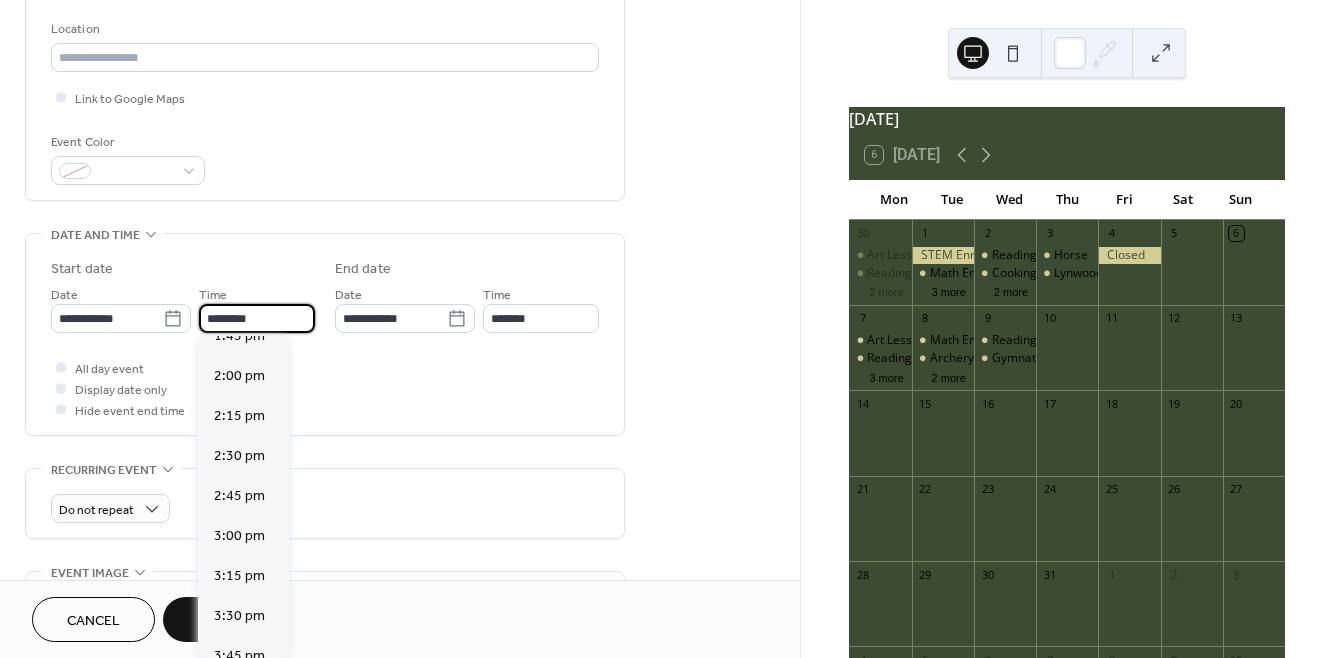 scroll, scrollTop: 2223, scrollLeft: 0, axis: vertical 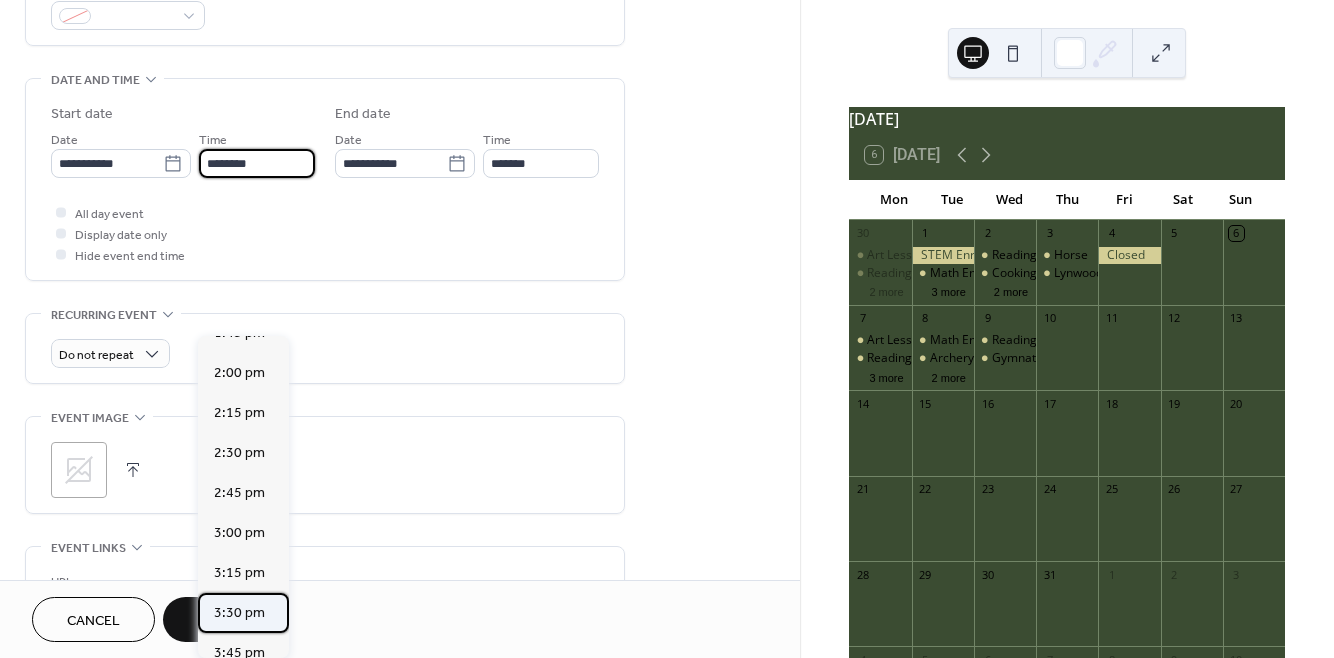 click on "3:30 pm" at bounding box center (239, 612) 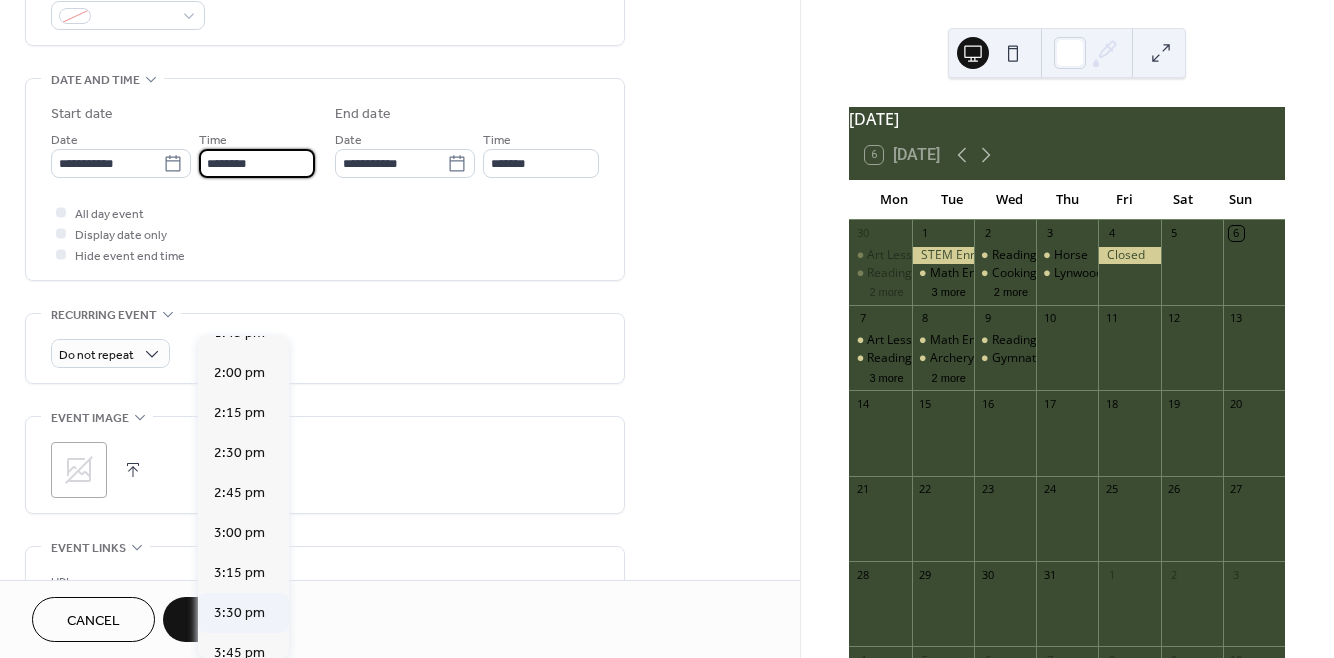 type on "*******" 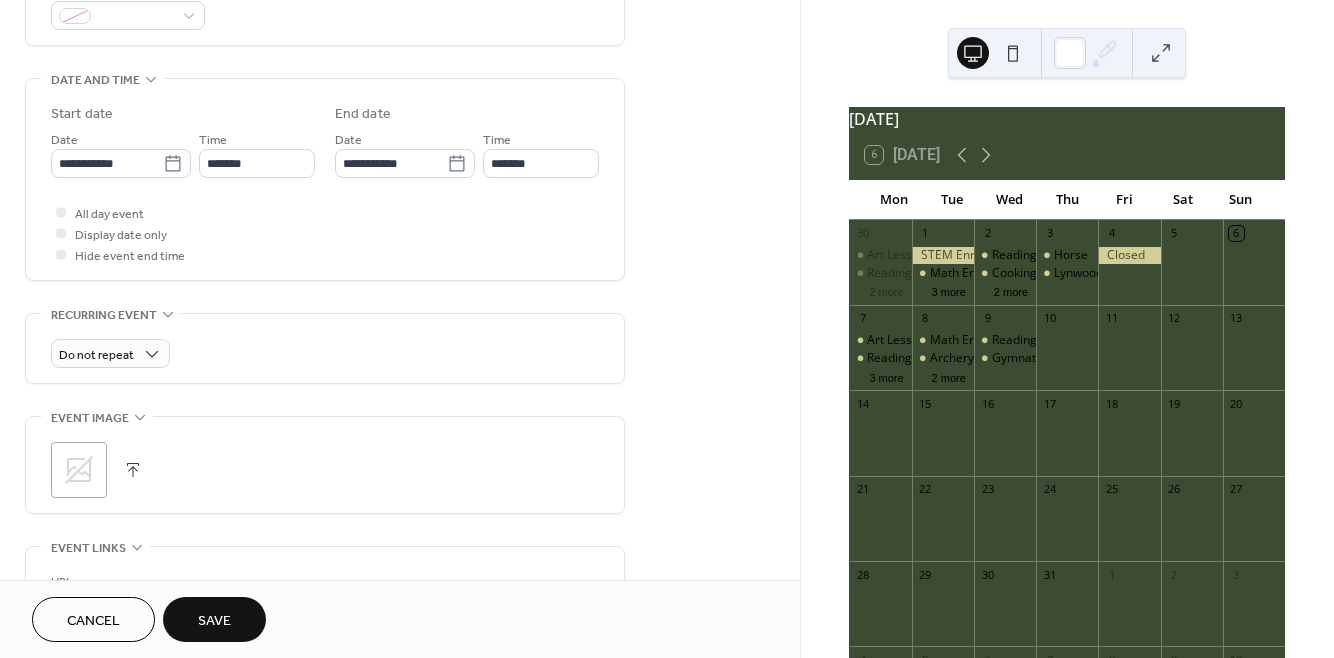 click on "Save" at bounding box center (214, 619) 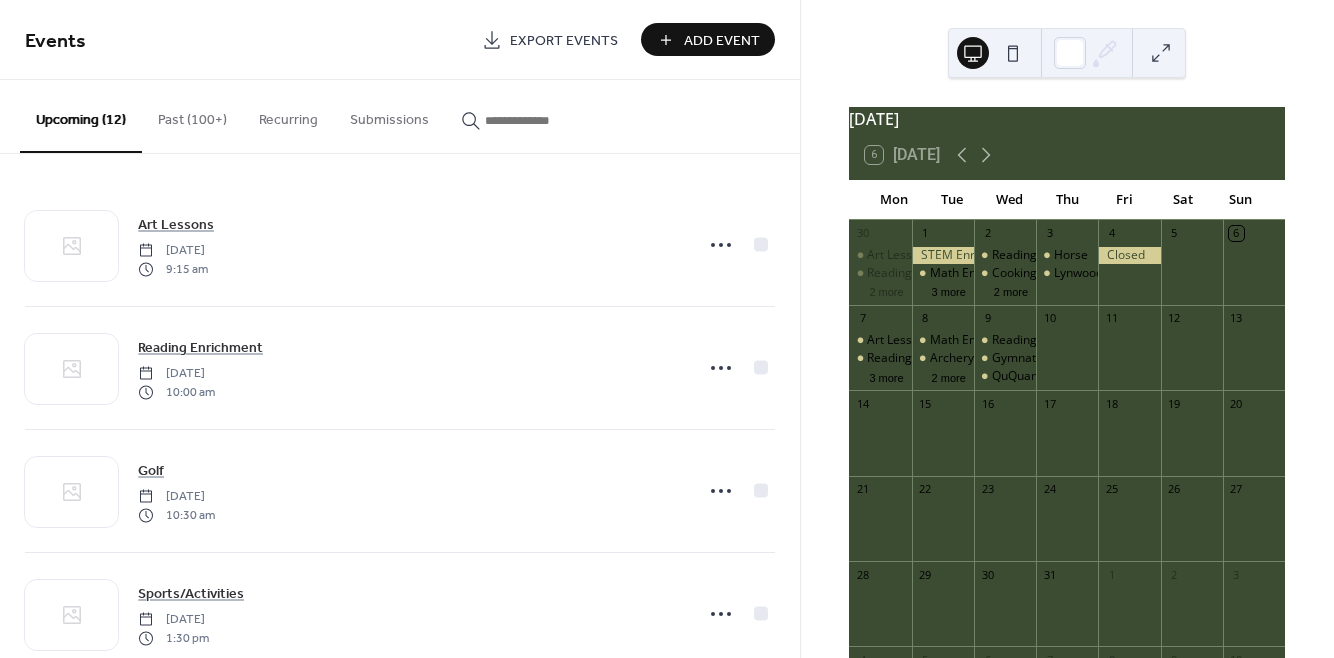 click on "Add Event" at bounding box center [722, 41] 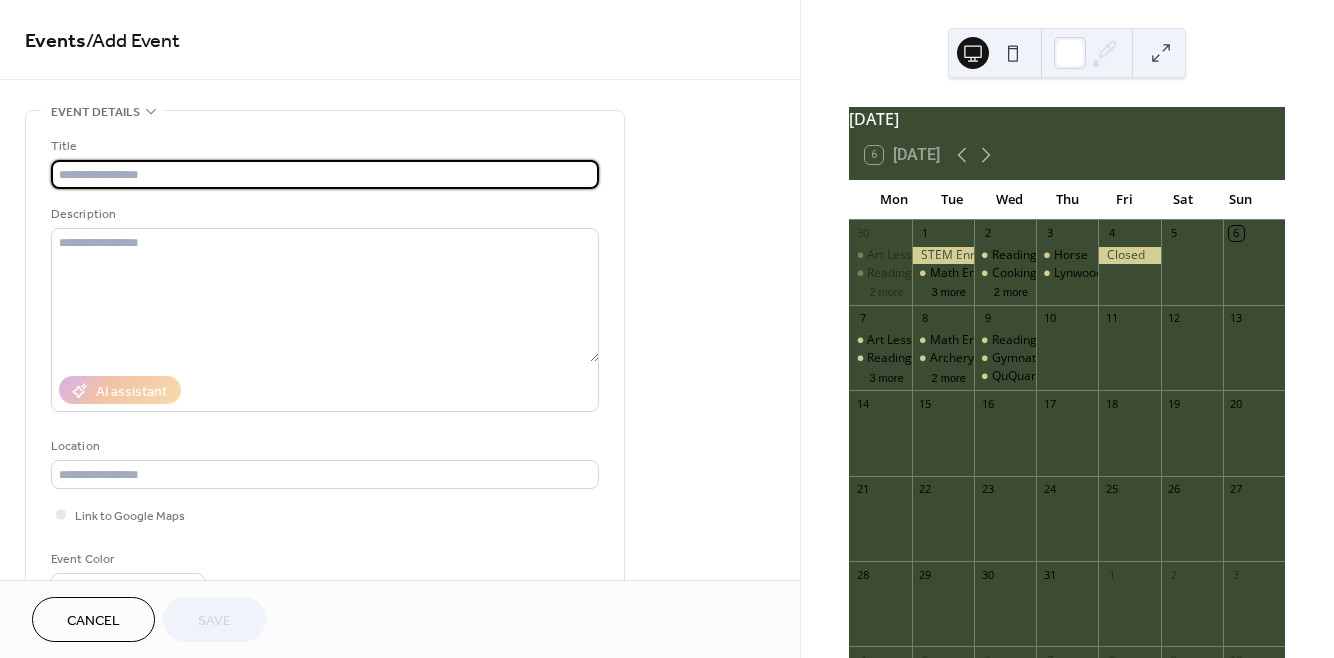 click on "Cancel" at bounding box center (93, 621) 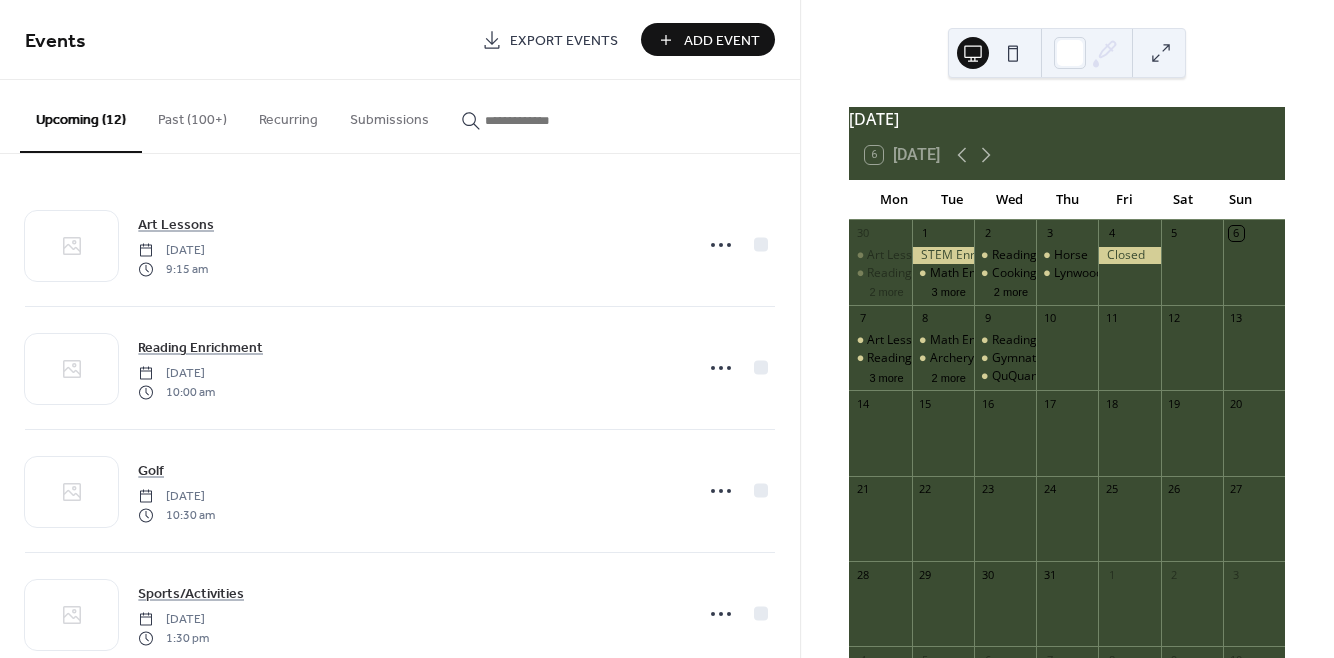 click on "Add Event" at bounding box center [722, 41] 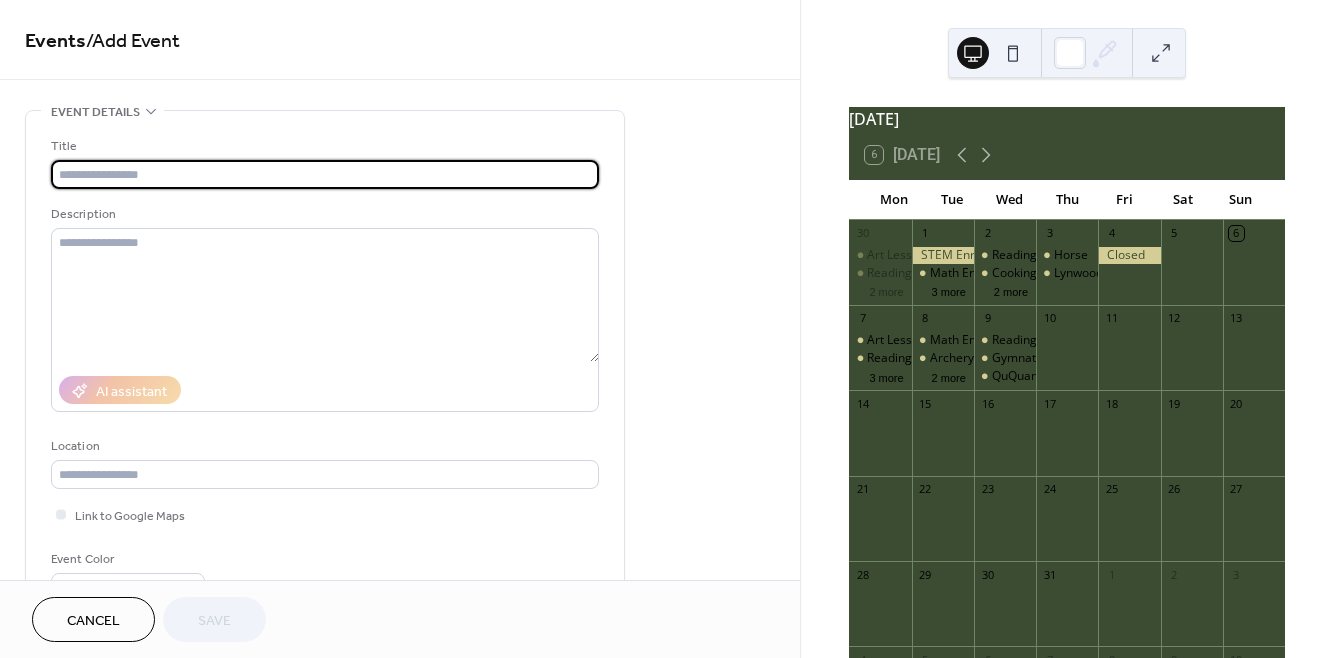click at bounding box center [325, 174] 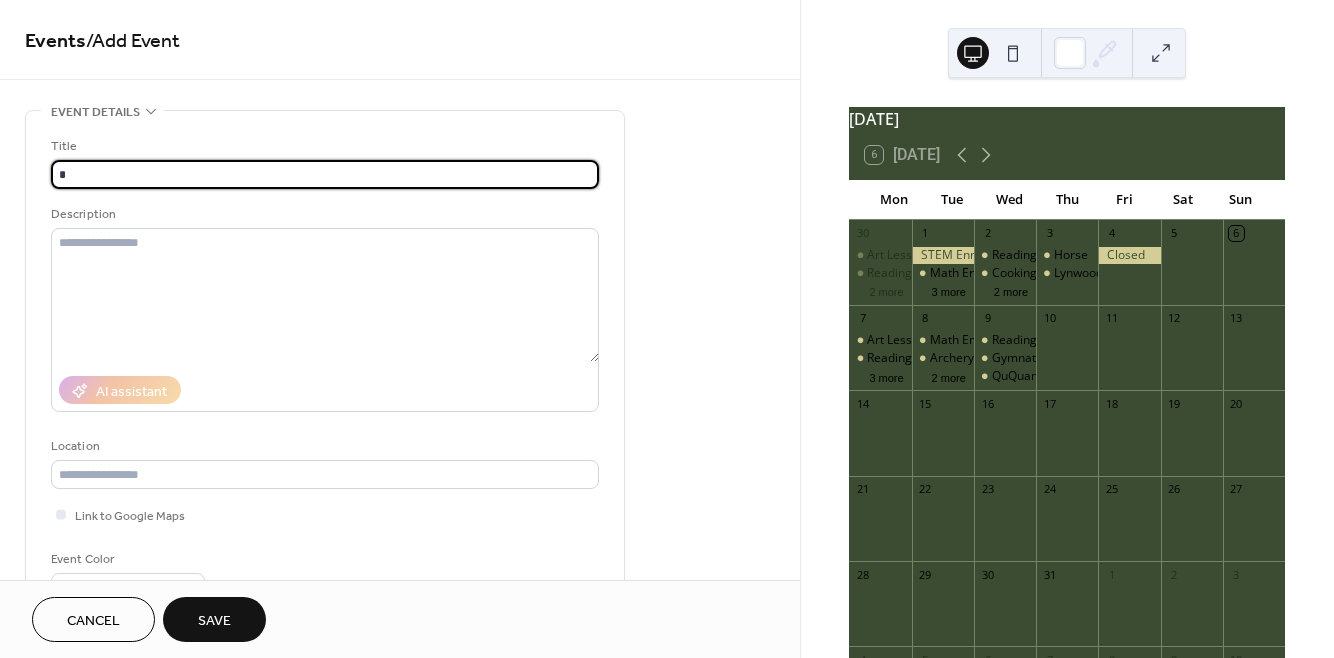 type on "**********" 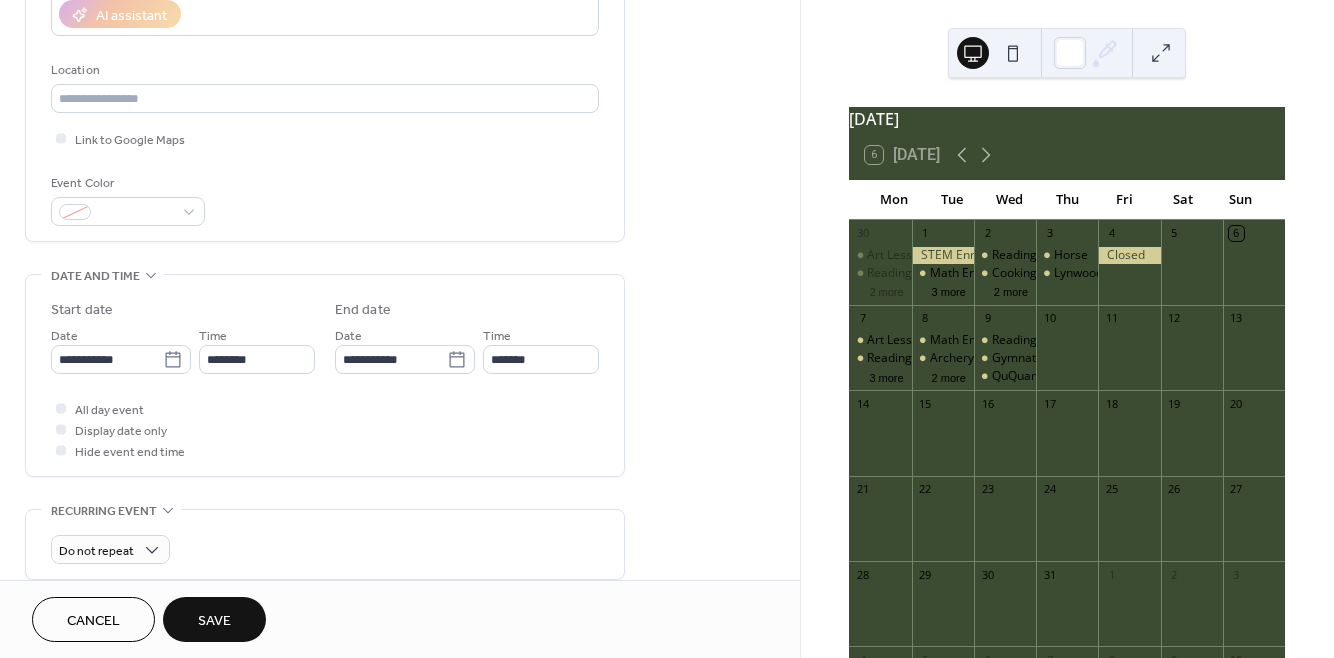 scroll, scrollTop: 377, scrollLeft: 0, axis: vertical 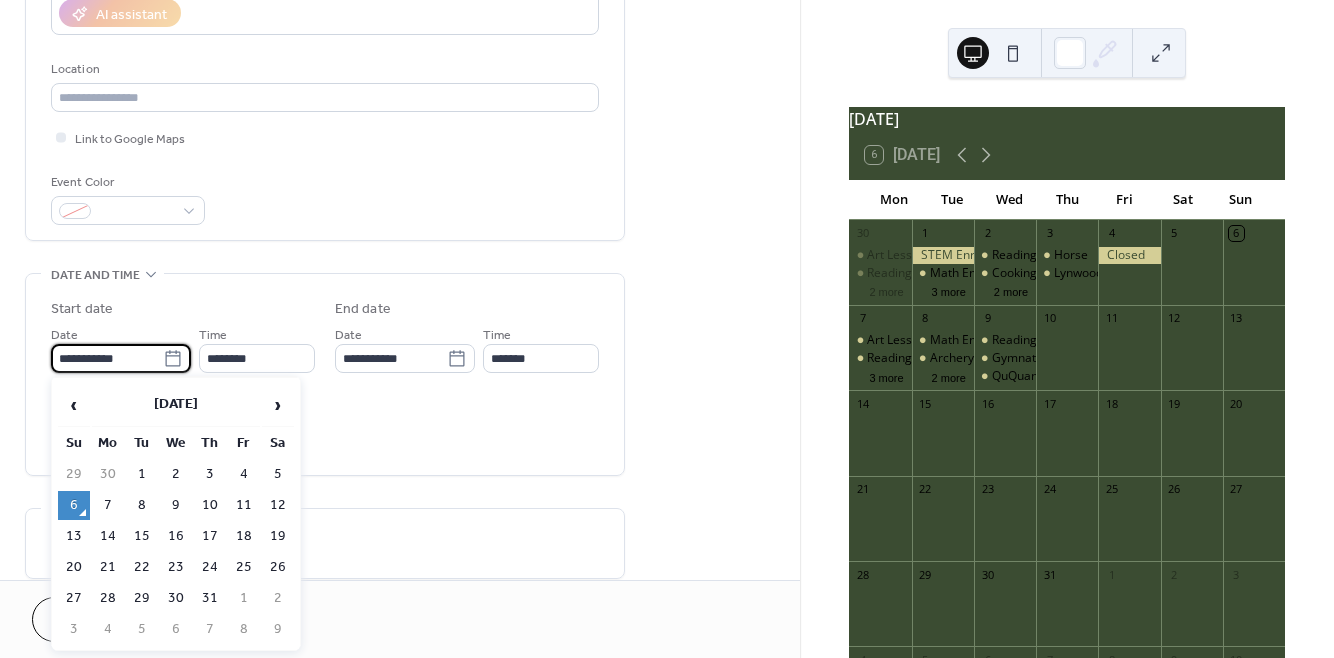 click on "**********" at bounding box center [107, 358] 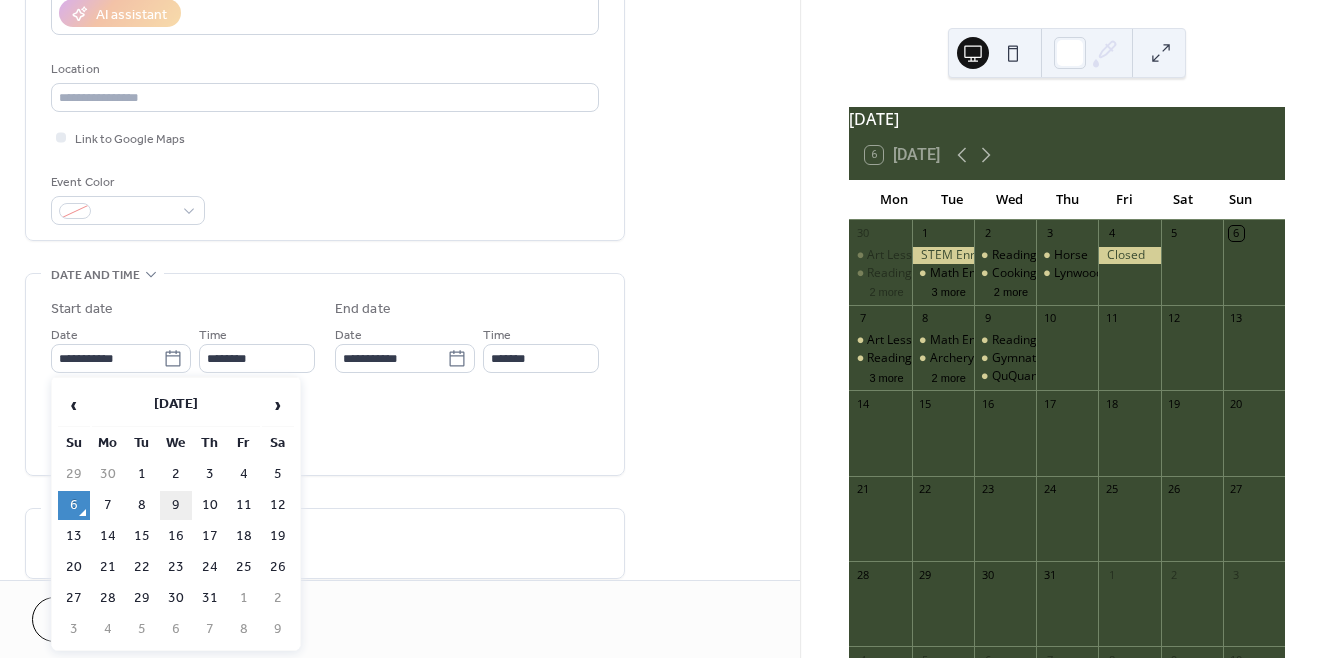 click on "9" at bounding box center (176, 505) 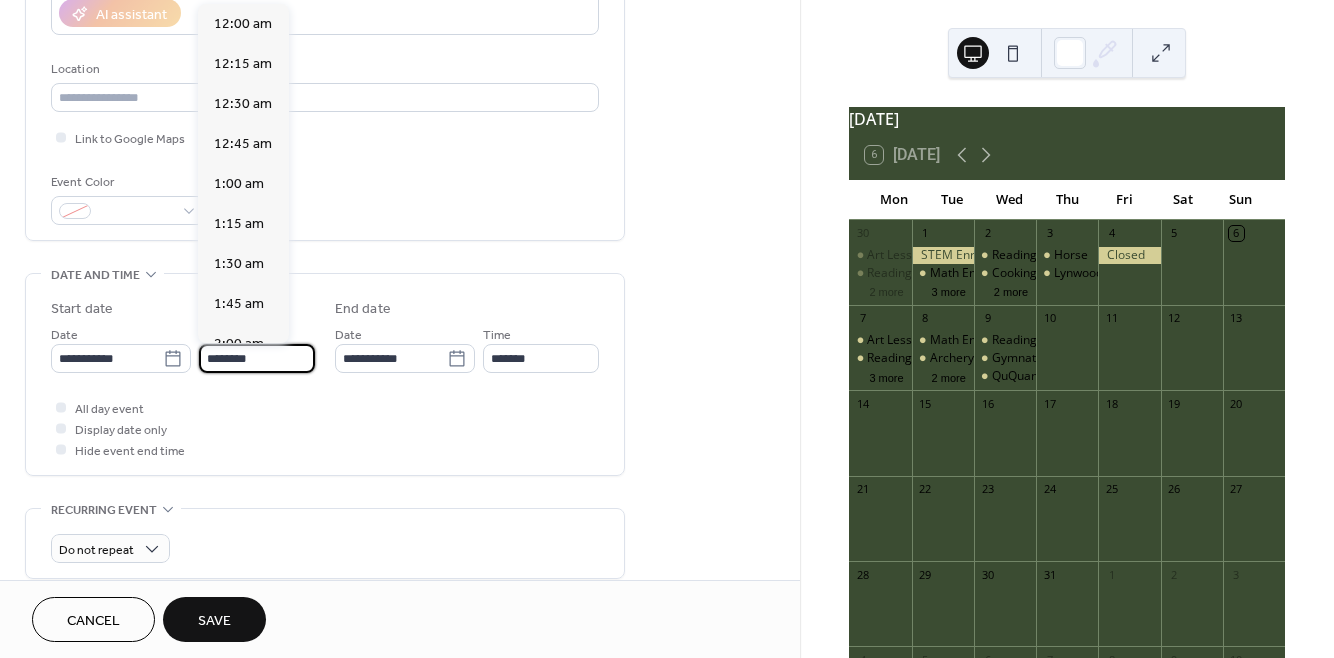 scroll, scrollTop: 1929, scrollLeft: 0, axis: vertical 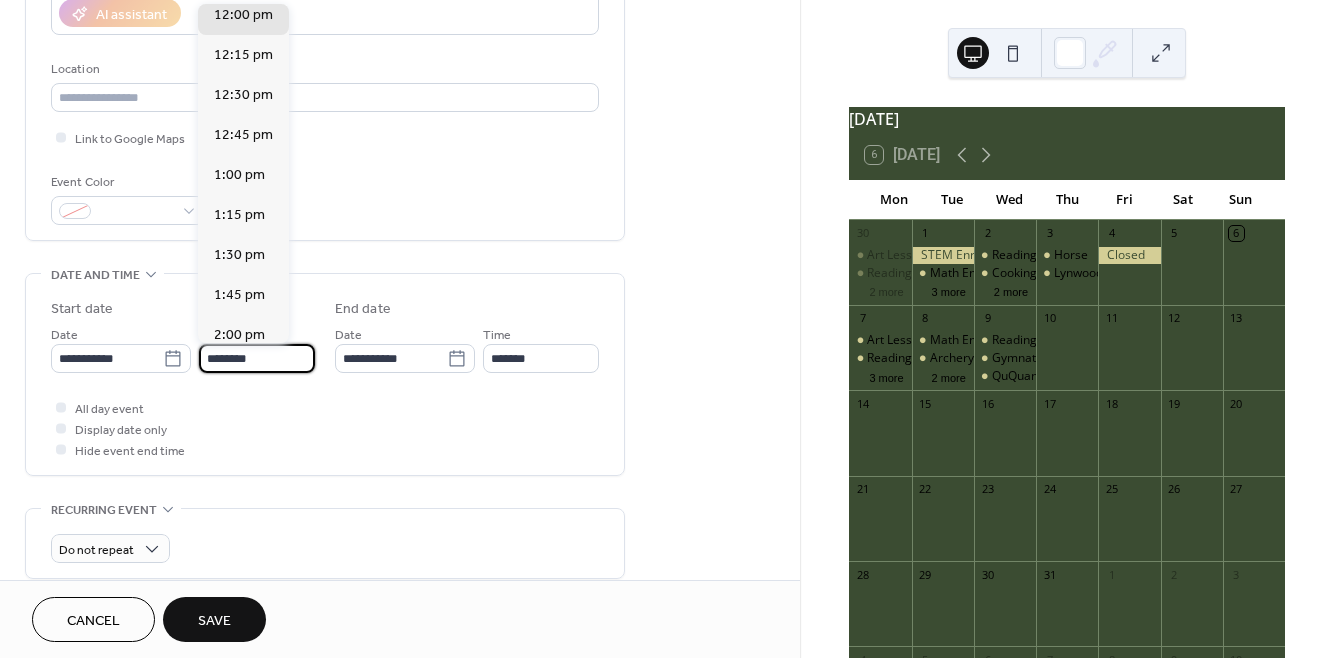 click on "********" at bounding box center (257, 358) 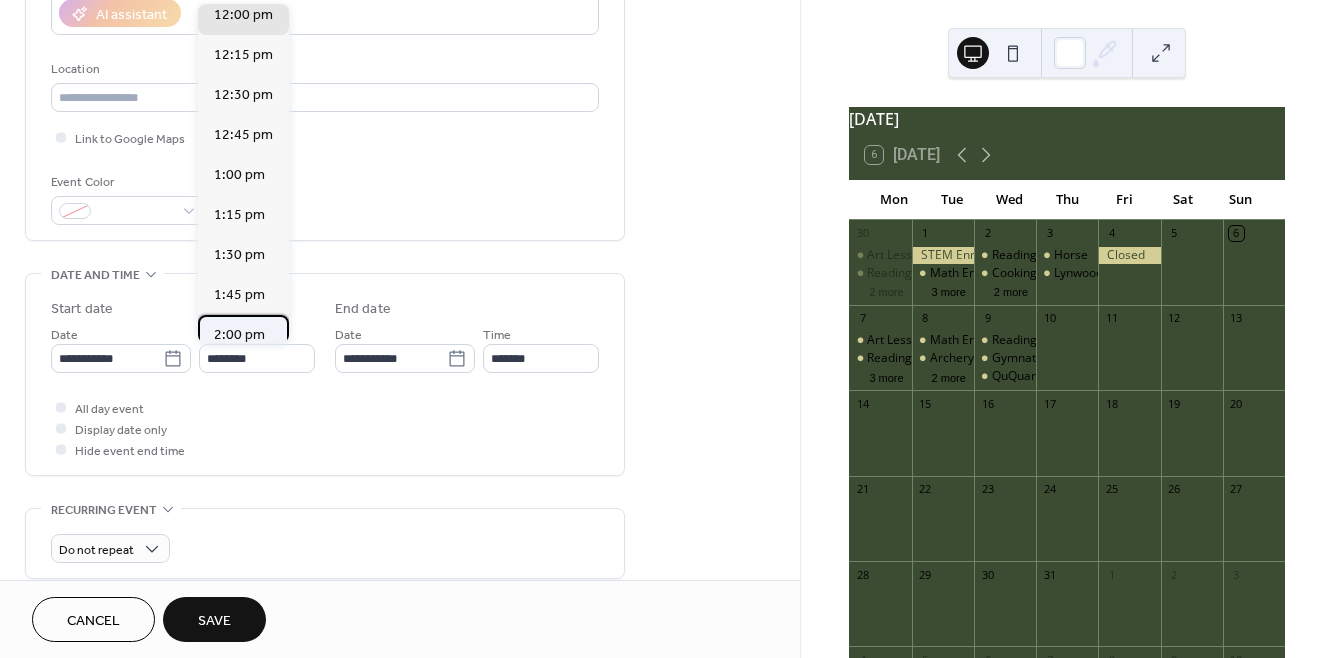 click on "2:00 pm" at bounding box center (243, 335) 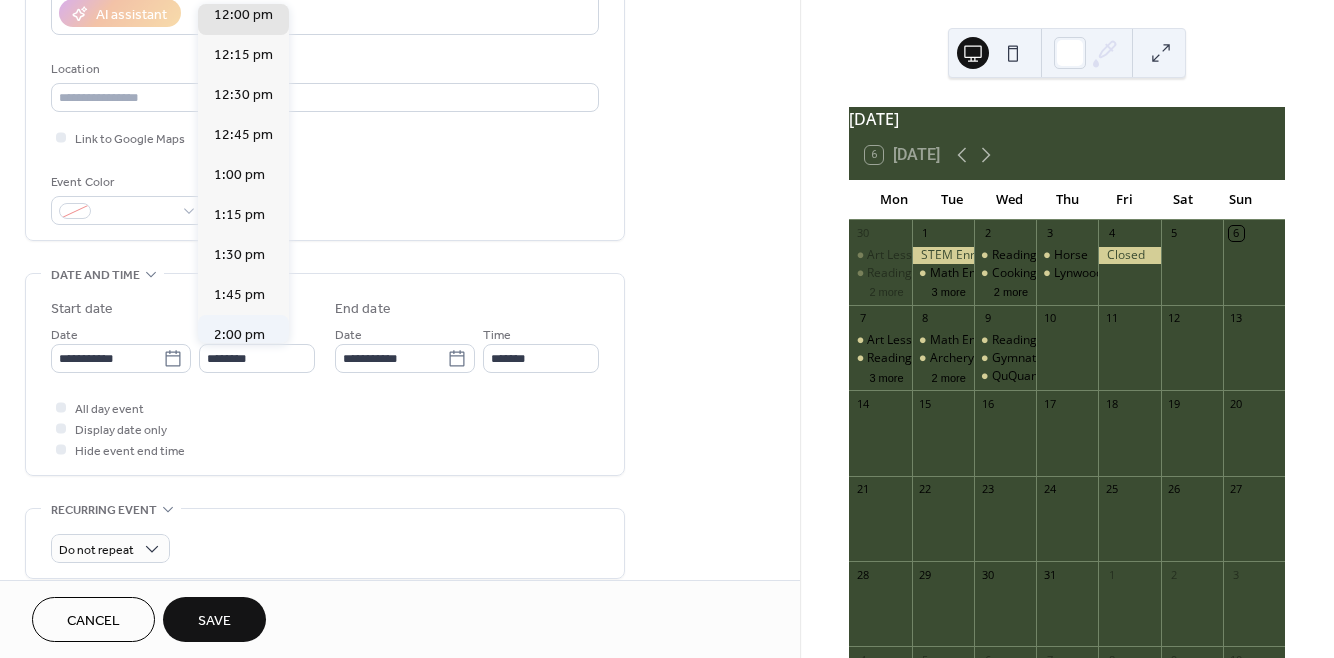 type on "*******" 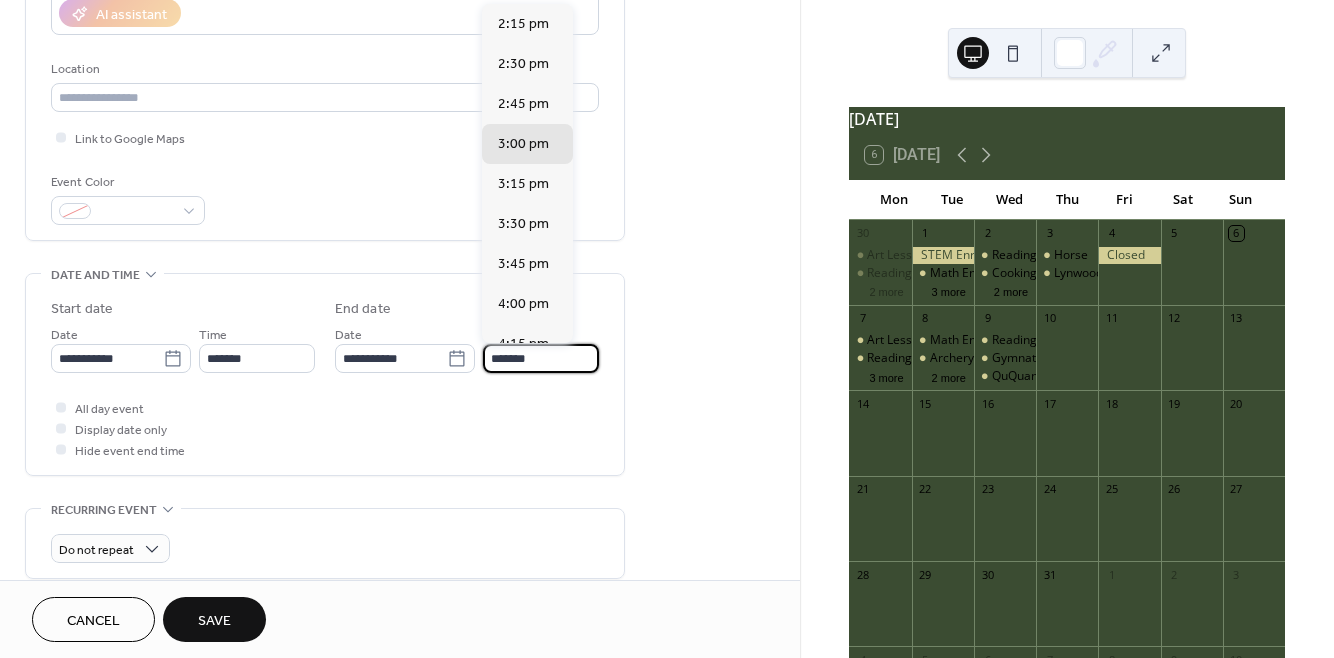 click on "*******" at bounding box center (541, 358) 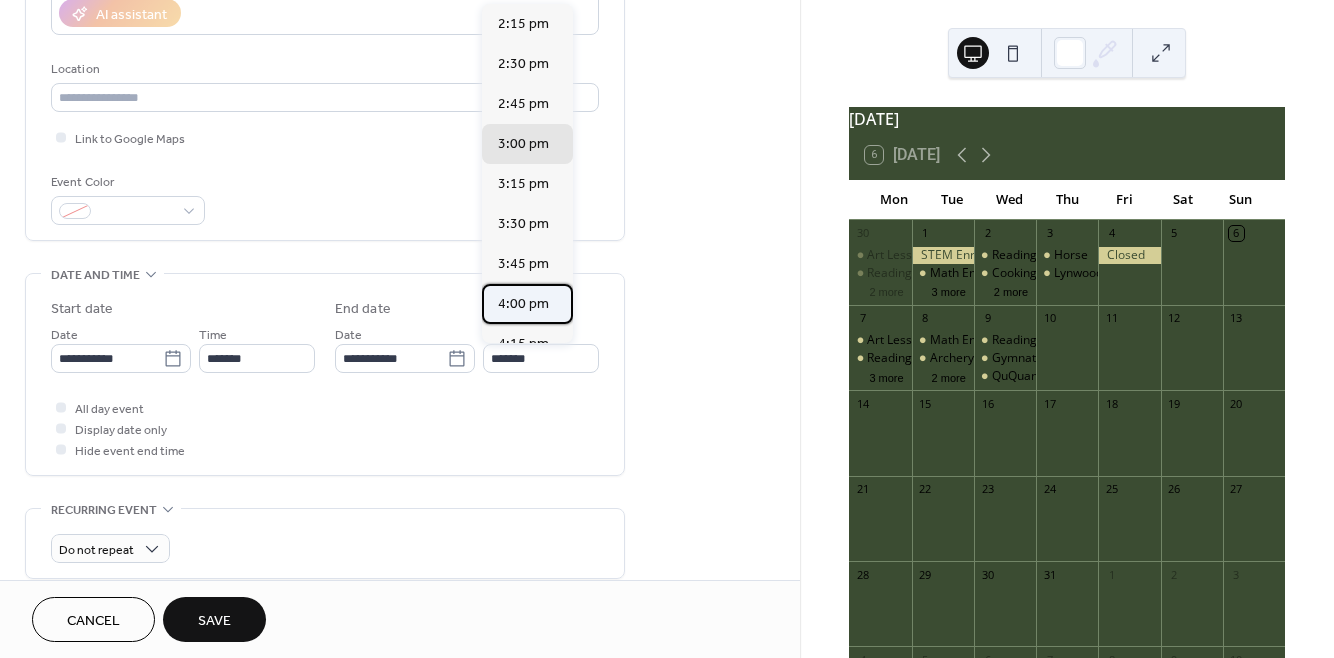 click on "4:00 pm" at bounding box center [523, 304] 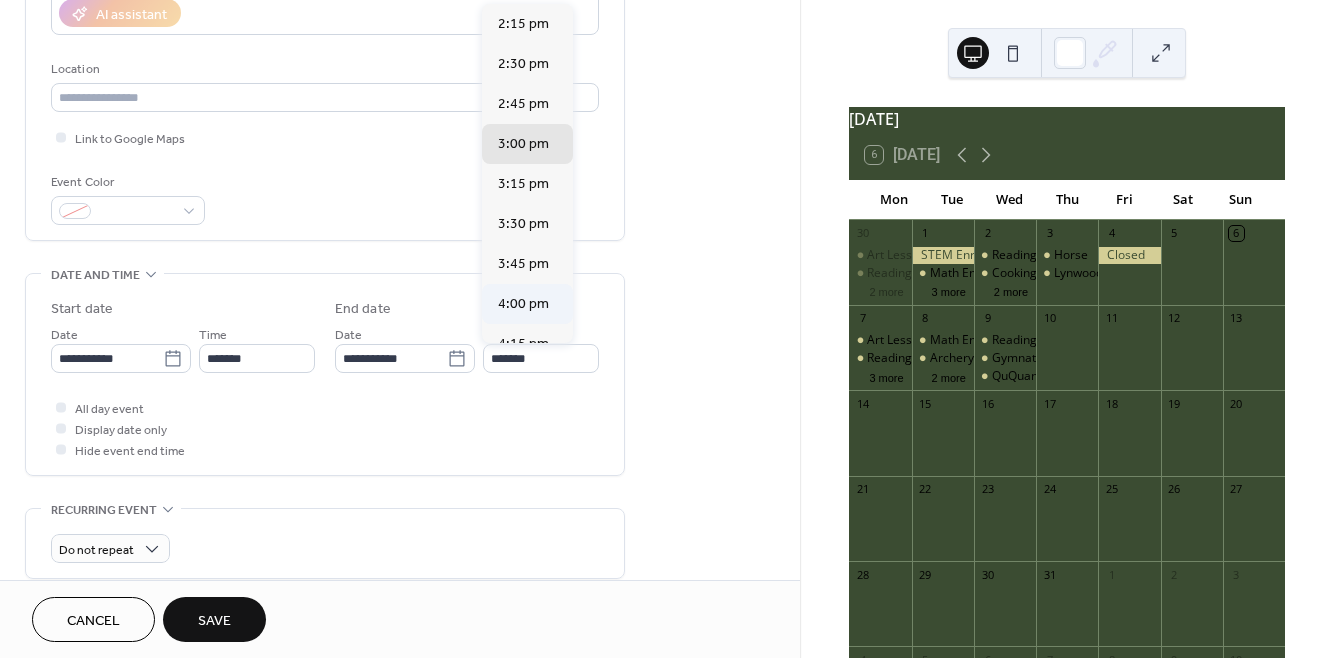 type on "*******" 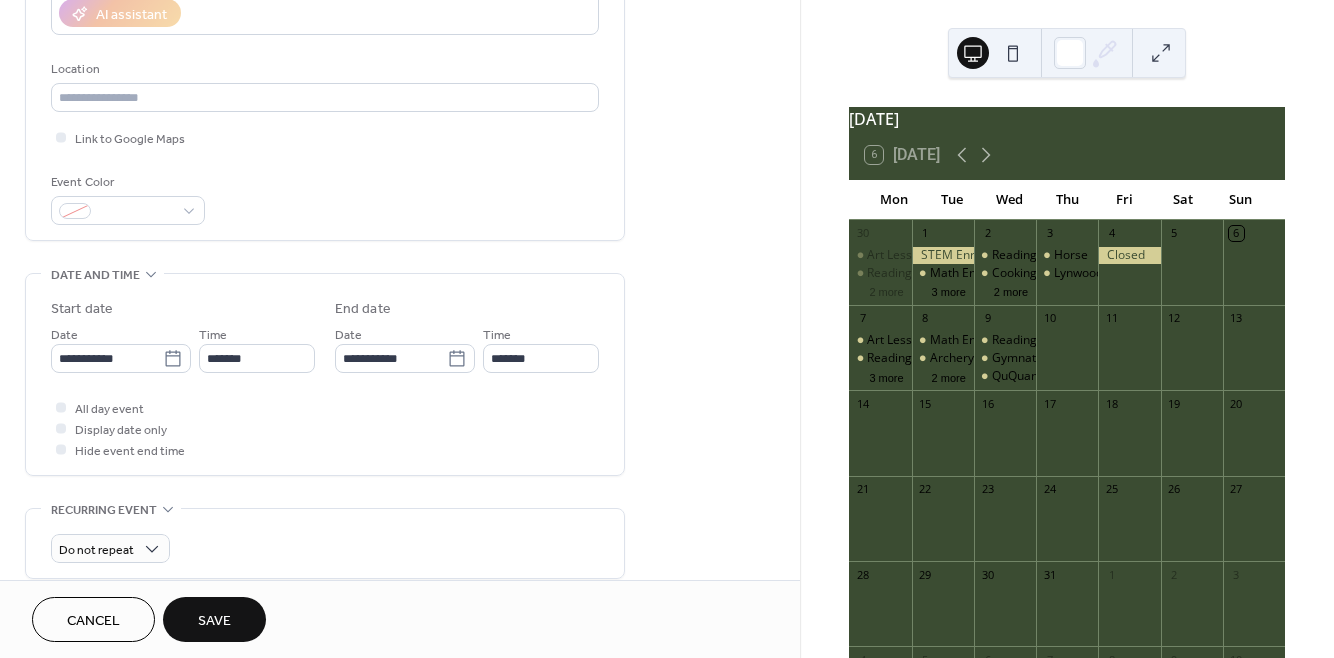 click on "Save" at bounding box center (214, 621) 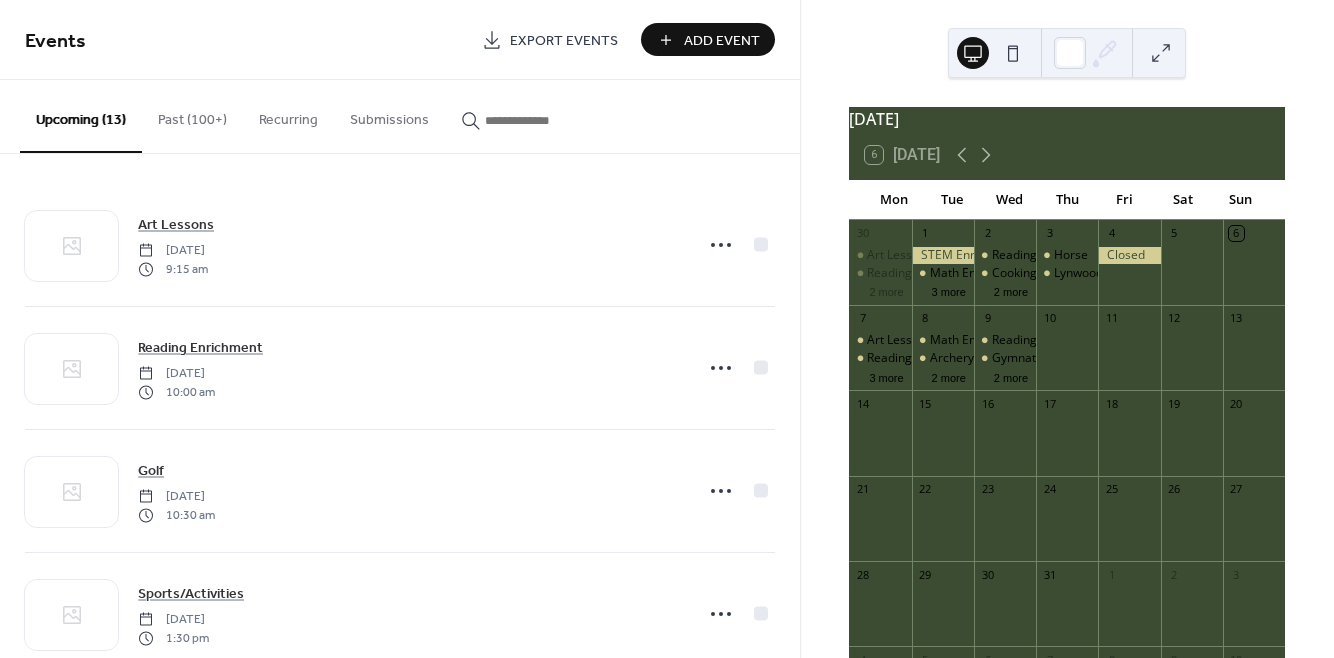 click on "Add Event" at bounding box center [722, 41] 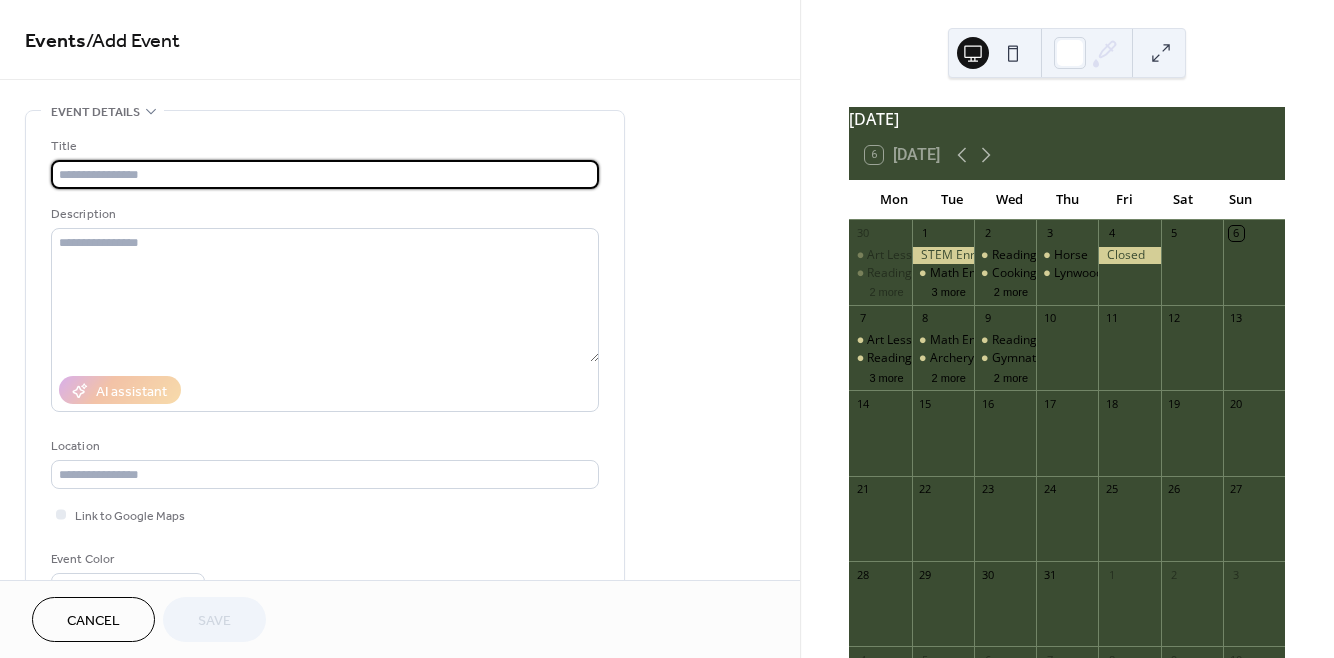 click at bounding box center [325, 174] 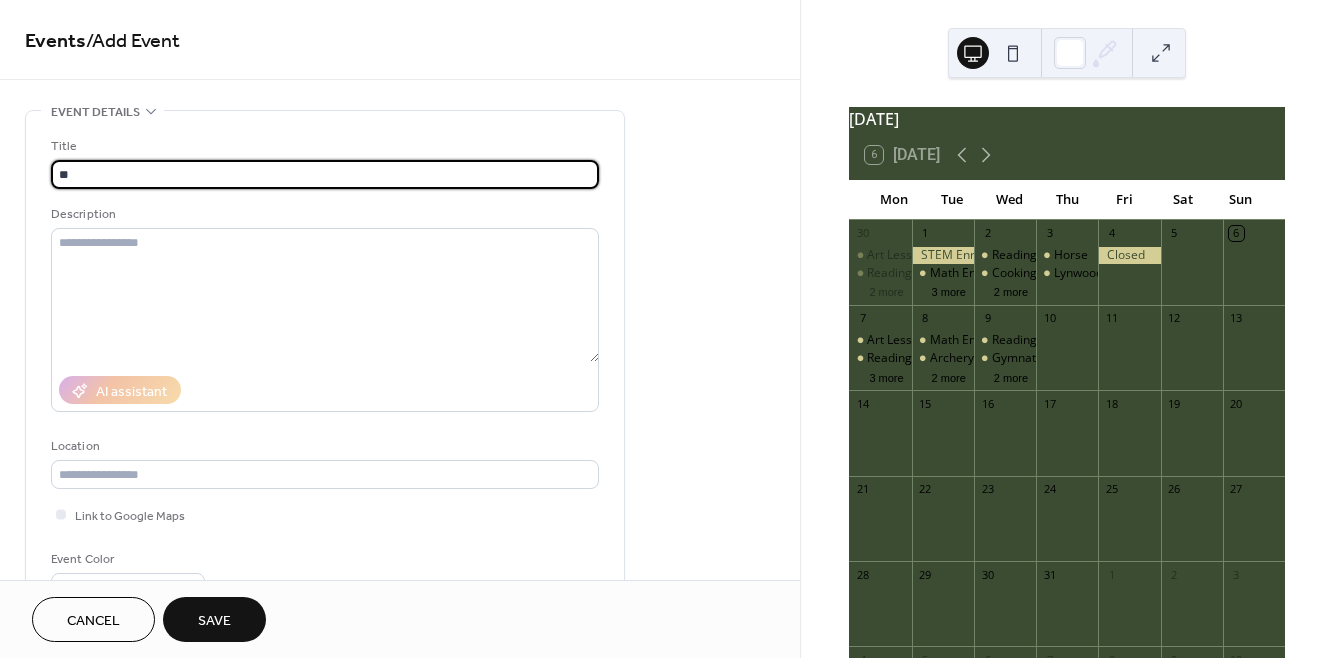 type on "*" 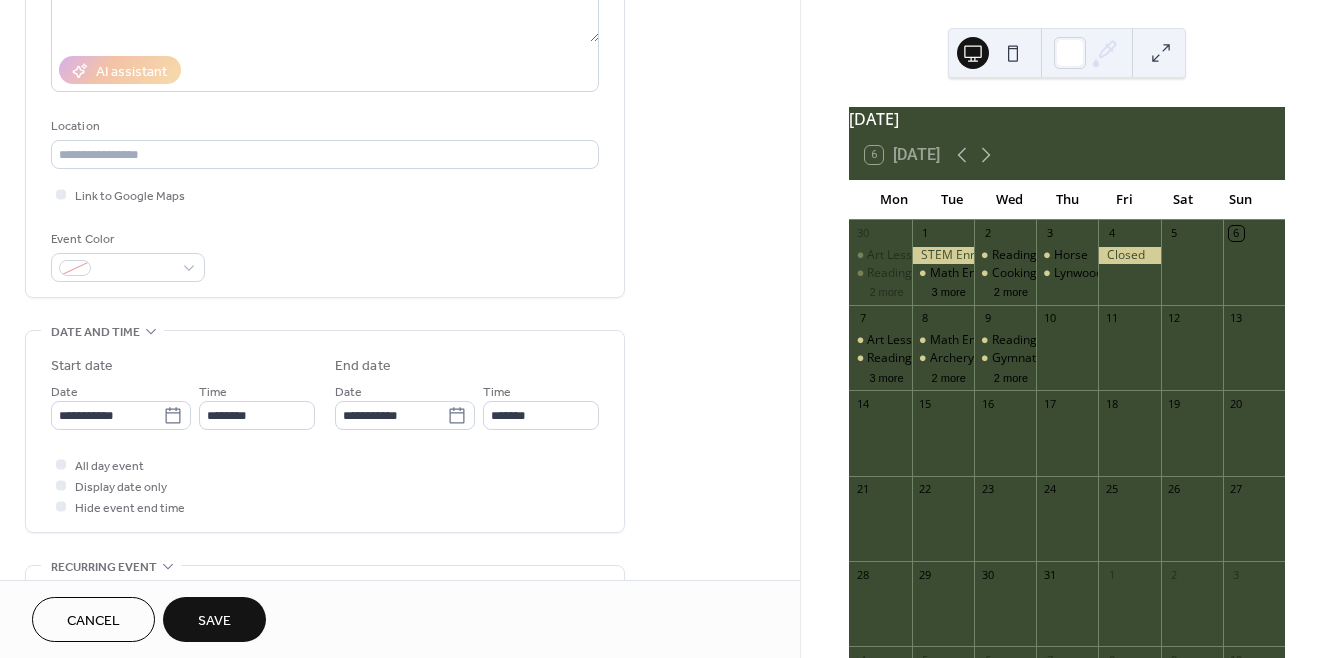 scroll, scrollTop: 330, scrollLeft: 0, axis: vertical 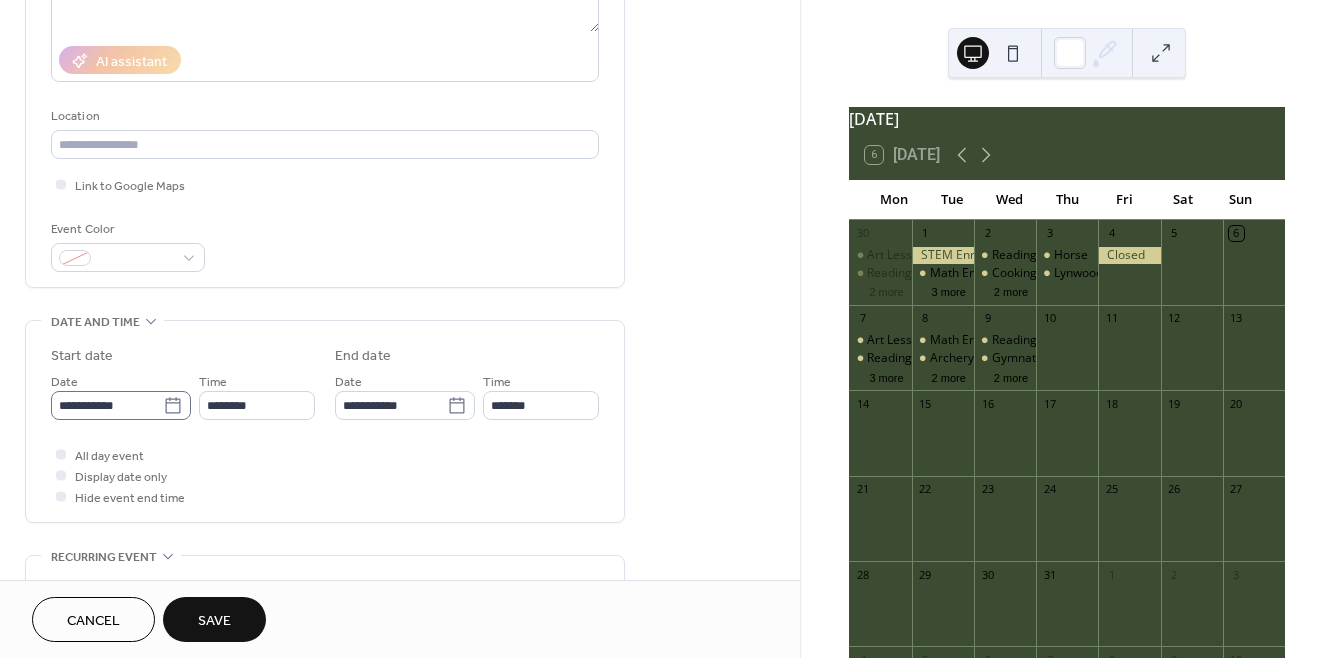 type on "**********" 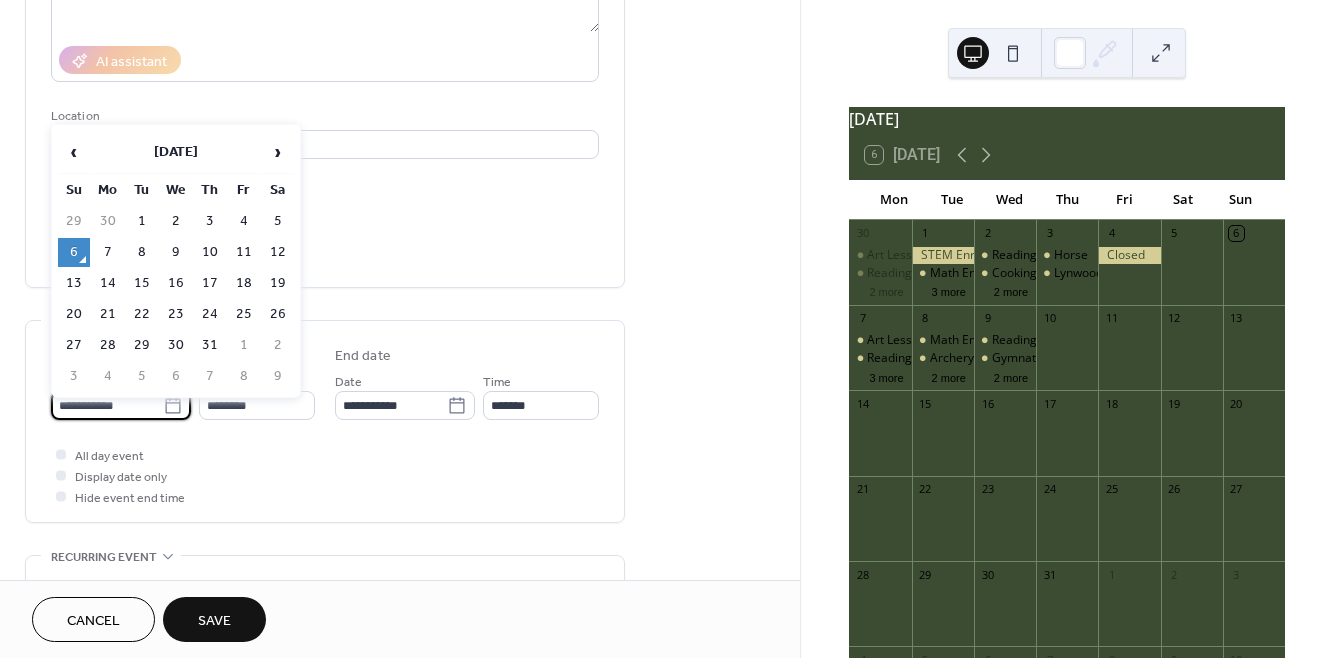 click on "**********" at bounding box center (107, 405) 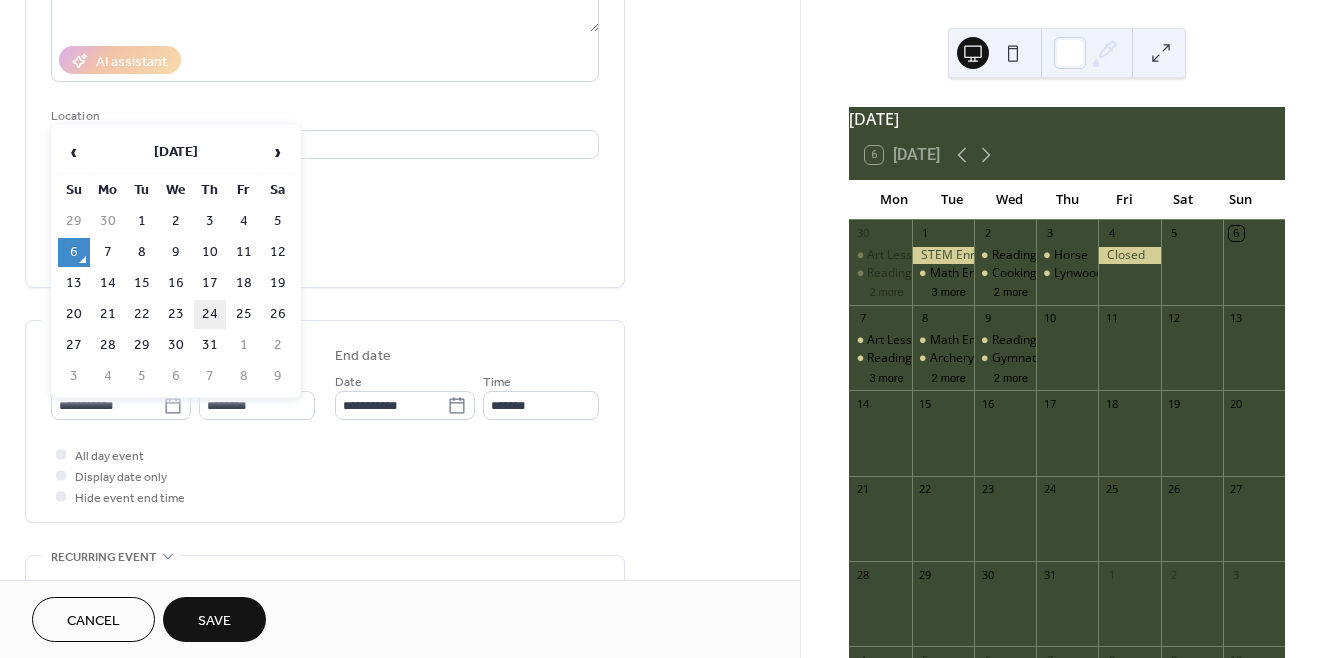 click on "24" at bounding box center [210, 314] 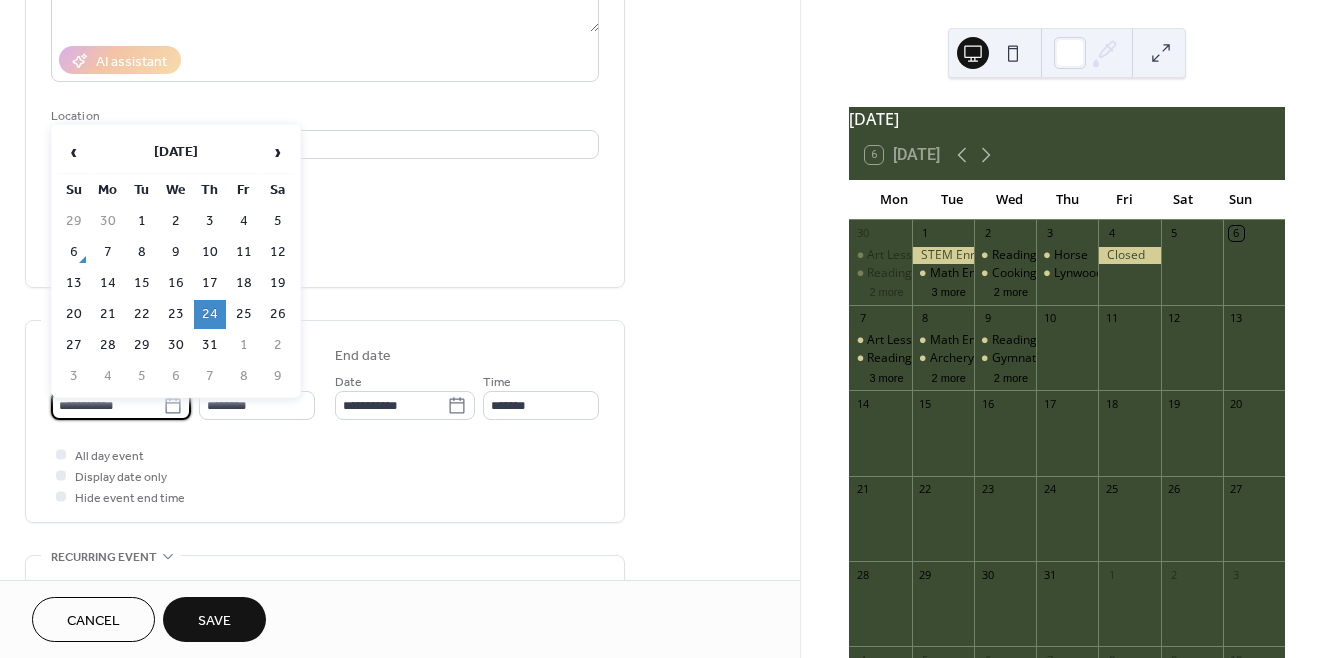 click on "**********" at bounding box center (107, 405) 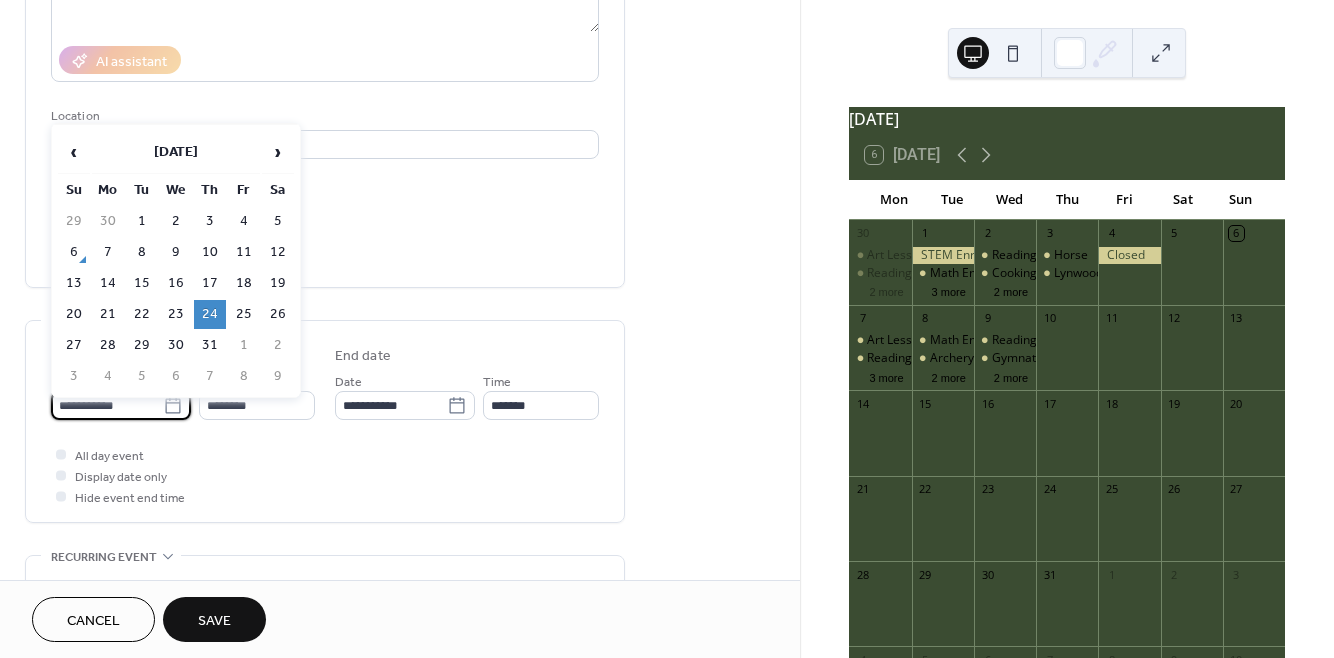 click on "24" at bounding box center [210, 314] 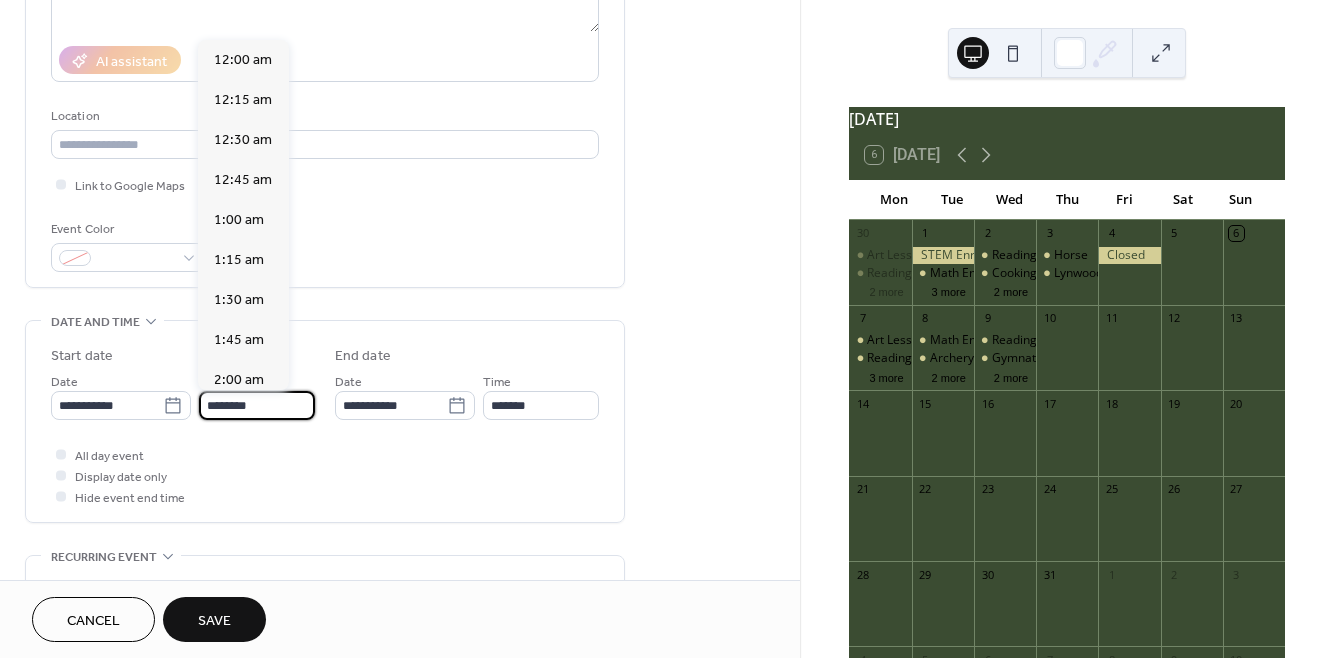 scroll, scrollTop: 1929, scrollLeft: 0, axis: vertical 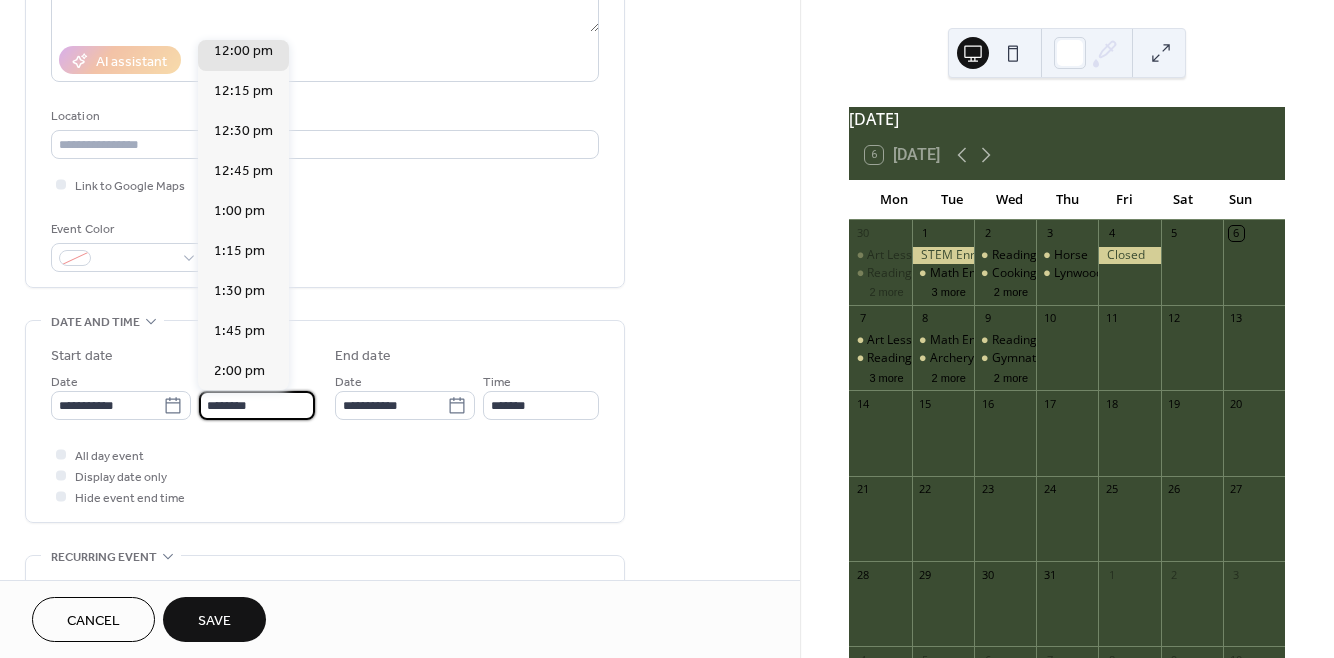 click on "********" at bounding box center [257, 405] 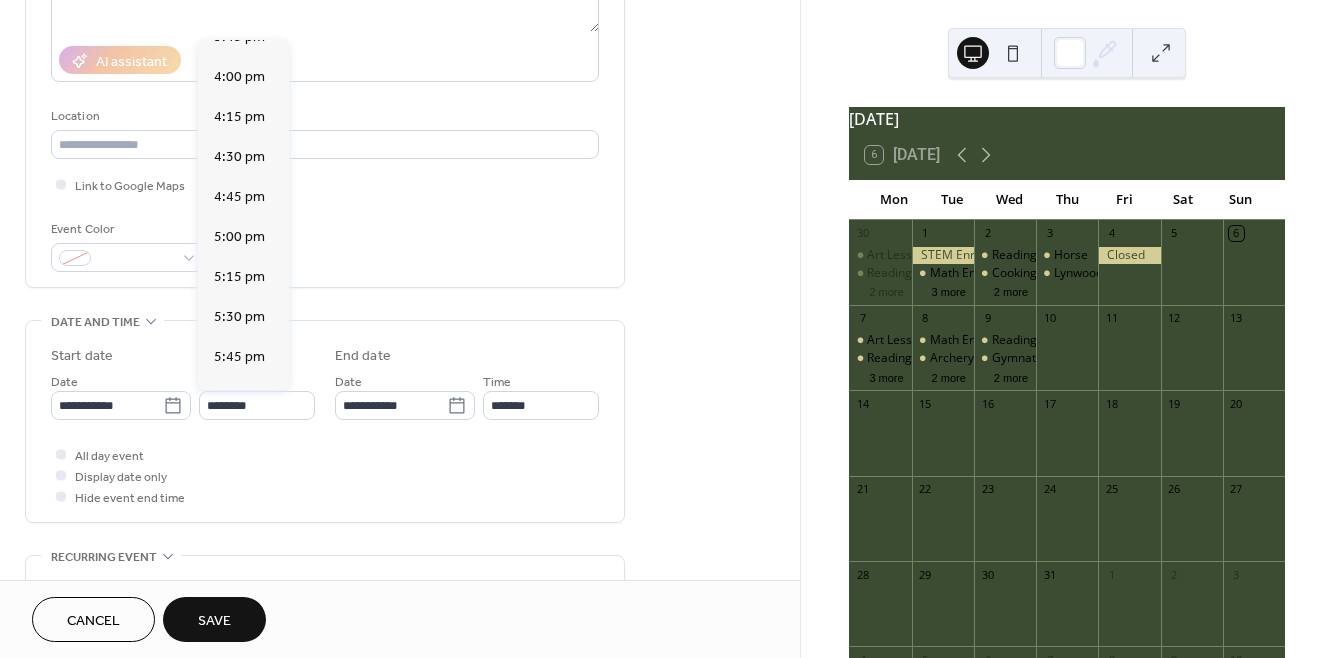 scroll, scrollTop: 2849, scrollLeft: 0, axis: vertical 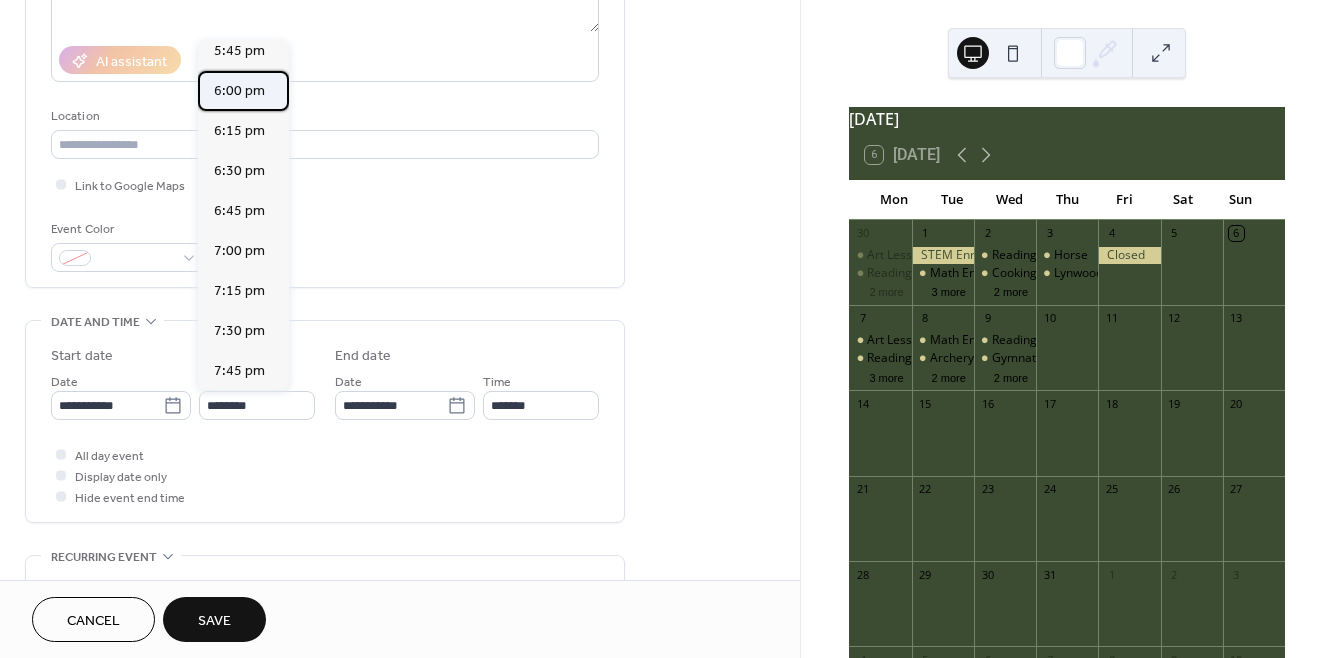 click on "6:00 pm" at bounding box center [239, 91] 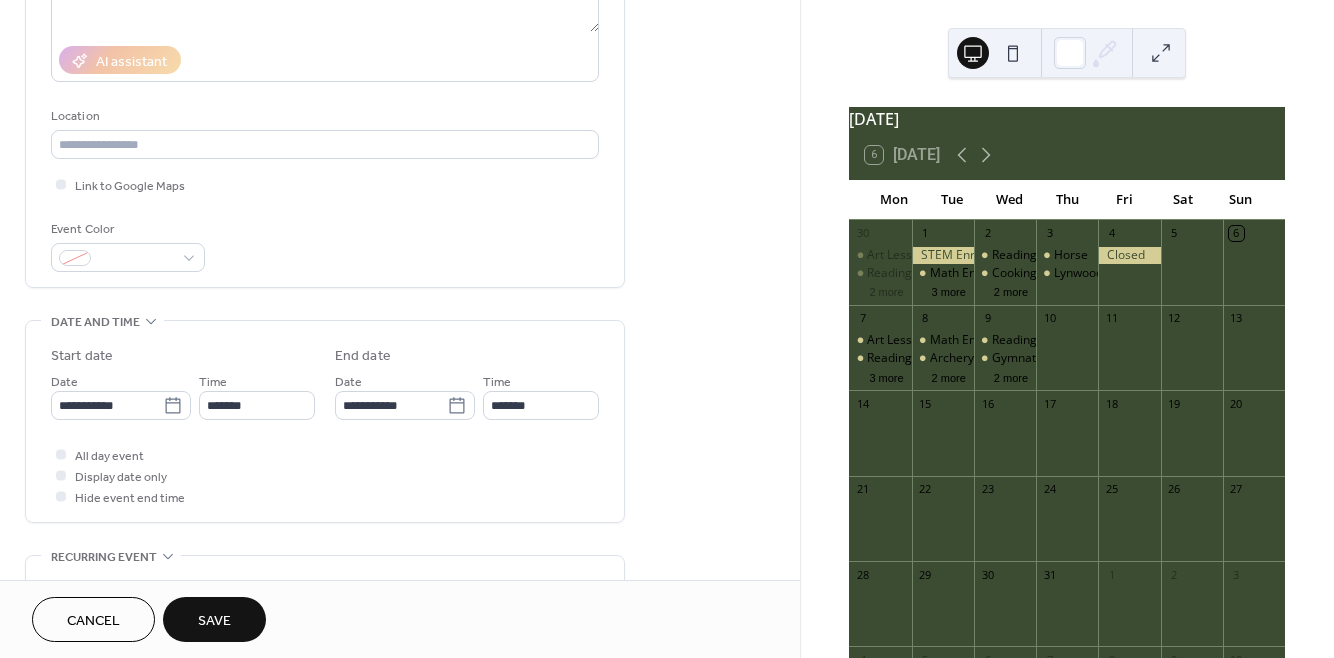 type on "*******" 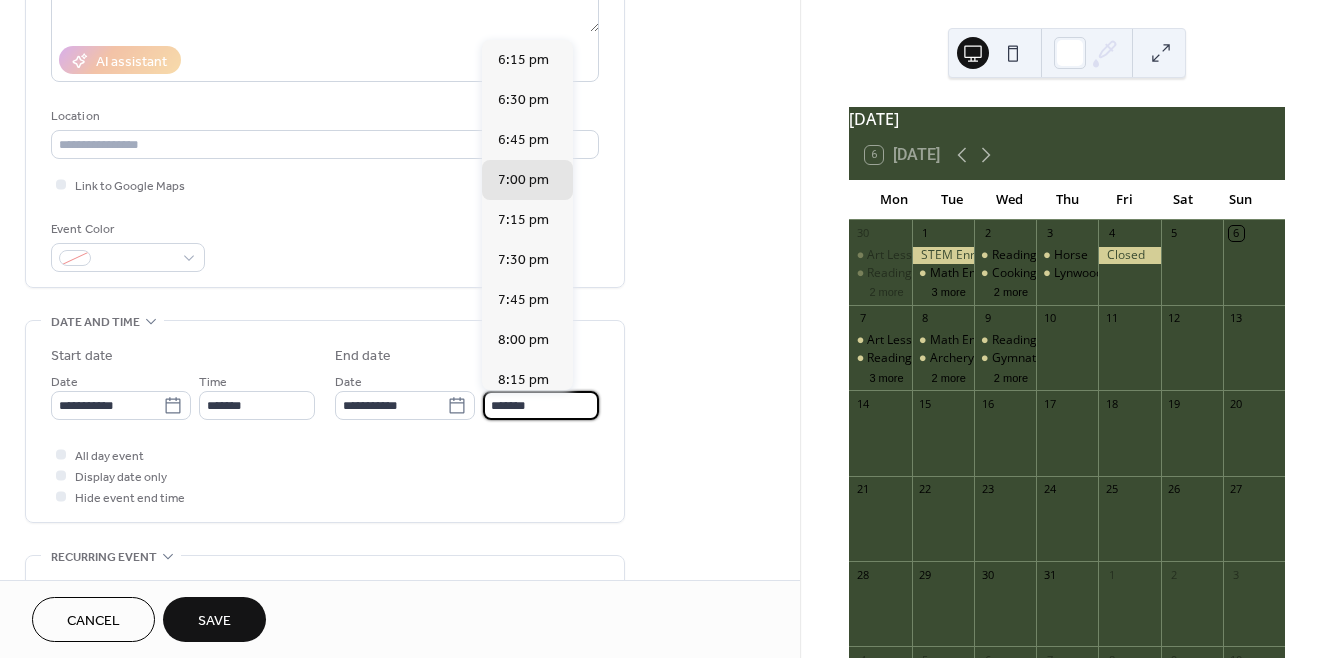 click on "*******" at bounding box center (541, 405) 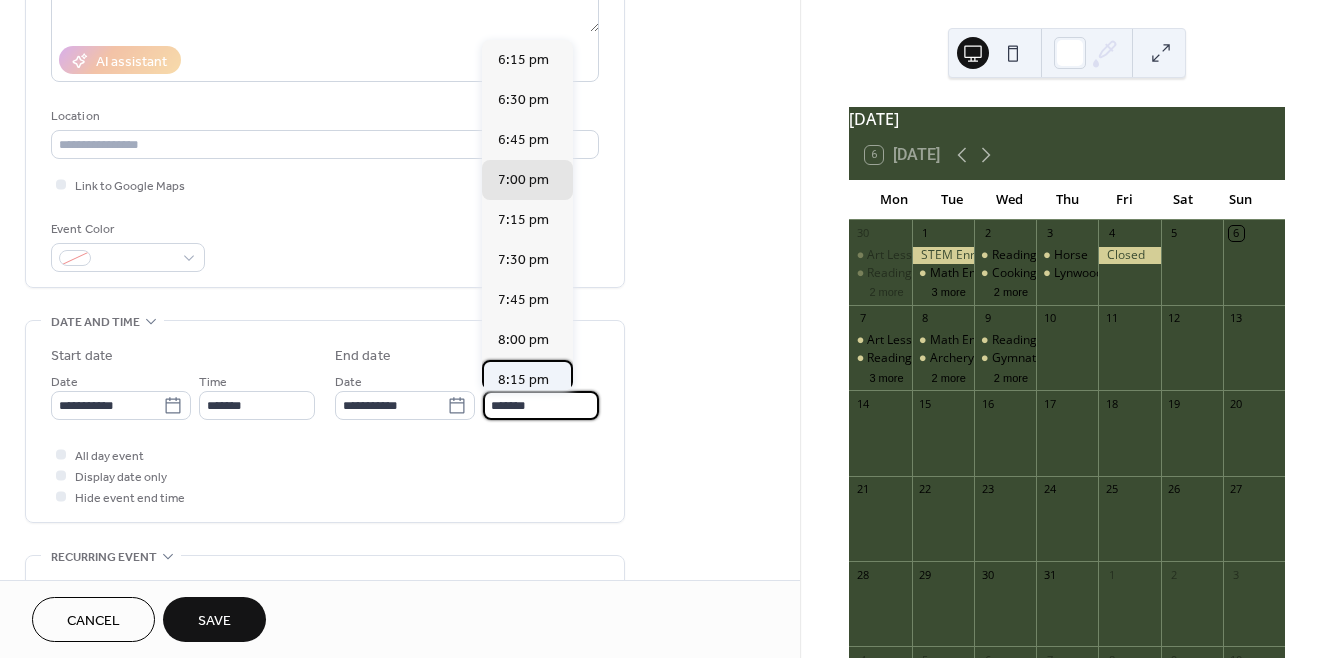 click on "8:15 pm" at bounding box center (523, 380) 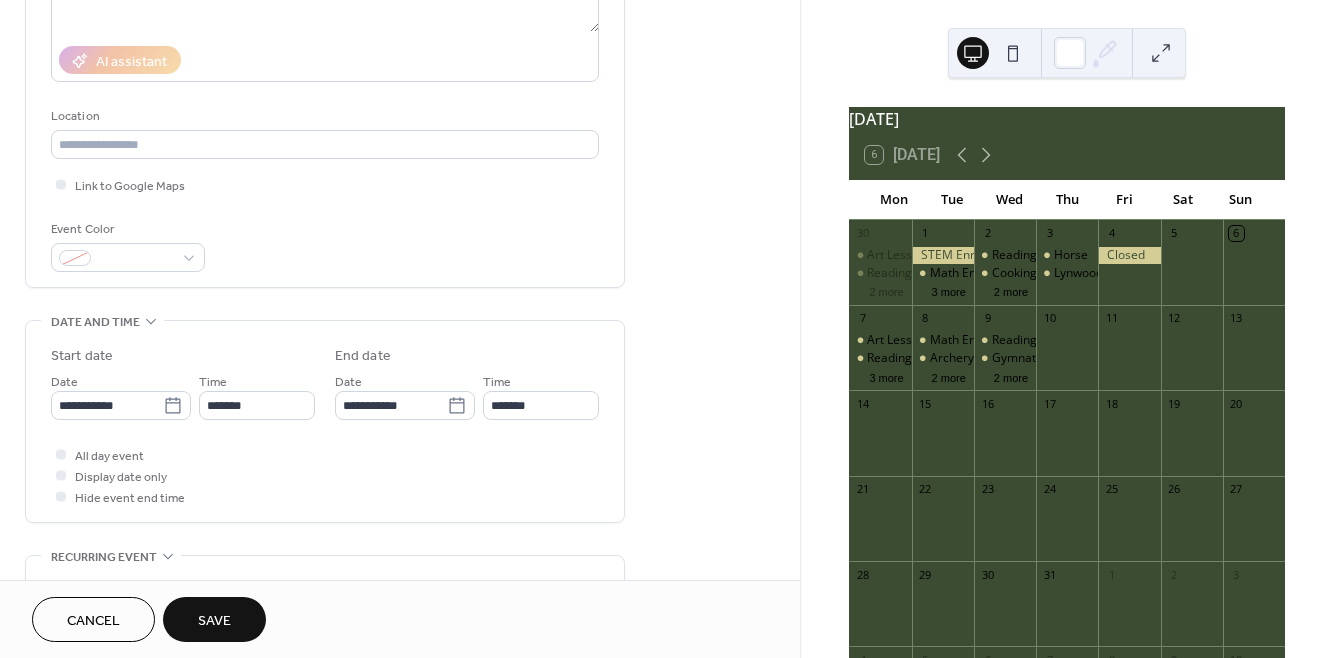 type on "*******" 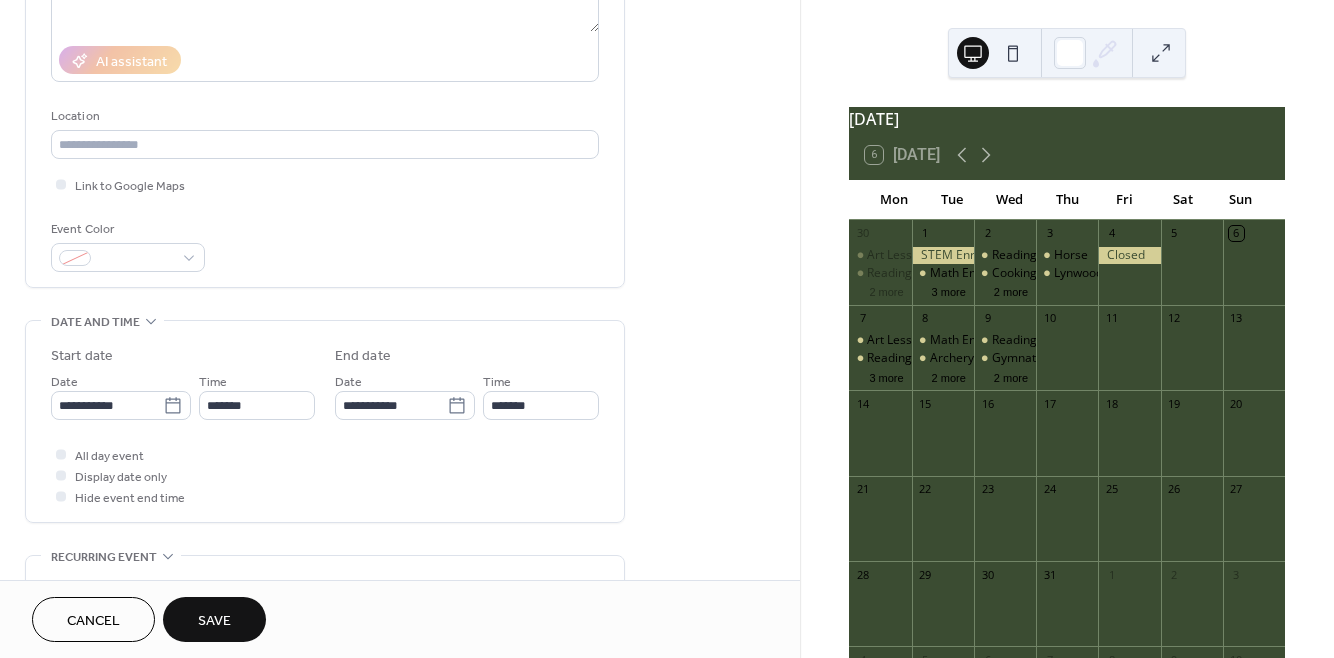 click on "Save" at bounding box center [214, 621] 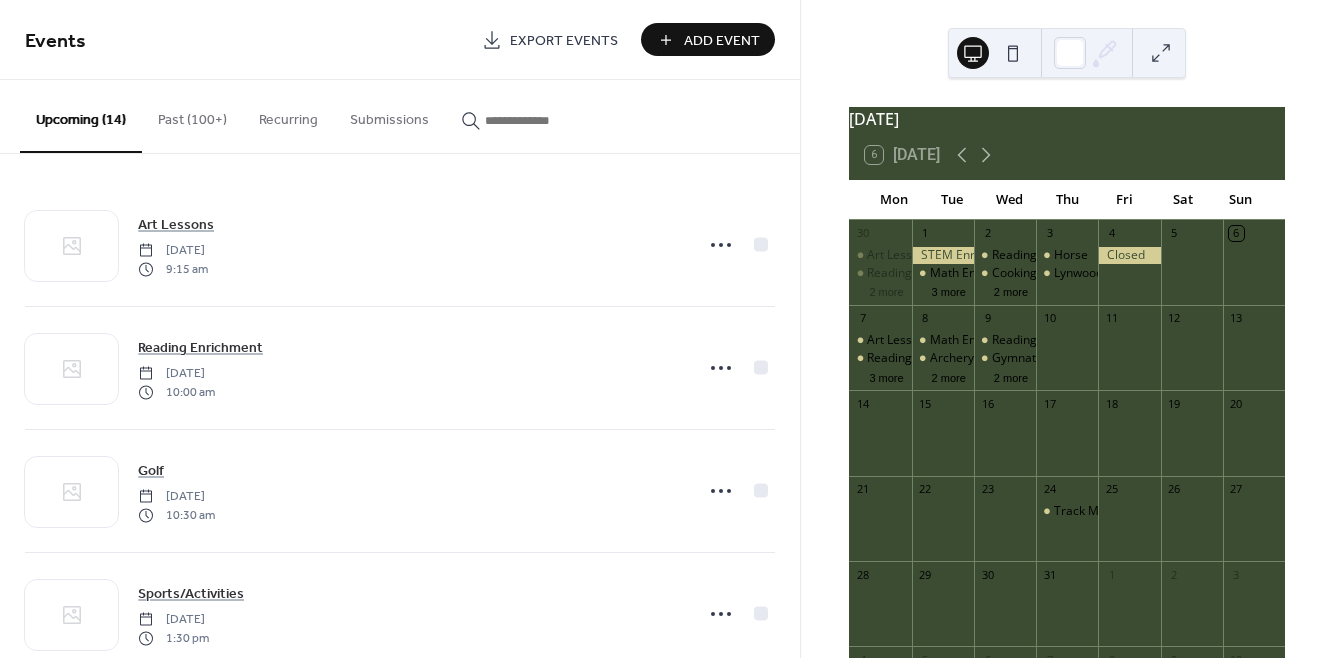 click on "Add Event" at bounding box center (722, 41) 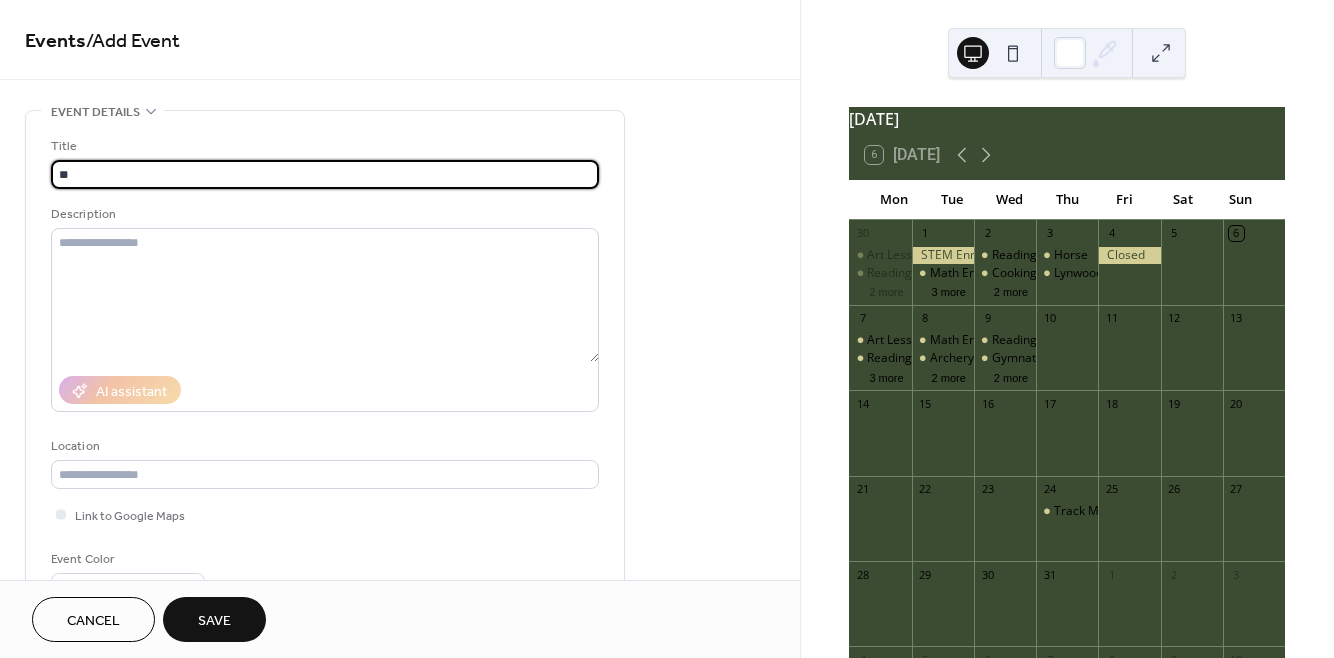 type on "**********" 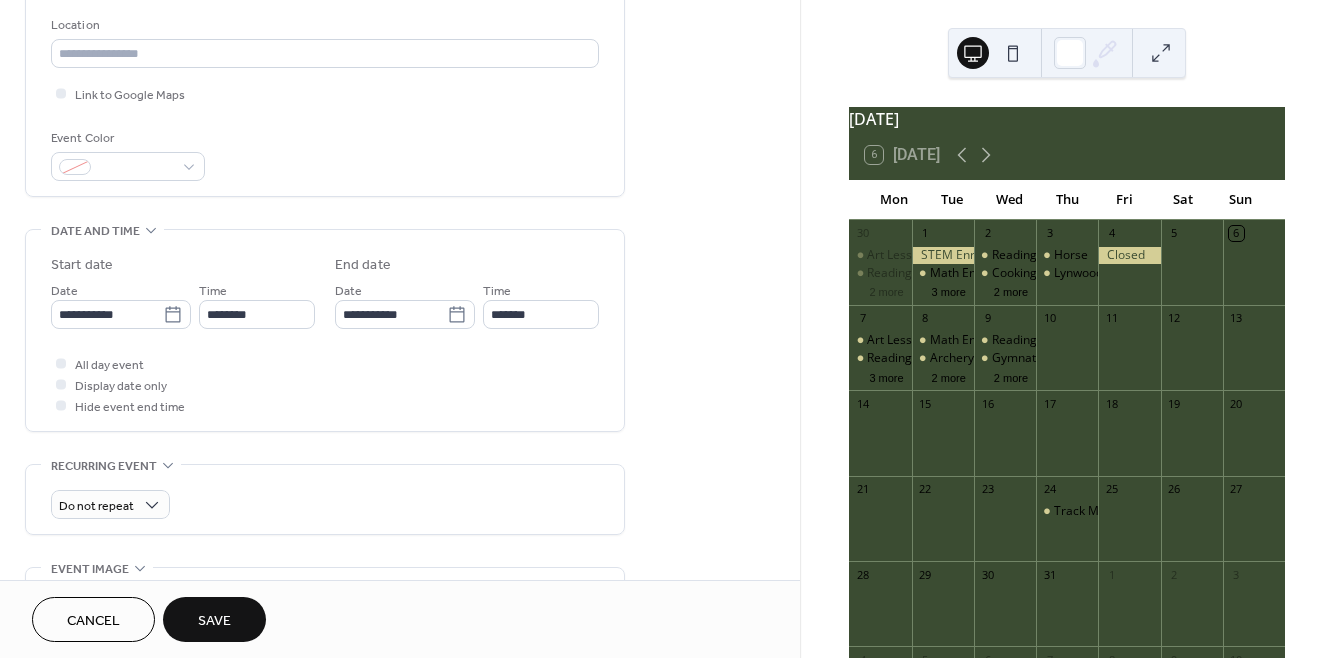 scroll, scrollTop: 424, scrollLeft: 0, axis: vertical 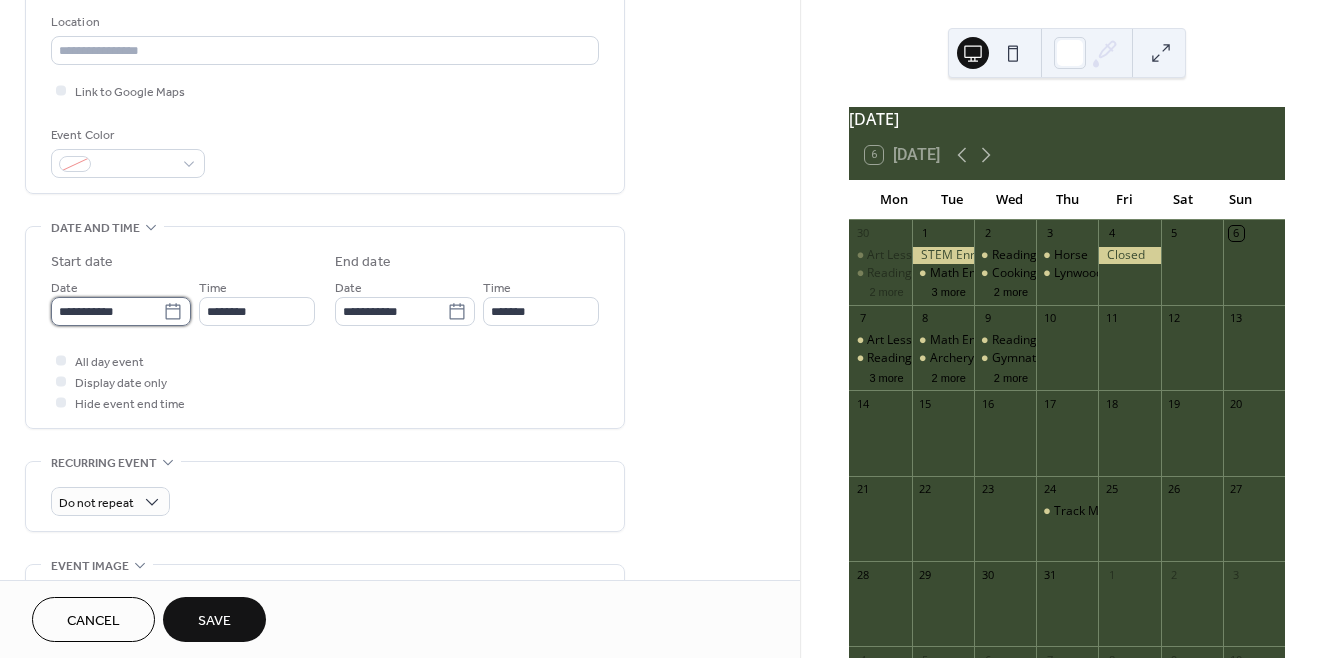 click on "**********" at bounding box center [107, 311] 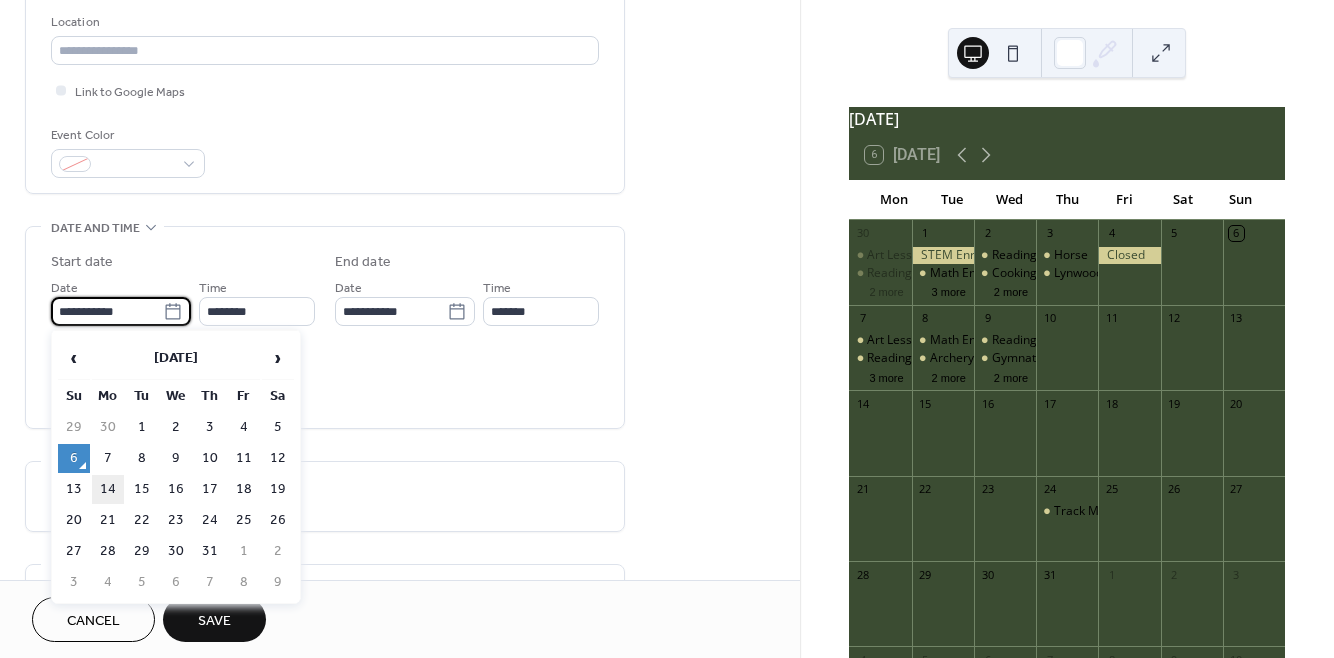 click on "14" at bounding box center [108, 489] 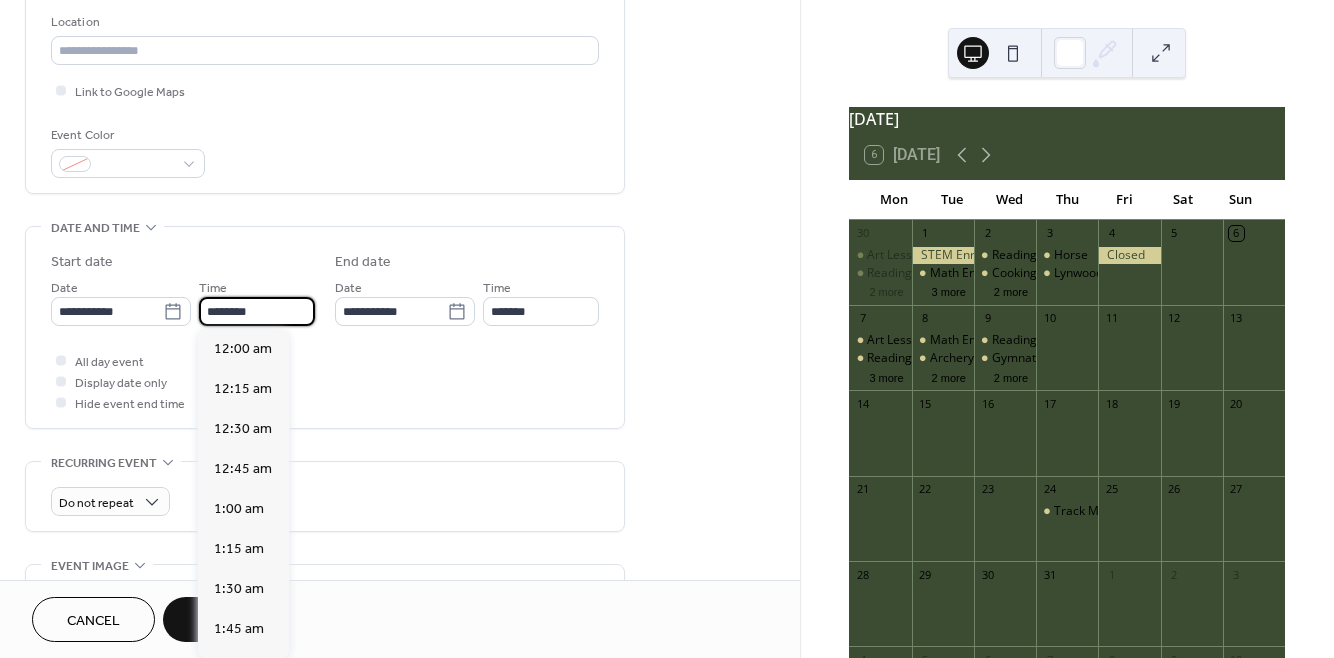 click on "********" at bounding box center (257, 311) 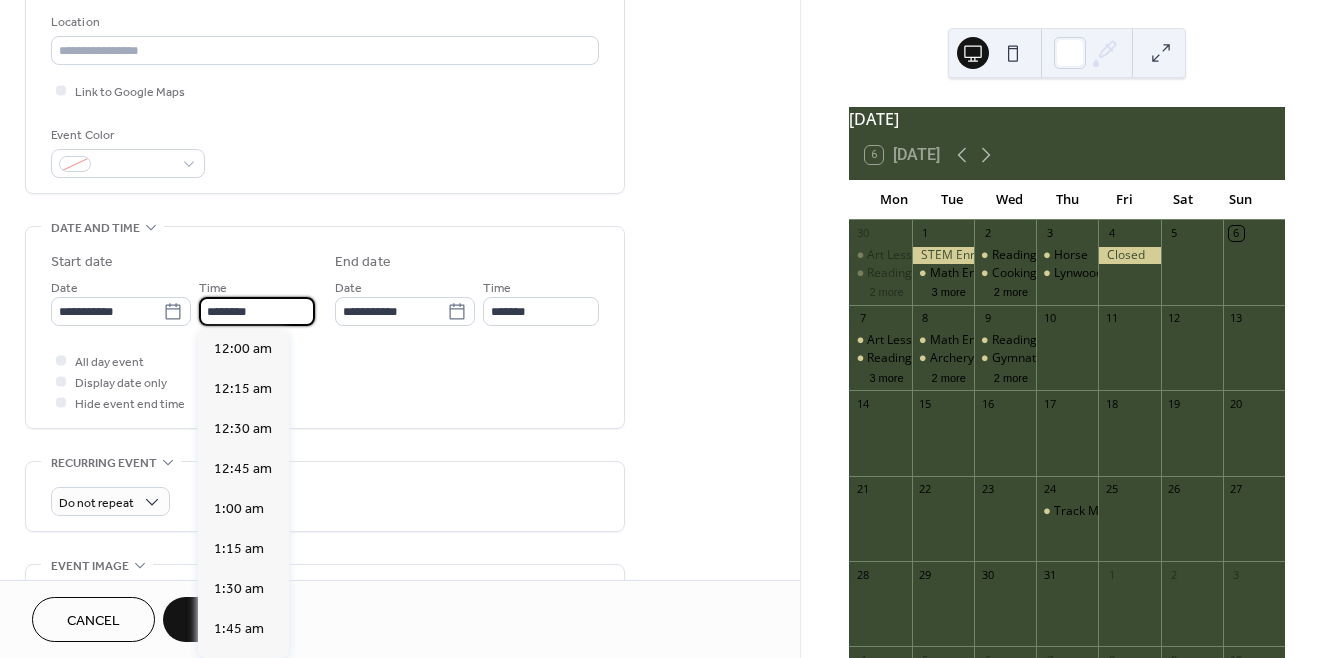 scroll, scrollTop: 1929, scrollLeft: 0, axis: vertical 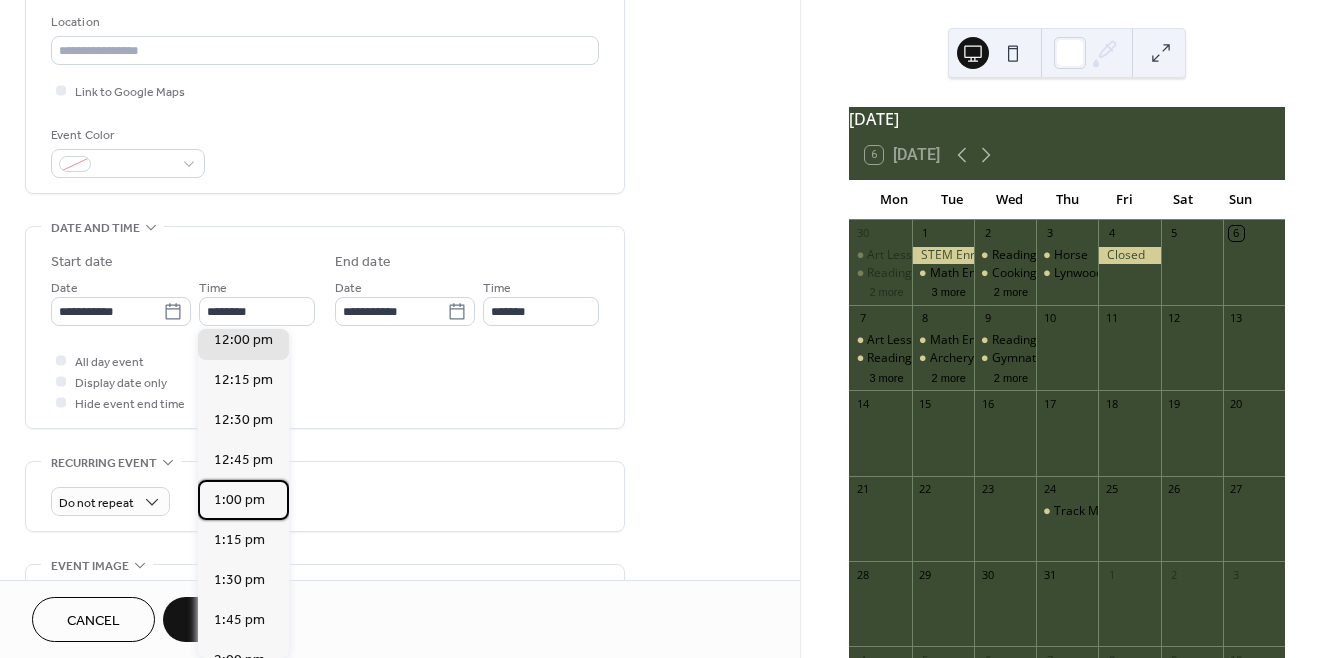 click on "12:00 am 12:15 am 12:30 am 12:45 am 1:00 am 1:15 am 1:30 am 1:45 am 2:00 am 2:15 am 2:30 am 2:45 am 3:00 am 3:15 am 3:30 am 3:45 am 4:00 am 4:15 am 4:30 am 4:45 am 5:00 am 5:15 am 5:30 am 5:45 am 6:00 am 6:15 am 6:30 am 6:45 am 7:00 am 7:15 am 7:30 am 7:45 am 8:00 am 8:15 am 8:30 am 8:45 am 9:00 am 9:15 am 9:30 am 9:45 am 10:00 am 10:15 am 10:30 am 10:45 am 11:00 am 11:15 am 11:30 am 11:45 am 12:00 pm 12:15 pm 12:30 pm 12:45 pm 1:00 pm 1:15 pm 1:30 pm 1:45 pm 2:00 pm 2:15 pm 2:30 pm 2:45 pm 3:00 pm 3:15 pm 3:30 pm 3:45 pm 4:00 pm 4:15 pm 4:30 pm 4:45 pm 5:00 pm 5:15 pm 5:30 pm 5:45 pm 6:00 pm 6:15 pm 6:30 pm 6:45 pm 7:00 pm 7:15 pm 7:30 pm 7:45 pm 8:00 pm 8:15 pm 8:30 pm 8:45 pm 9:00 pm 9:15 pm 9:30 pm 9:45 pm 10:00 pm 10:15 pm 10:30 pm 10:45 pm 11:00 pm 11:15 pm 11:30 pm 11:45 pm" at bounding box center [243, 493] 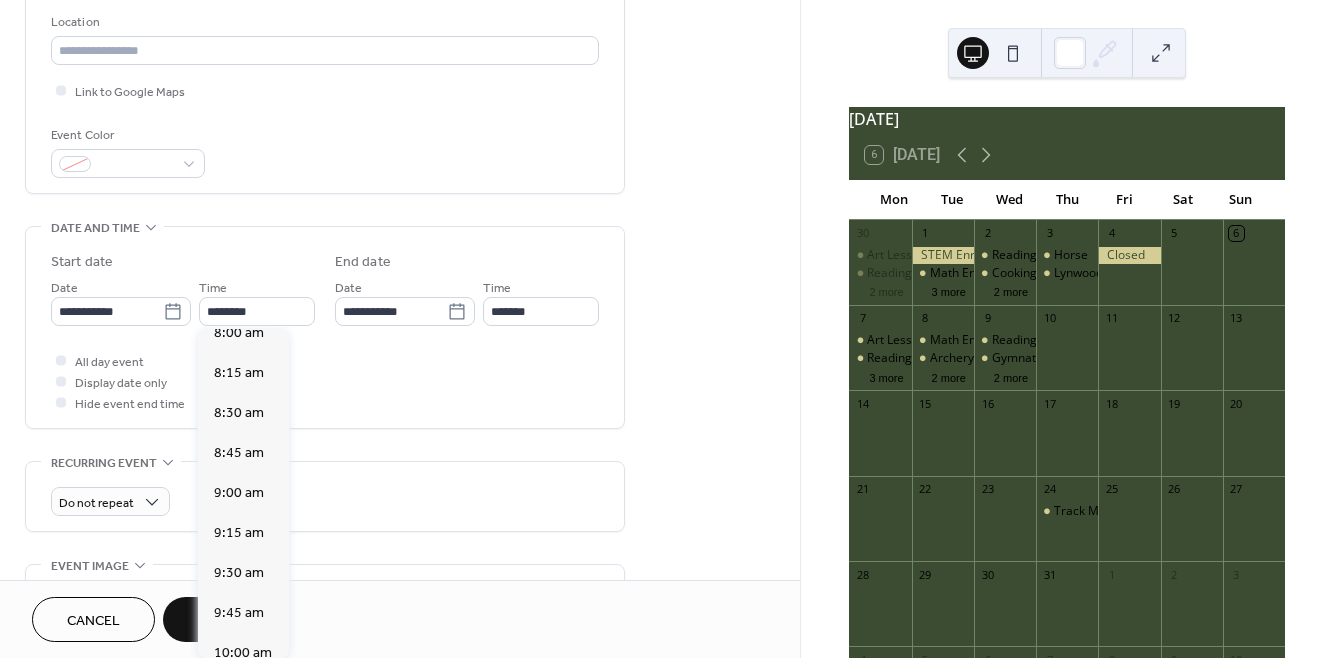 scroll, scrollTop: 1304, scrollLeft: 0, axis: vertical 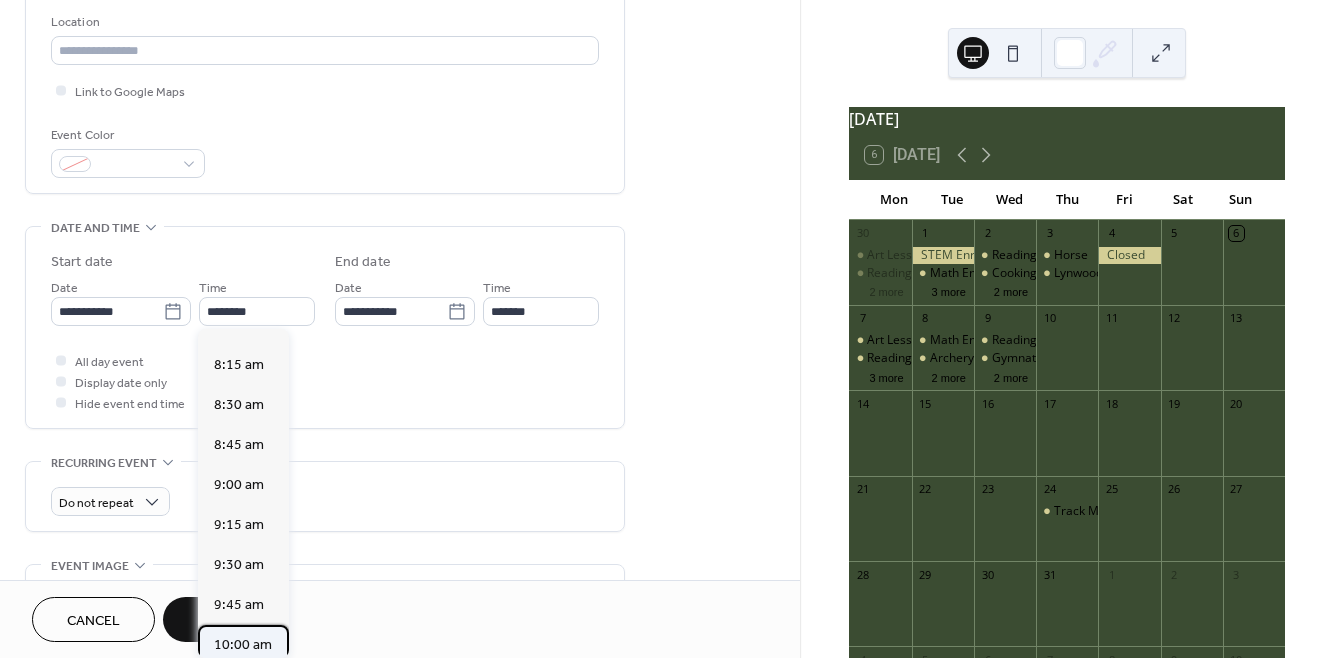 click on "10:00 am" at bounding box center (243, 645) 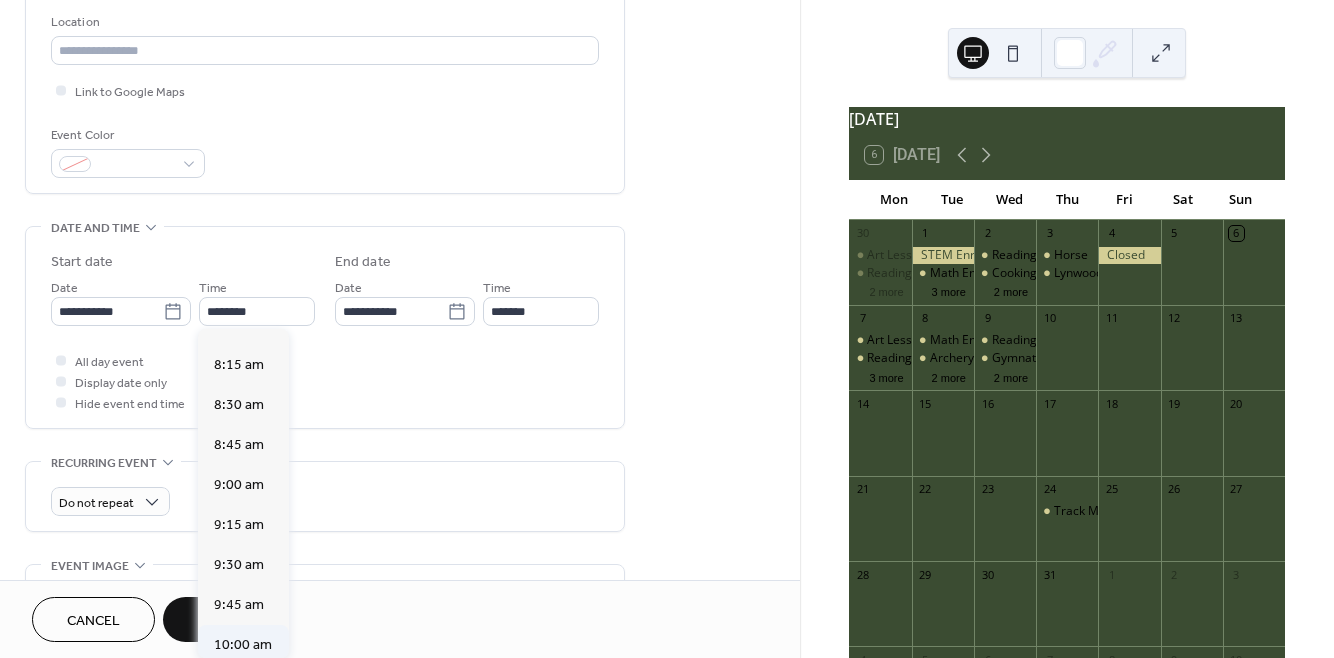 type on "********" 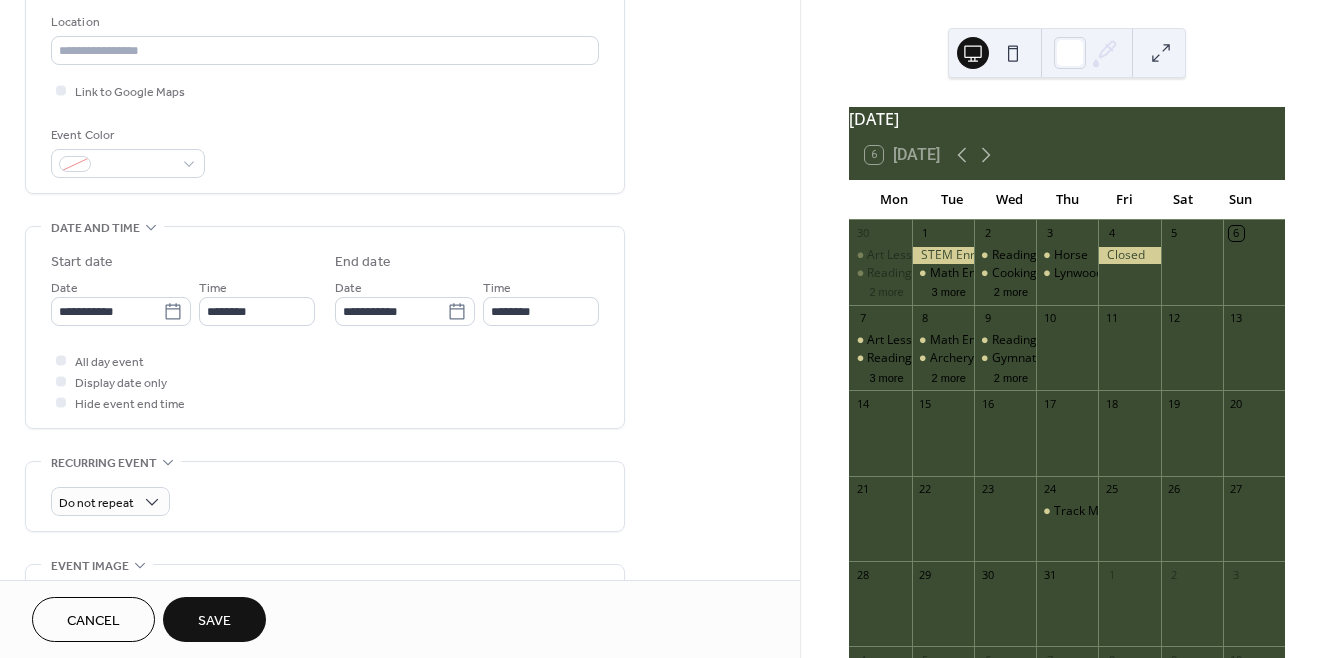 click on "Save" at bounding box center [214, 621] 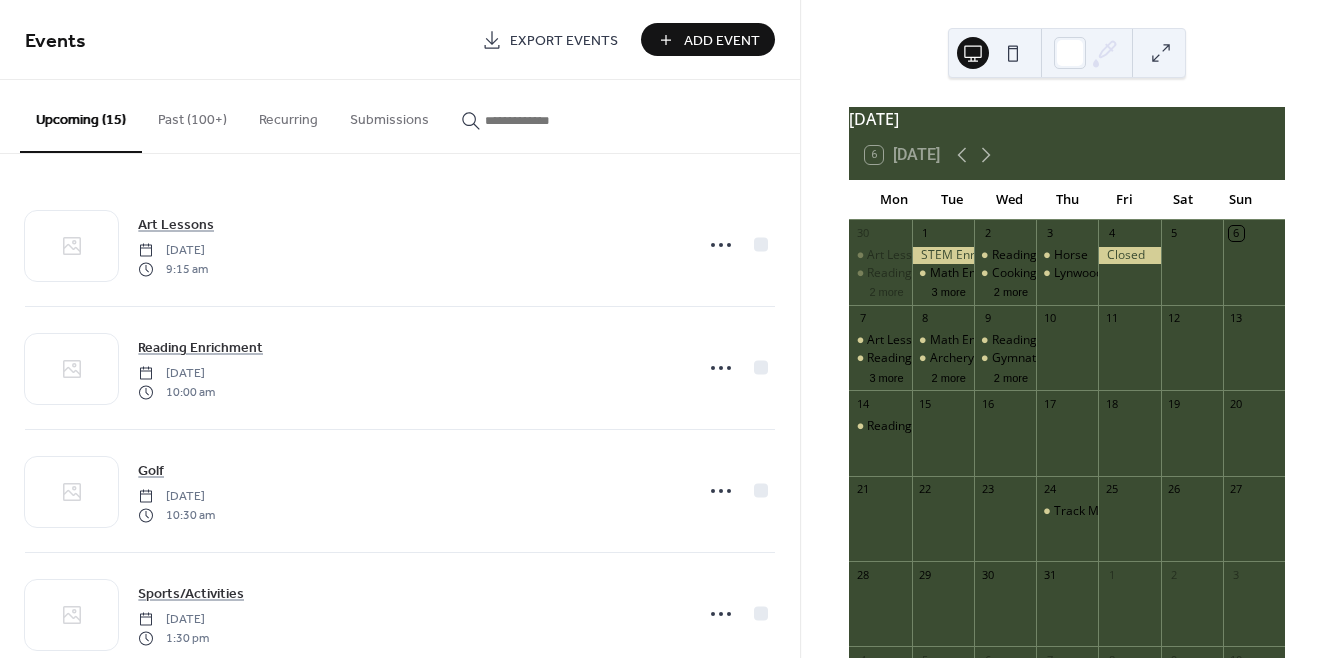 click on "Add Event" at bounding box center (722, 41) 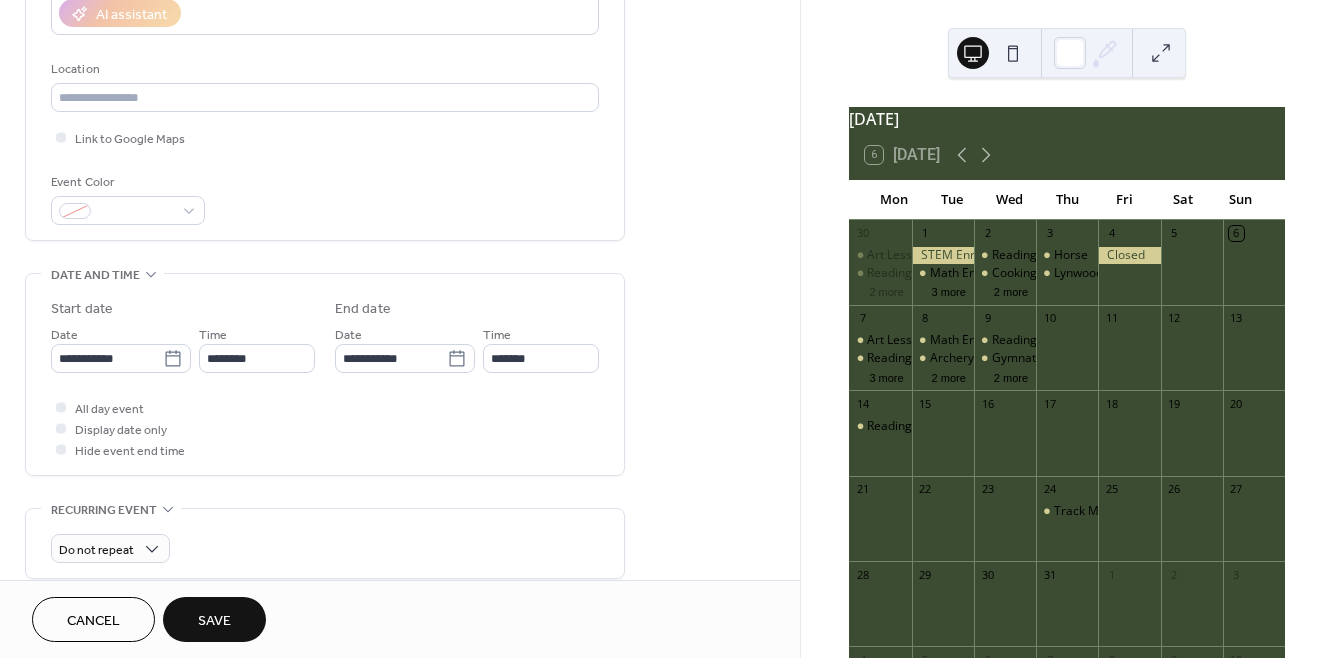 scroll, scrollTop: 416, scrollLeft: 0, axis: vertical 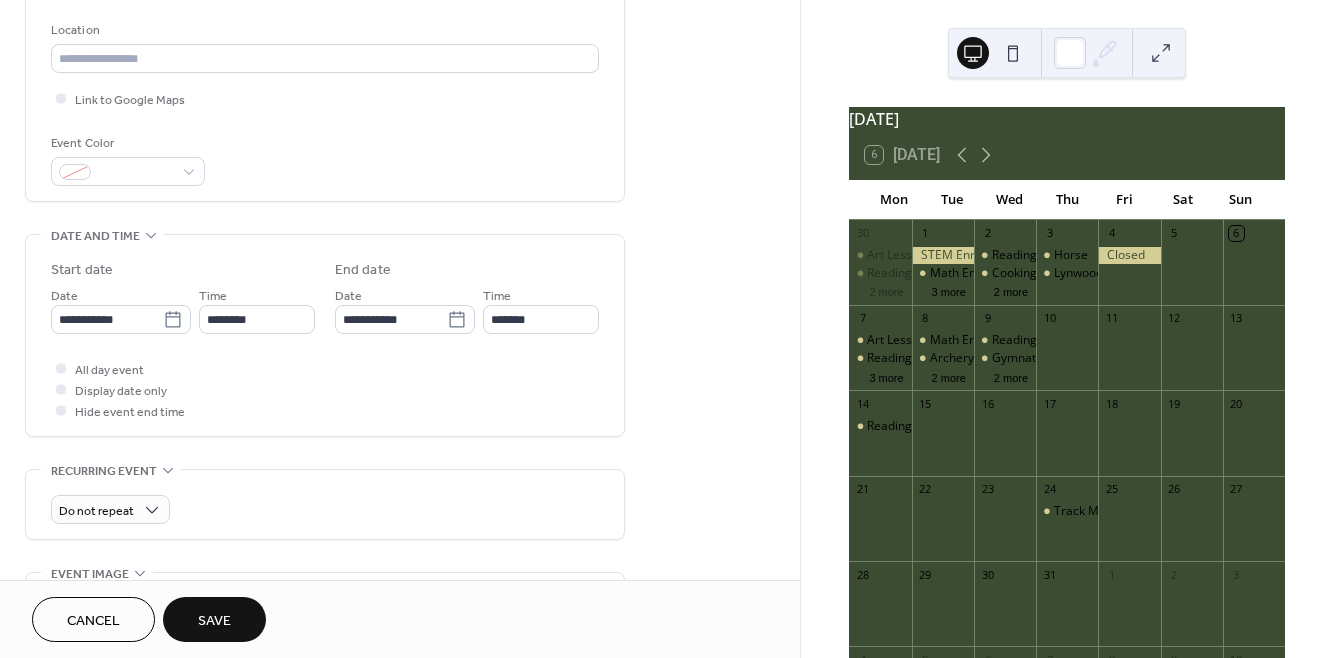 type on "****" 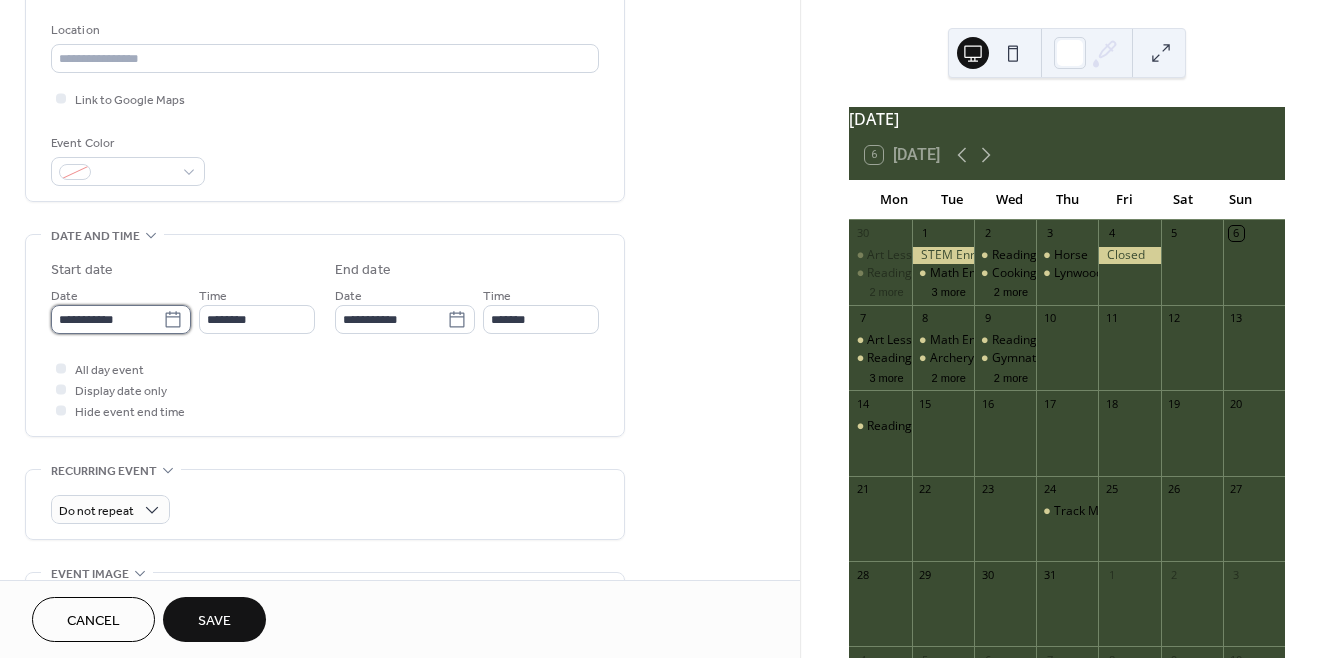 click on "**********" at bounding box center (107, 319) 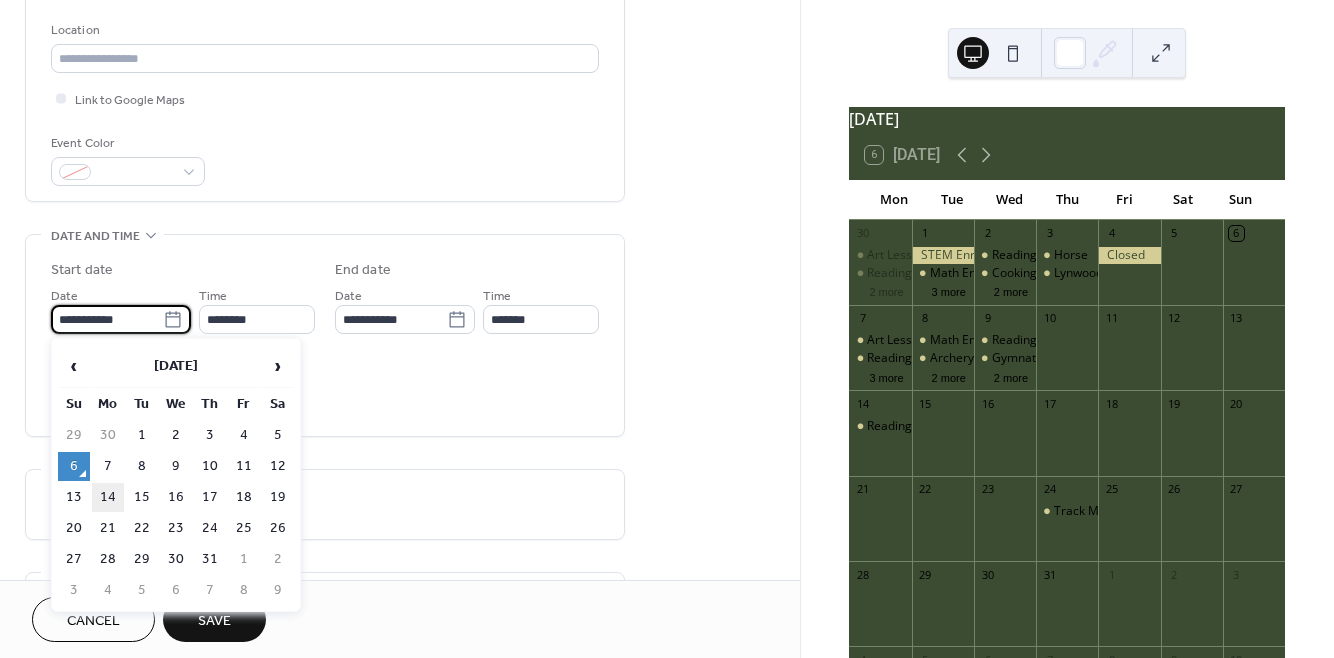 click on "14" at bounding box center [108, 497] 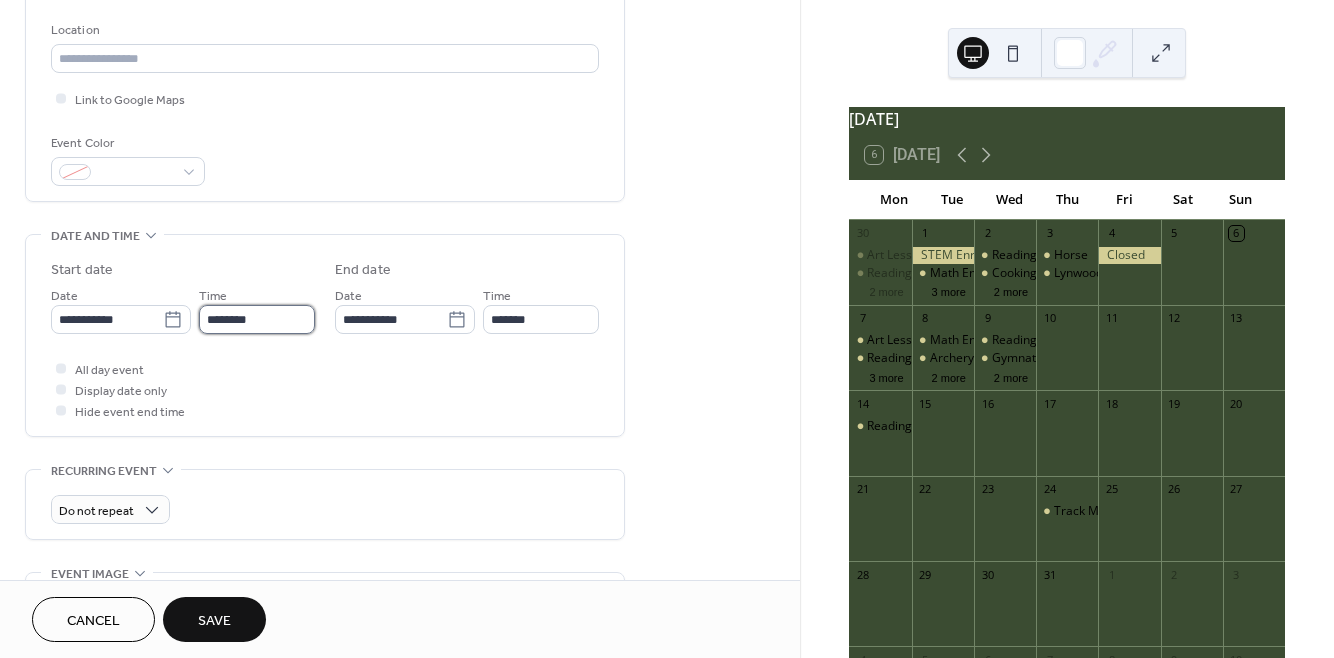 click on "********" at bounding box center [257, 319] 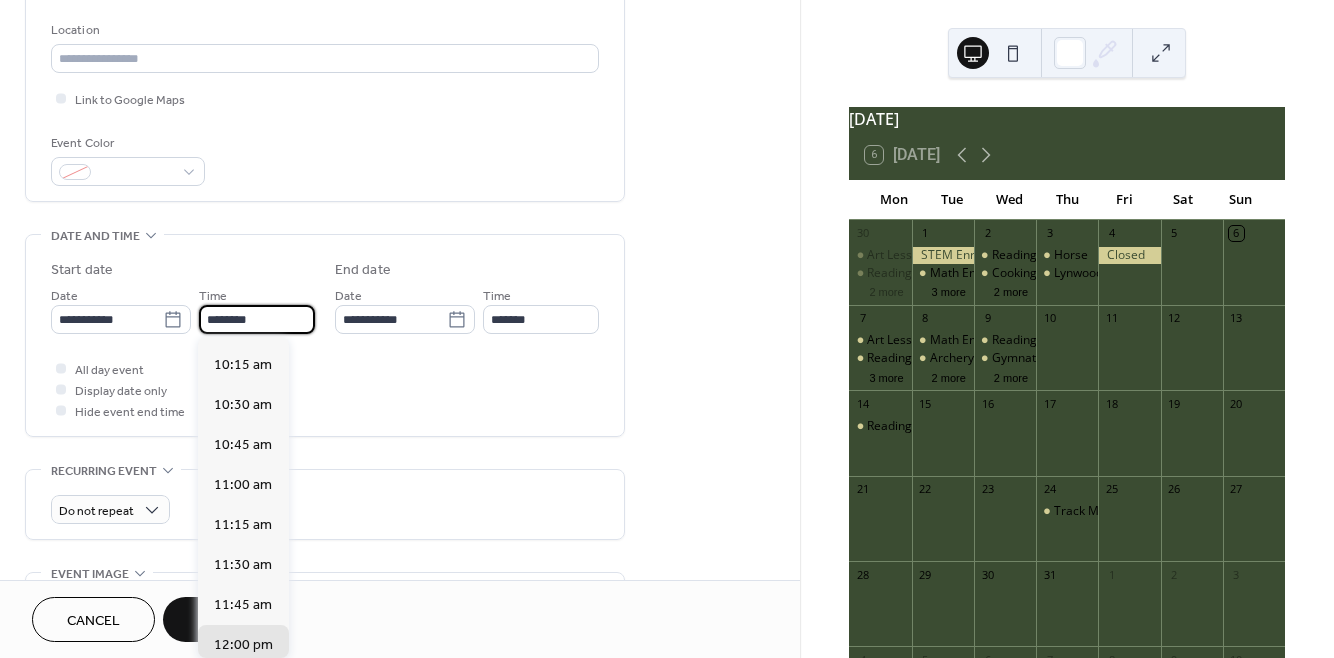 scroll, scrollTop: 1632, scrollLeft: 0, axis: vertical 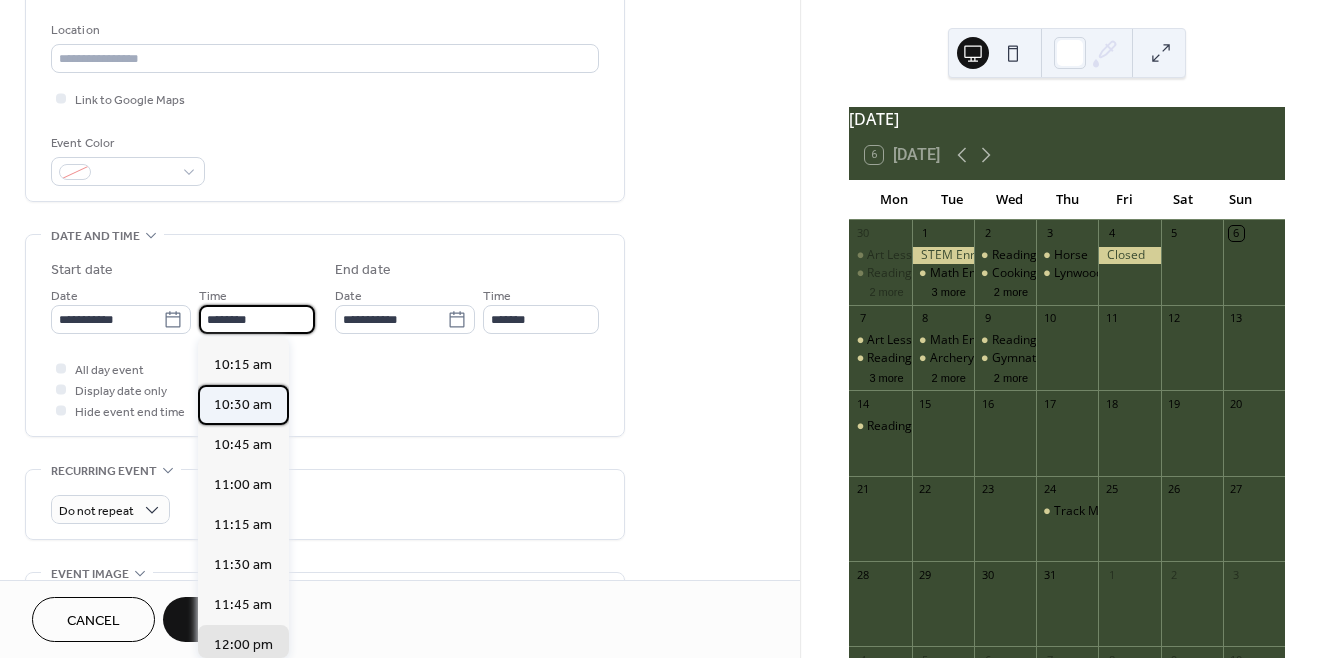 click on "10:30 am" at bounding box center [243, 405] 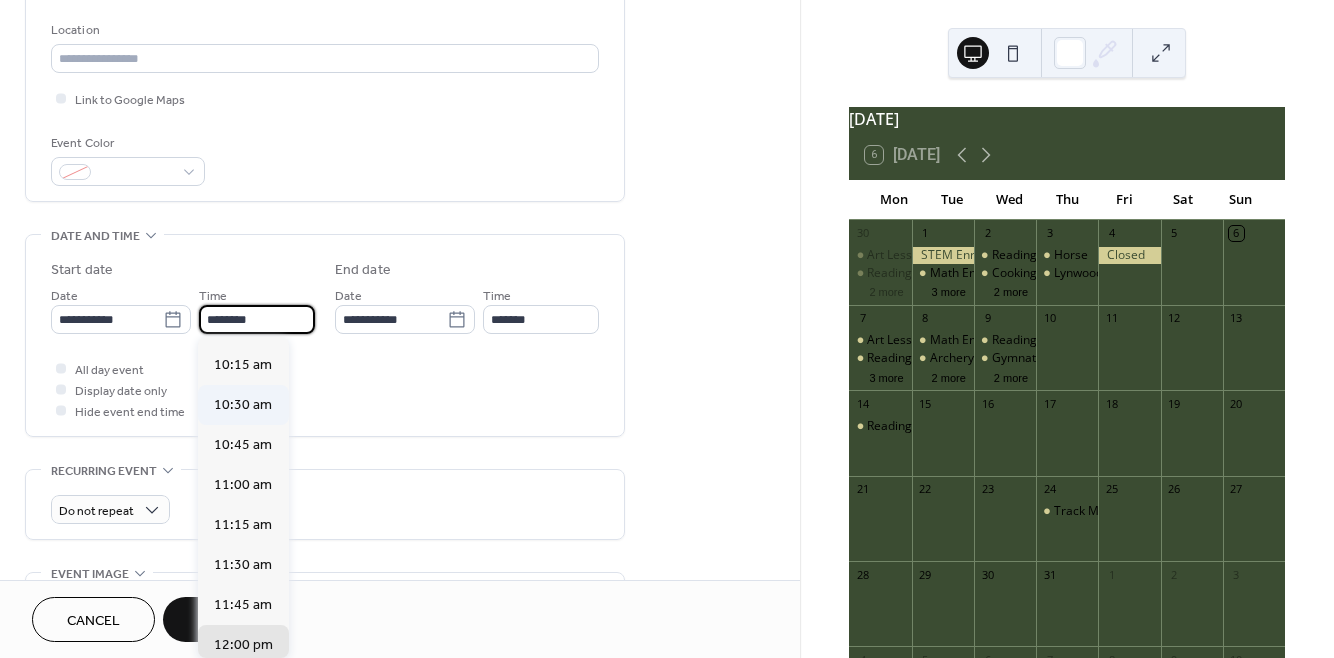 type on "********" 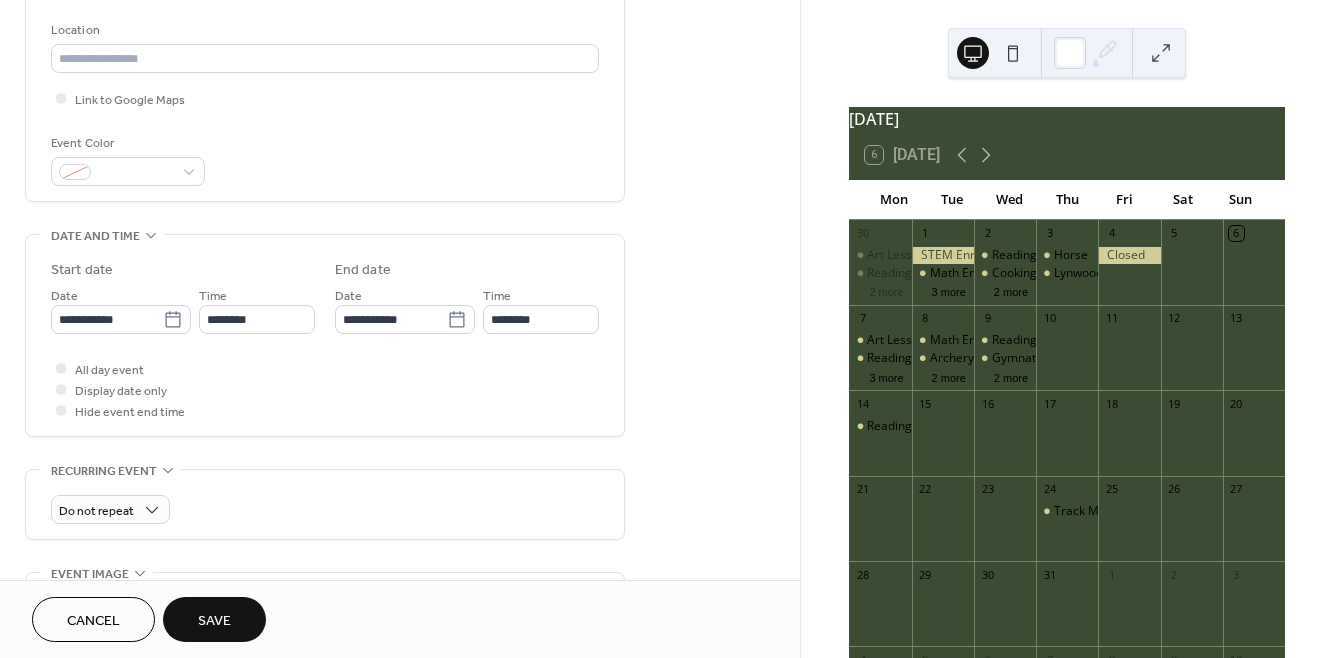 click on "Save" at bounding box center (214, 619) 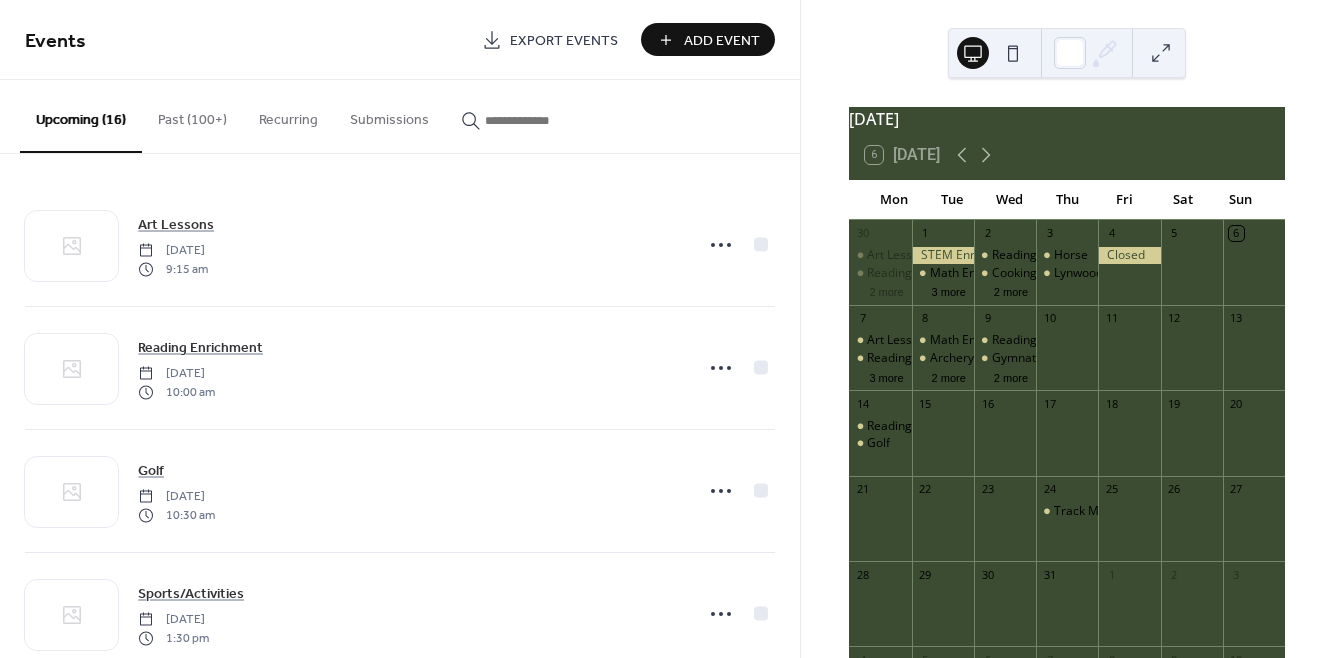 click on "Add Event" at bounding box center (722, 41) 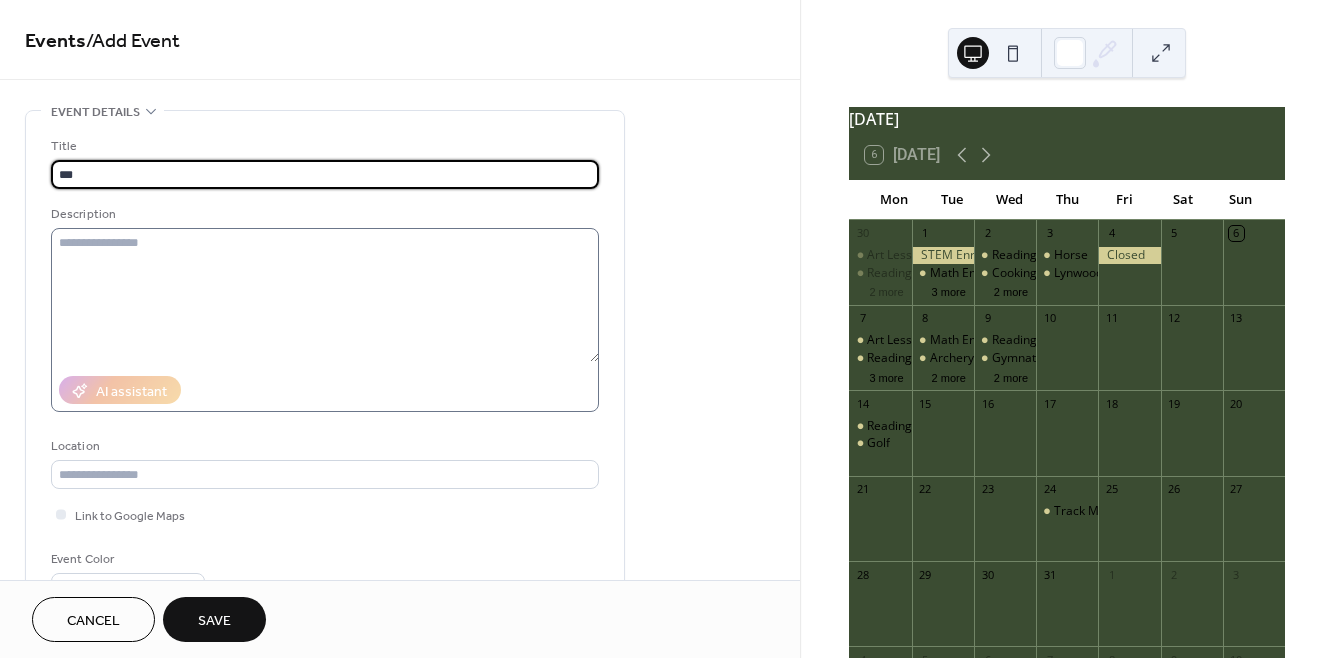 type on "**********" 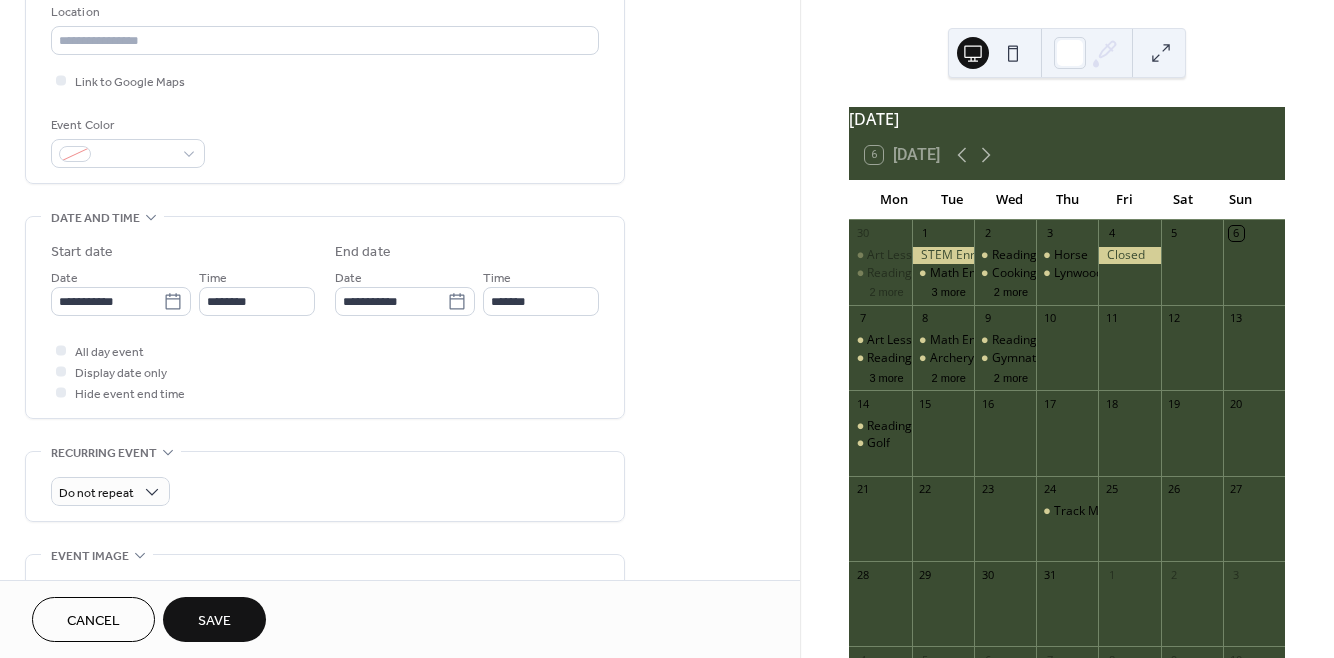 scroll, scrollTop: 440, scrollLeft: 0, axis: vertical 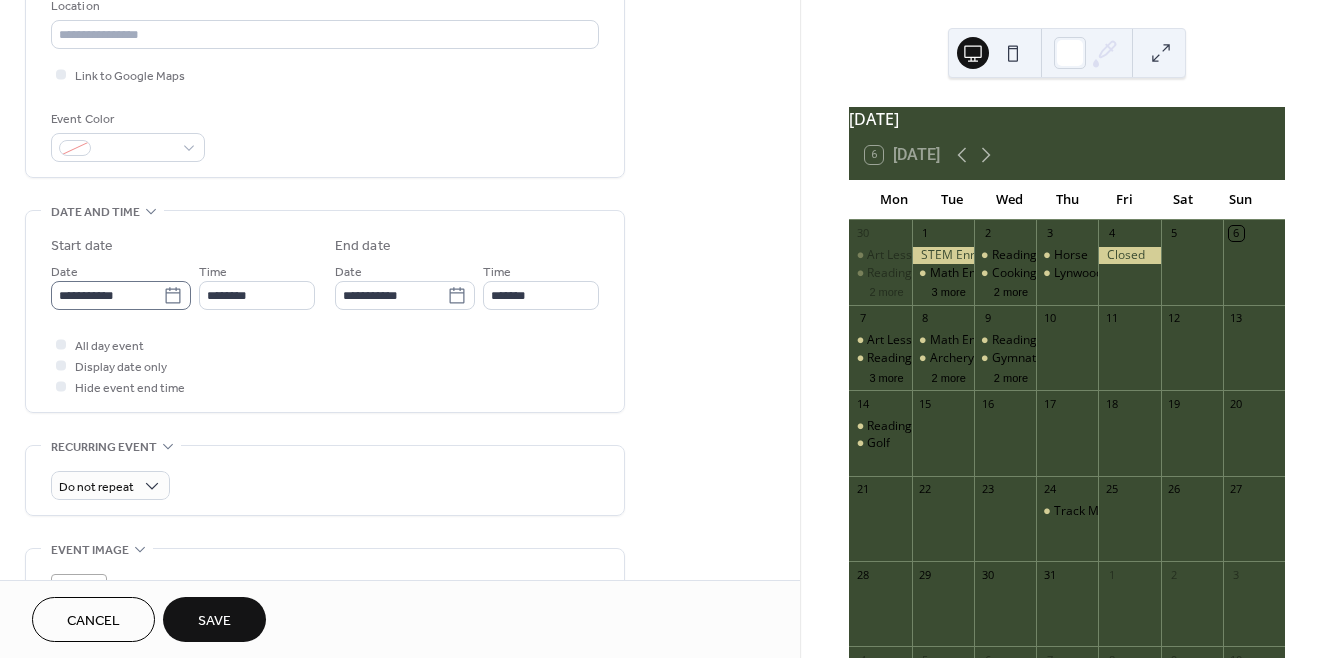 click 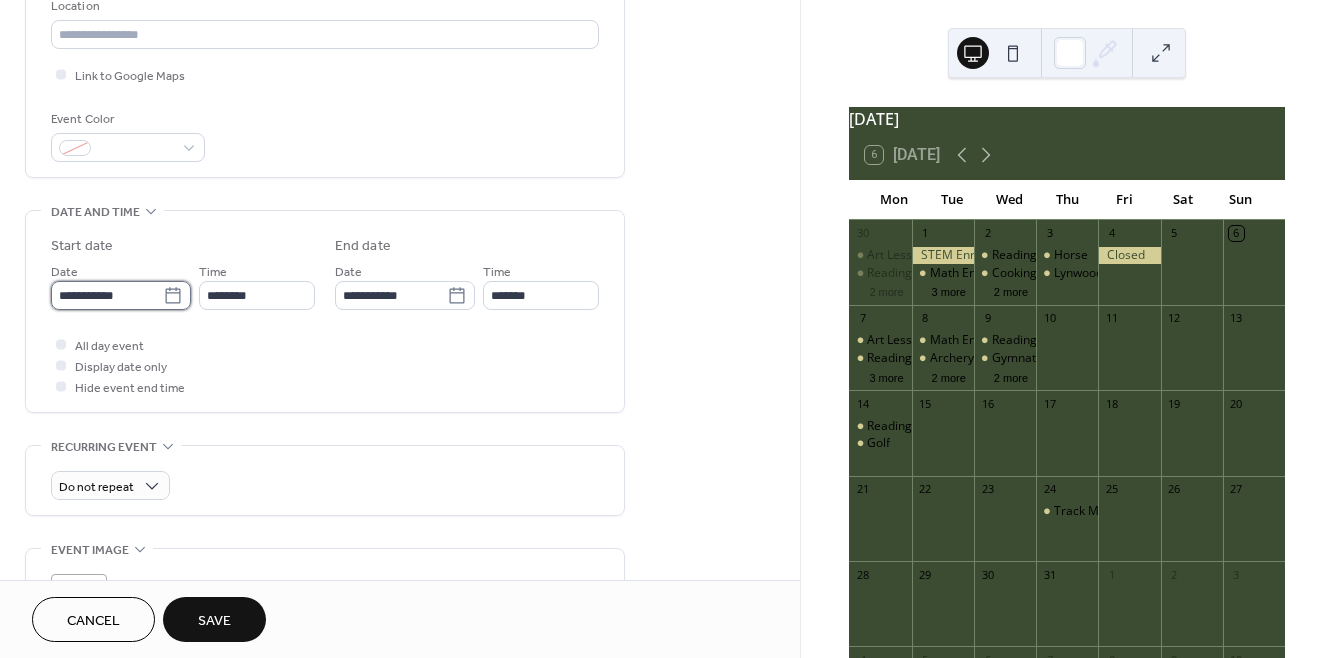 click on "**********" at bounding box center [107, 295] 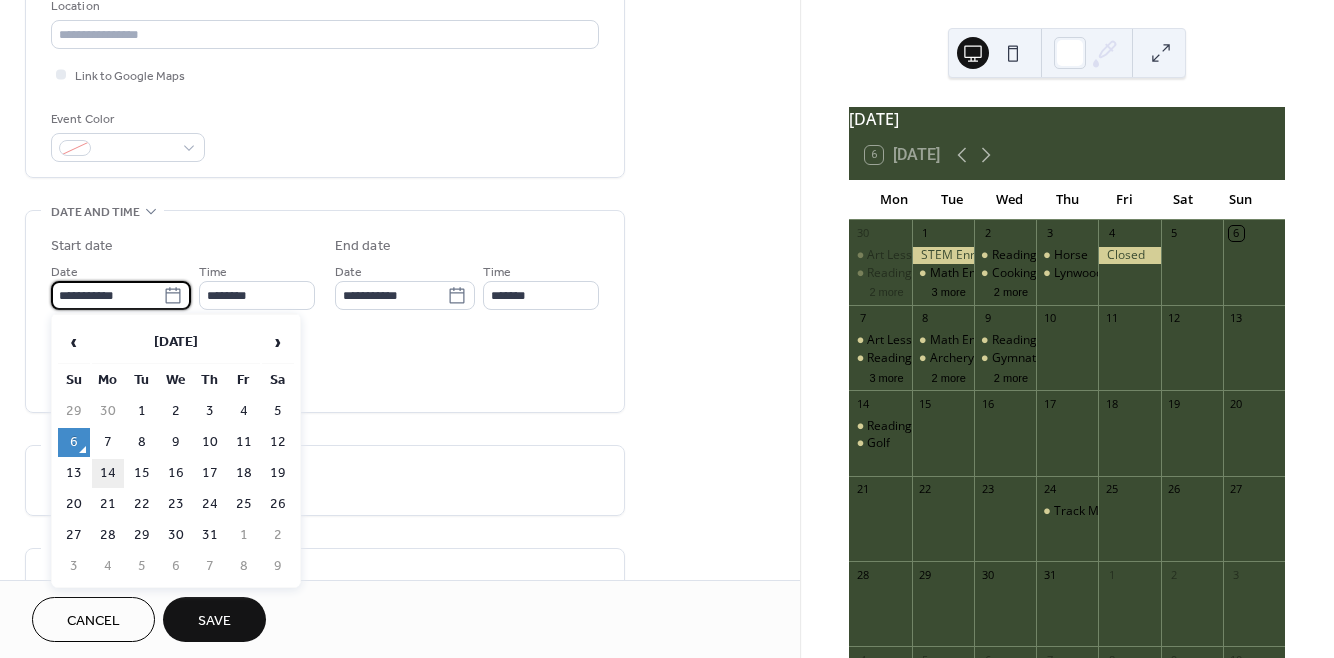 click on "14" at bounding box center [108, 473] 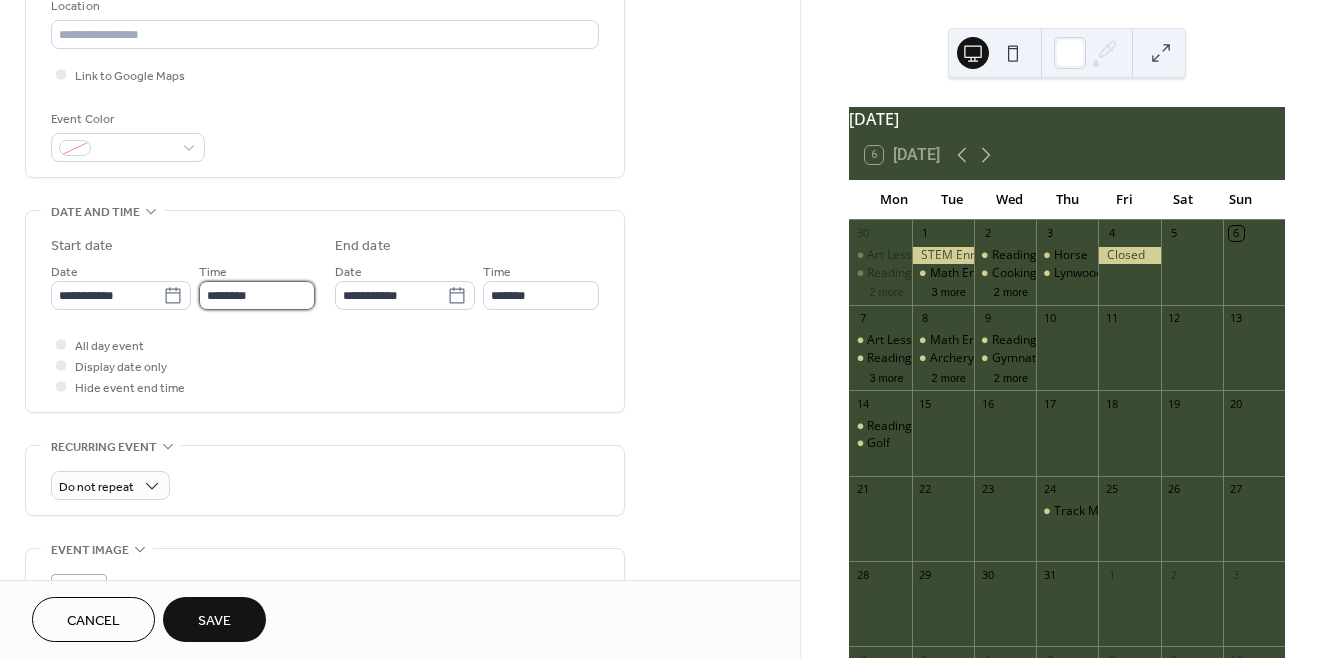 click on "********" at bounding box center (257, 295) 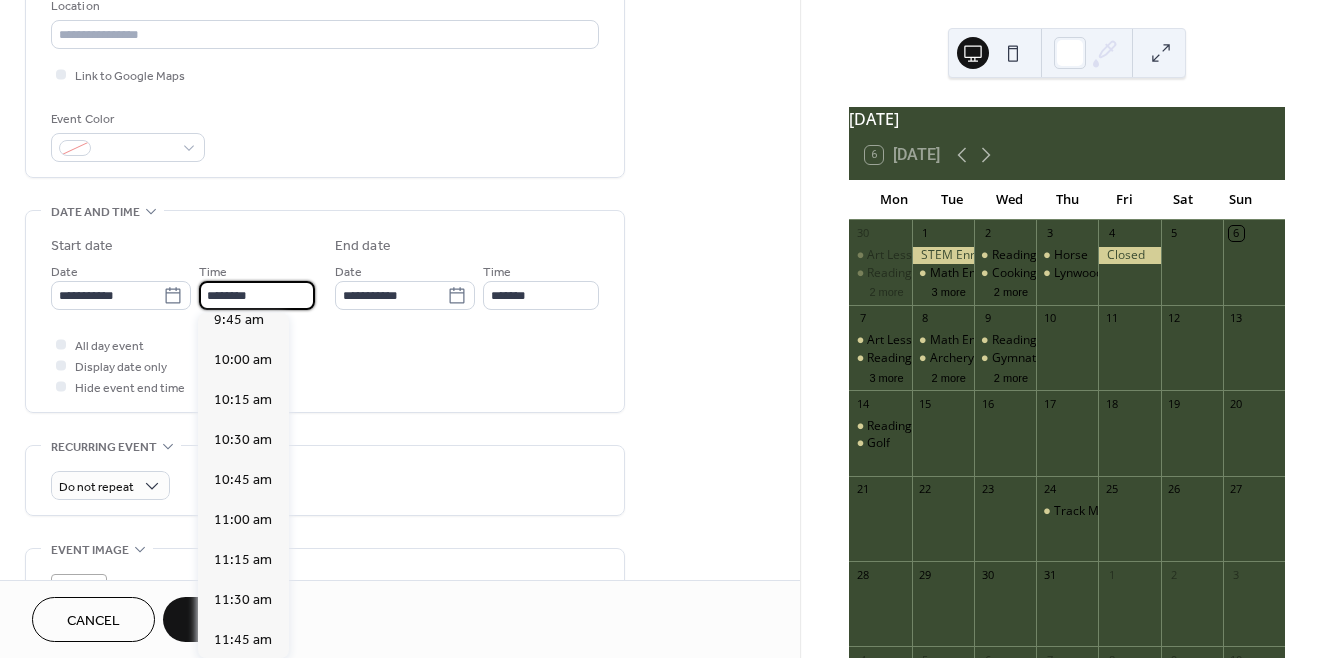 scroll, scrollTop: 1476, scrollLeft: 0, axis: vertical 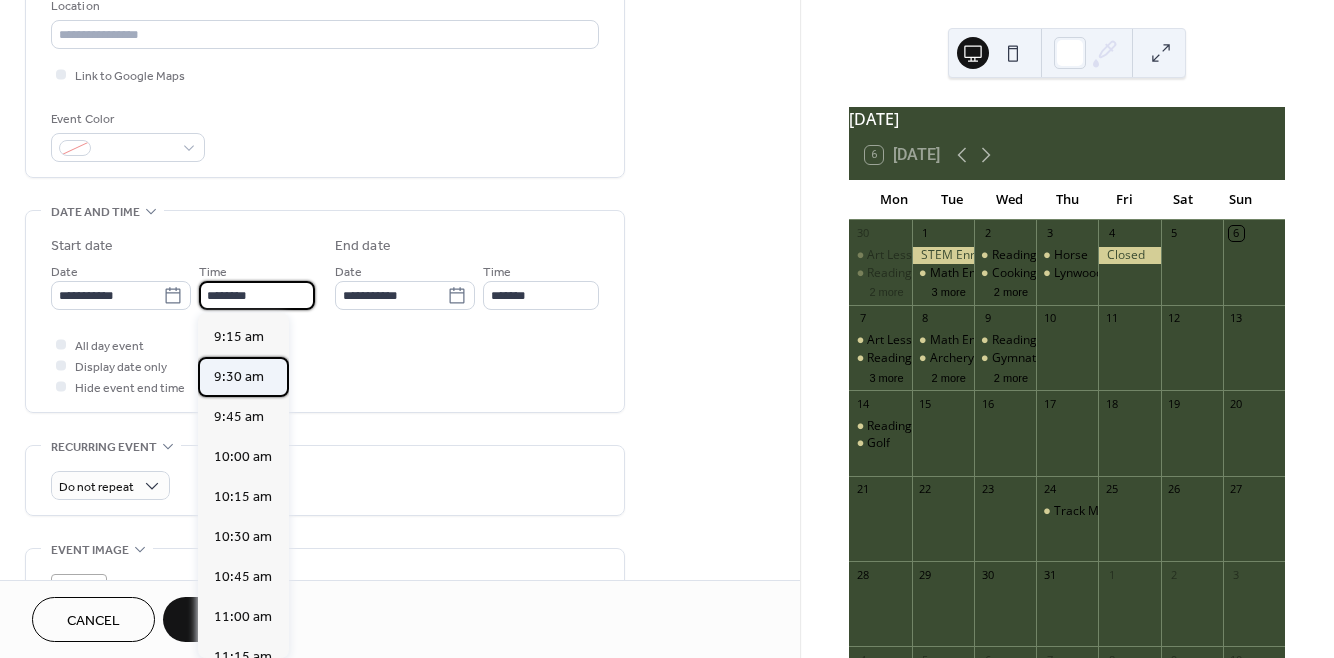 click on "9:30 am" at bounding box center (239, 377) 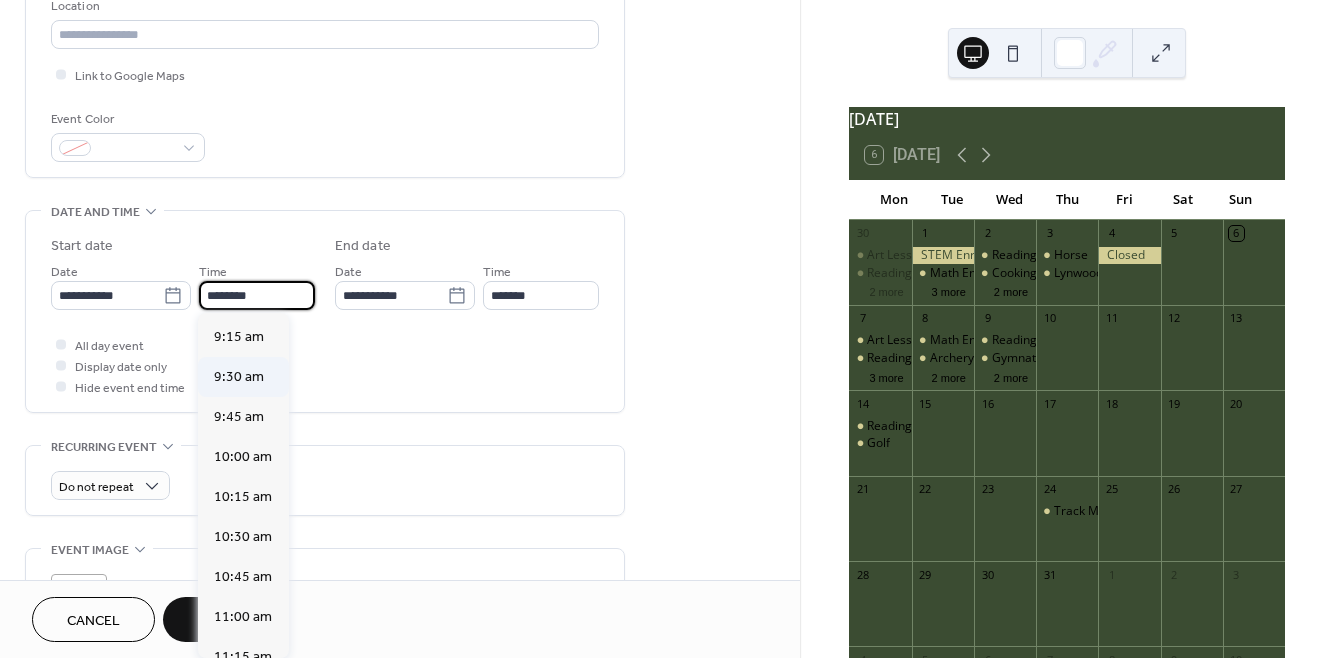 type on "*******" 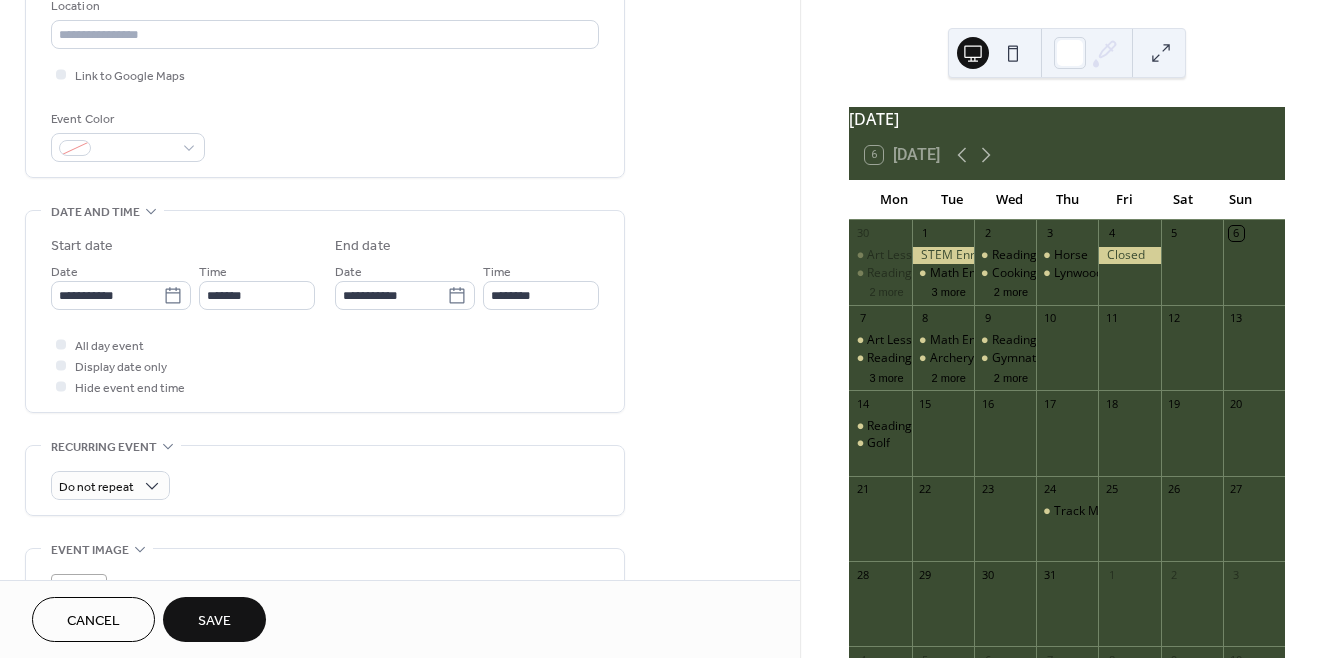 click on "Save" at bounding box center (214, 619) 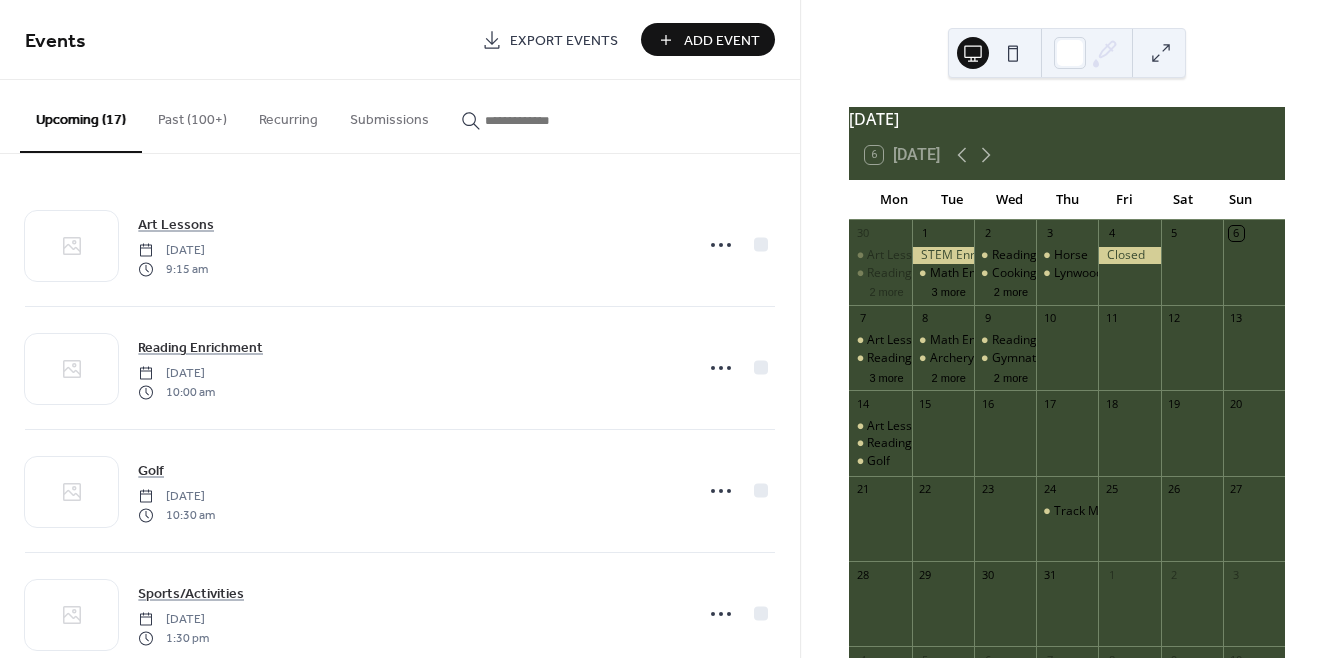 click on "Add Event" at bounding box center [722, 41] 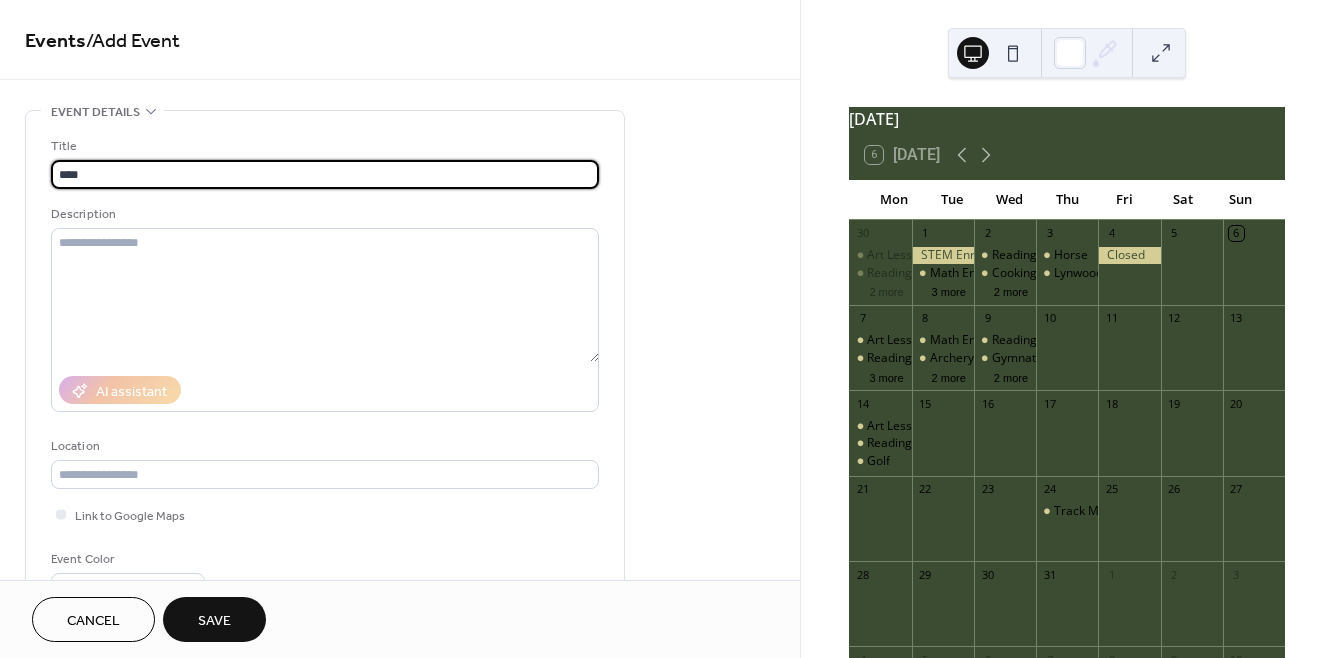 type on "**********" 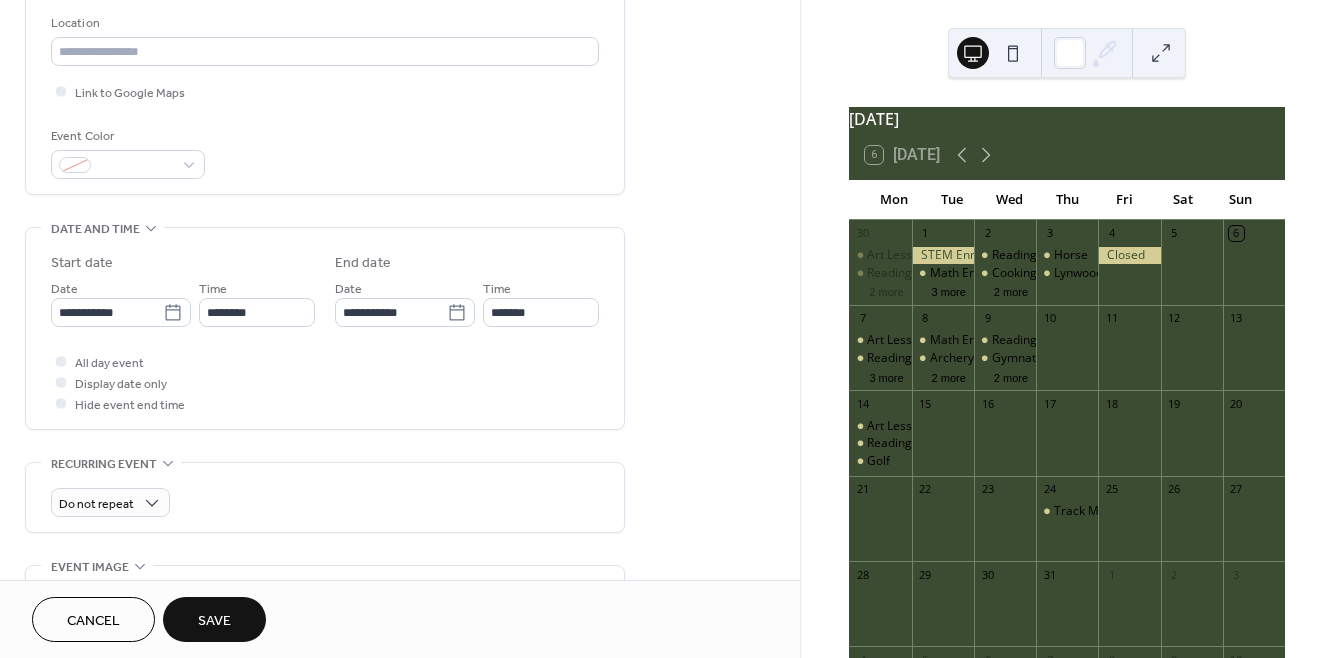 scroll, scrollTop: 424, scrollLeft: 0, axis: vertical 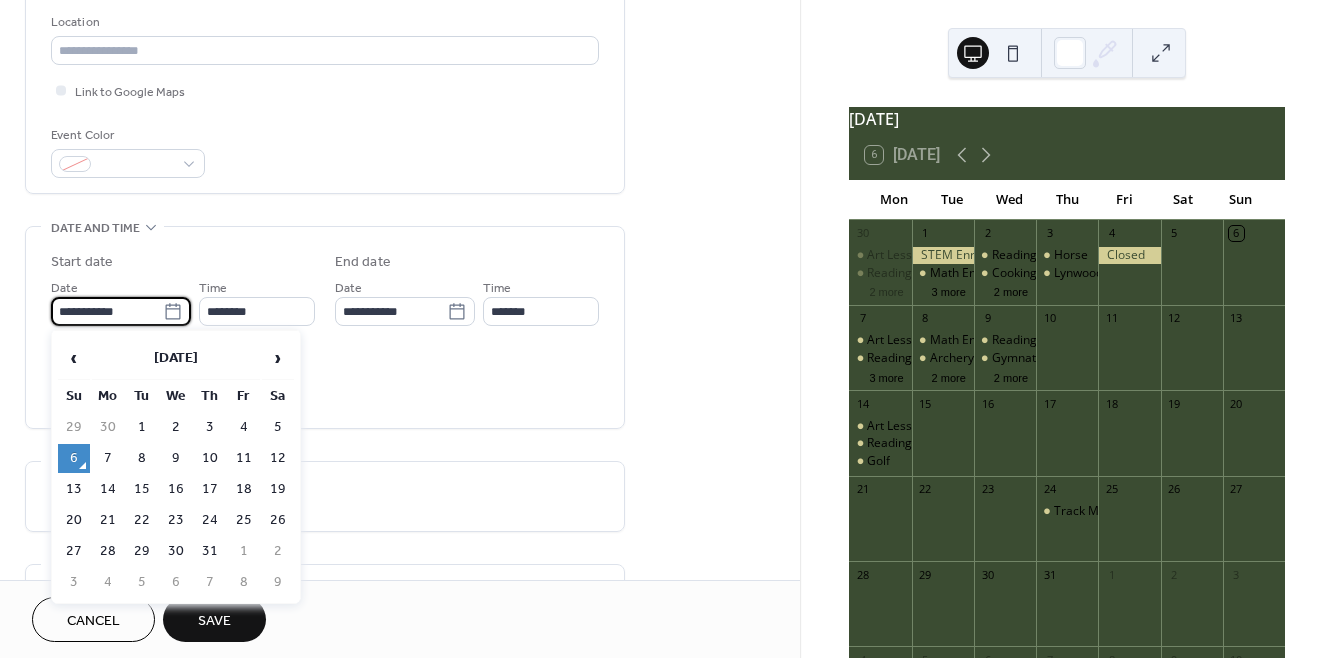 click on "**********" at bounding box center (107, 311) 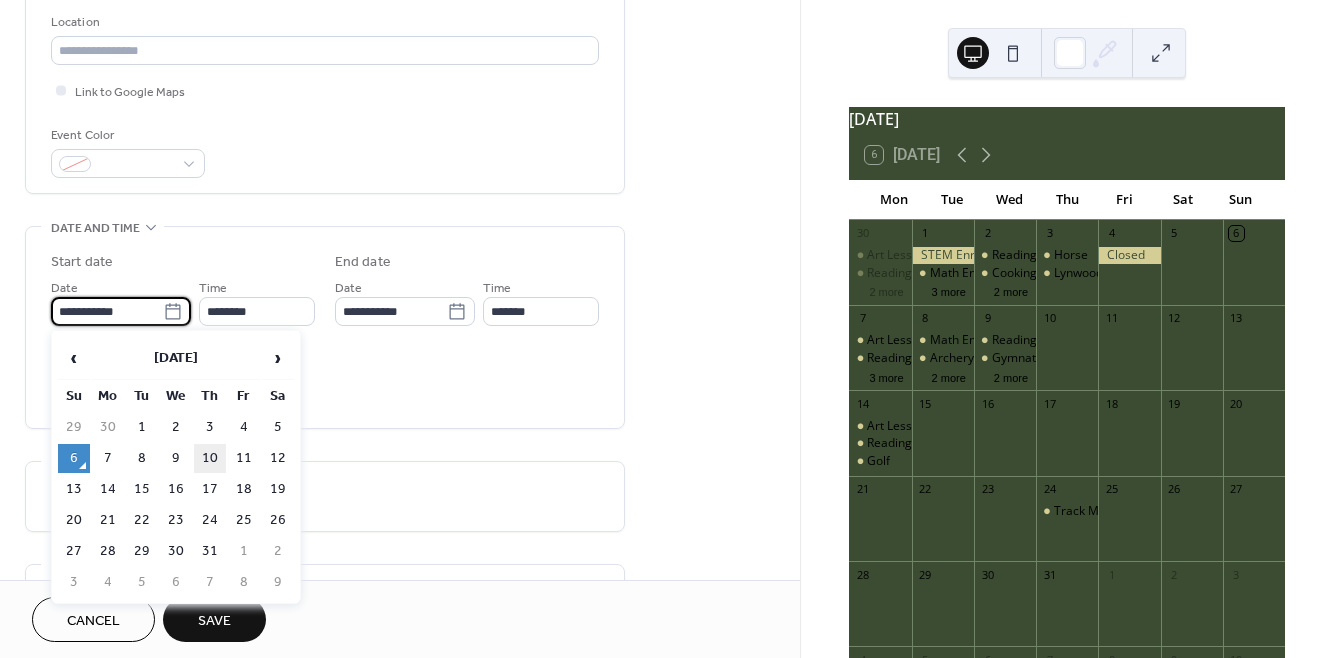 click on "10" at bounding box center [210, 458] 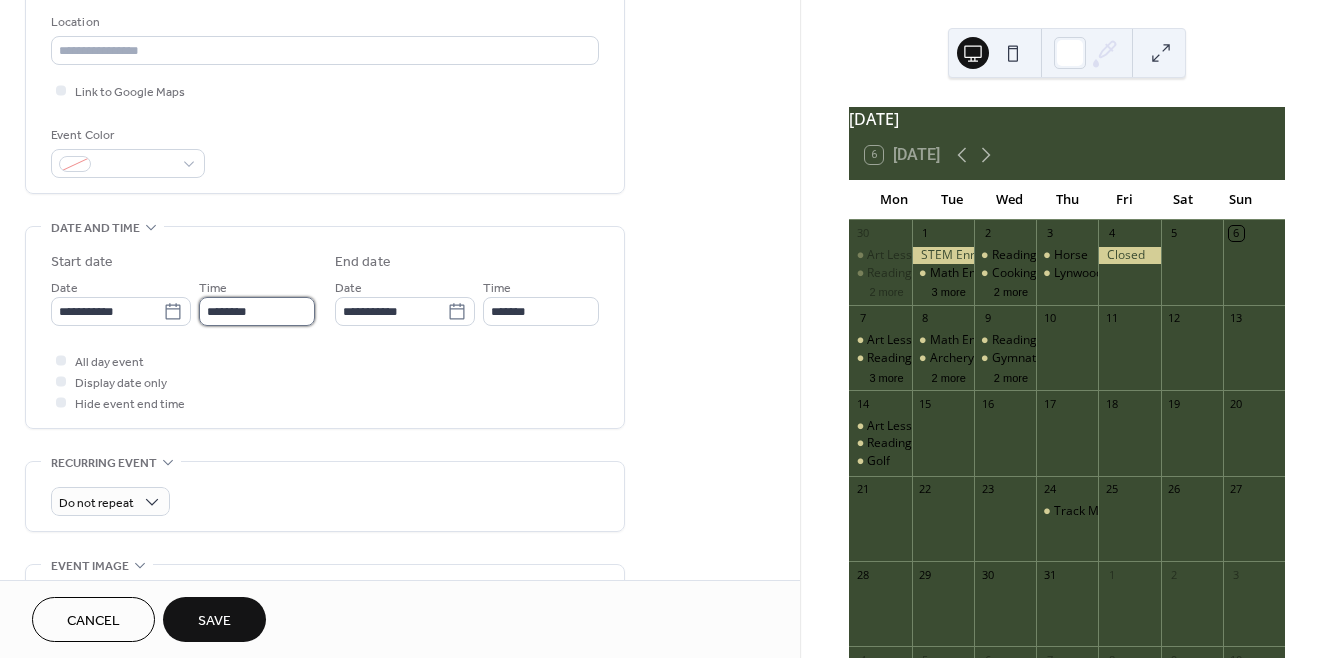 click on "********" at bounding box center [257, 311] 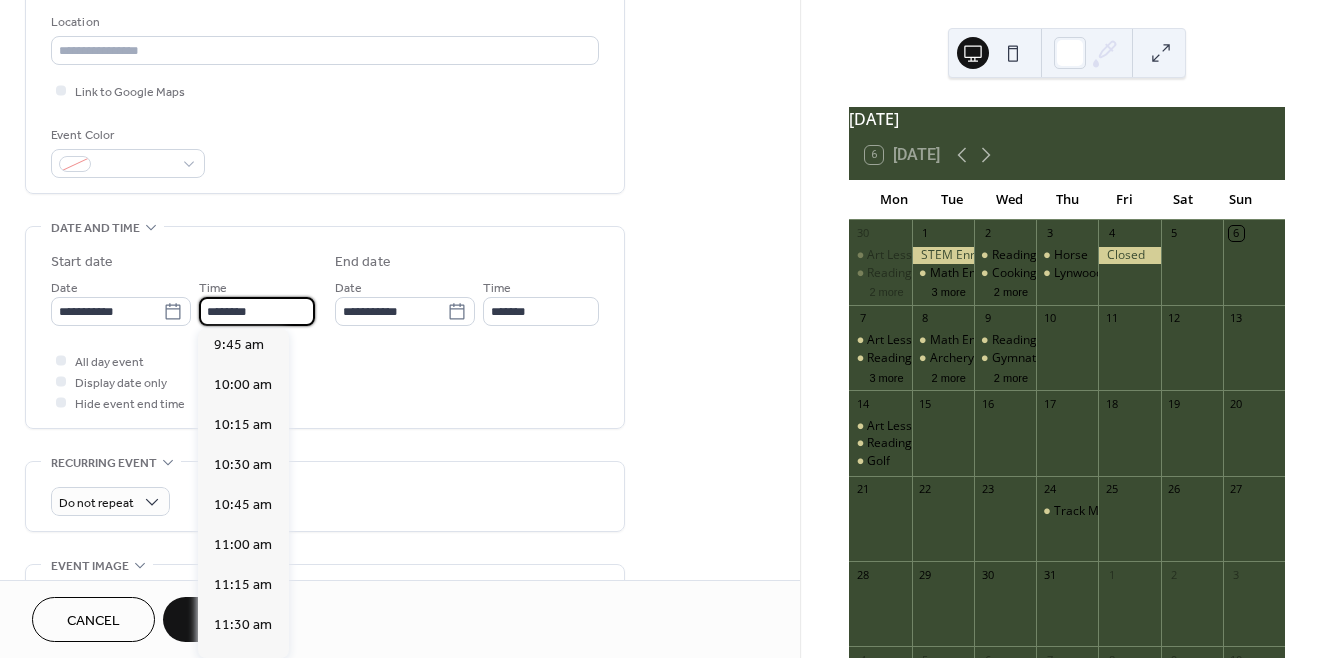 scroll, scrollTop: 1529, scrollLeft: 0, axis: vertical 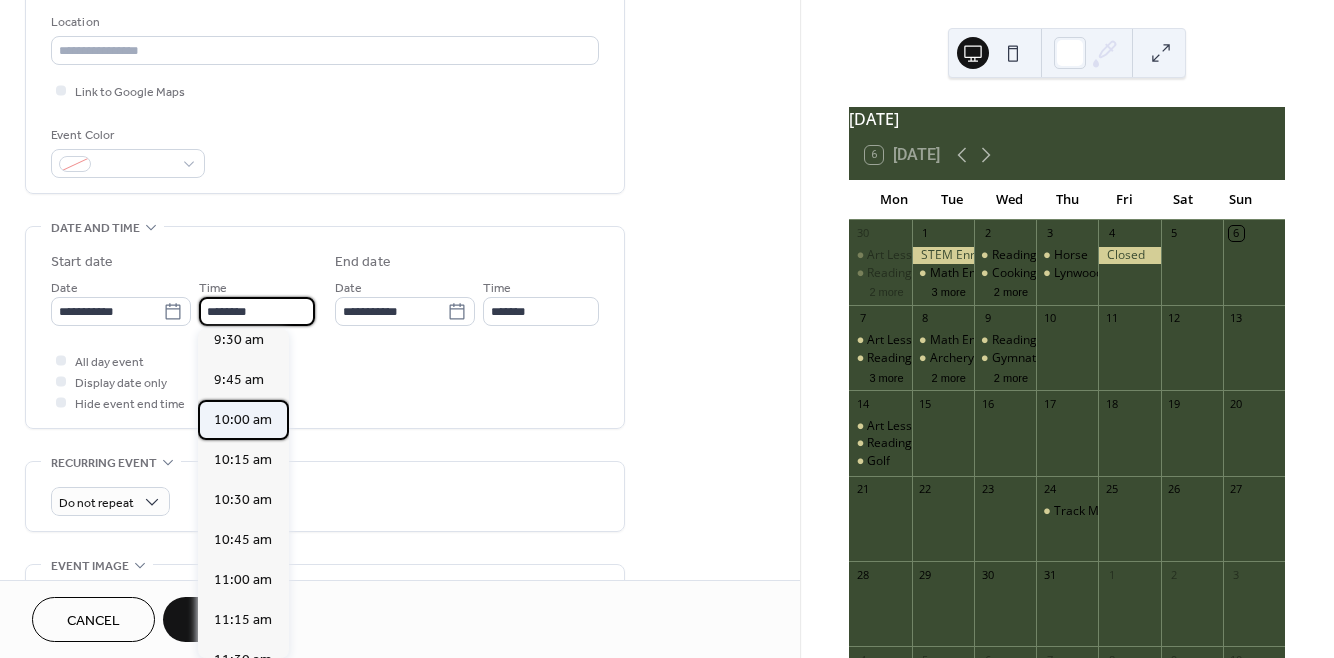 click on "10:00 am" at bounding box center [243, 420] 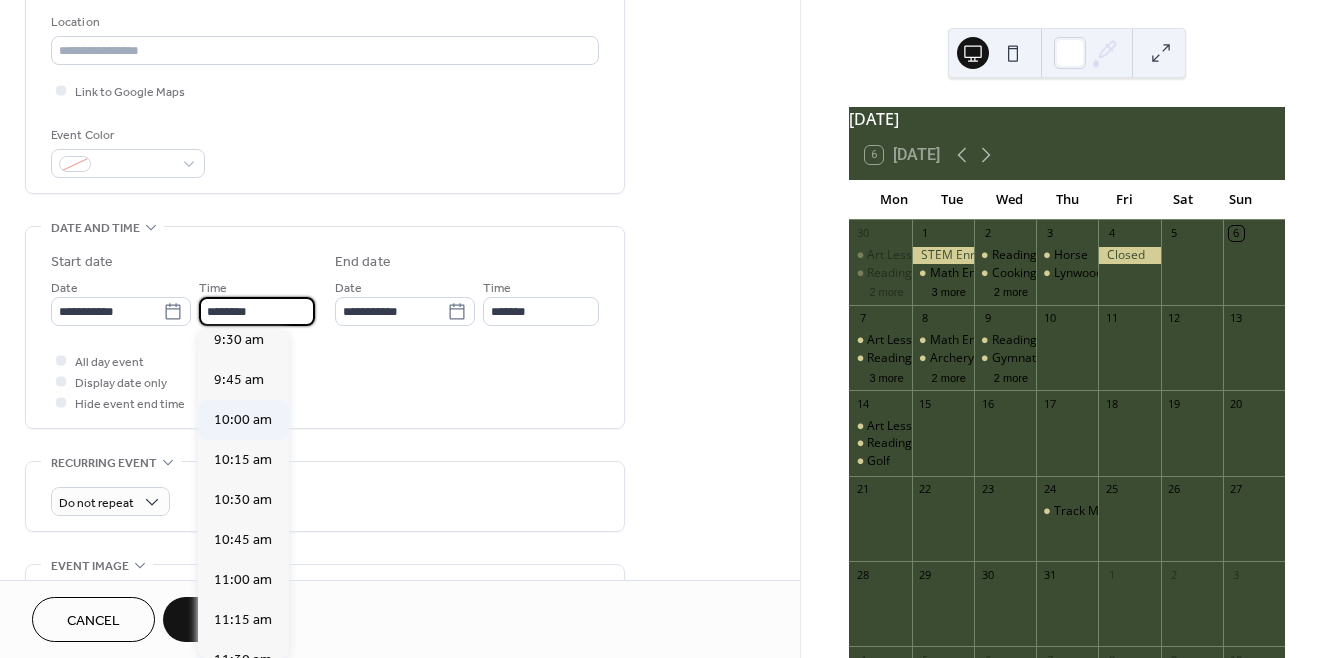 type on "********" 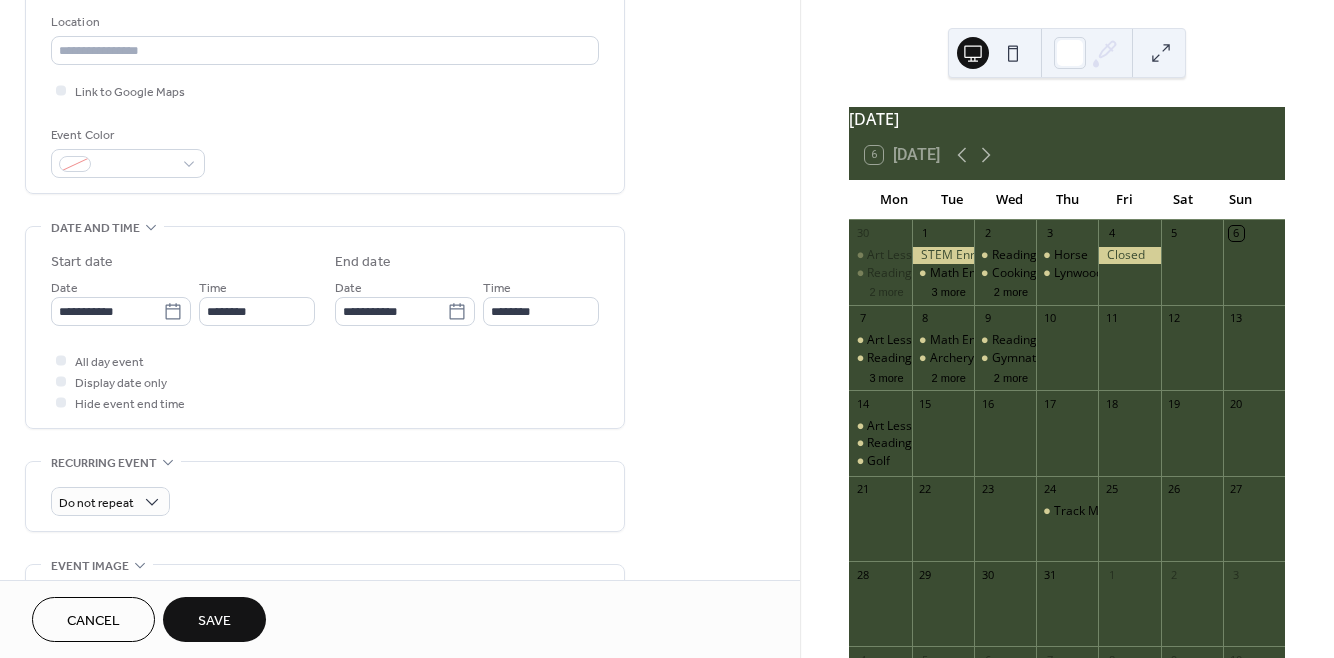 click on "Save" at bounding box center [214, 621] 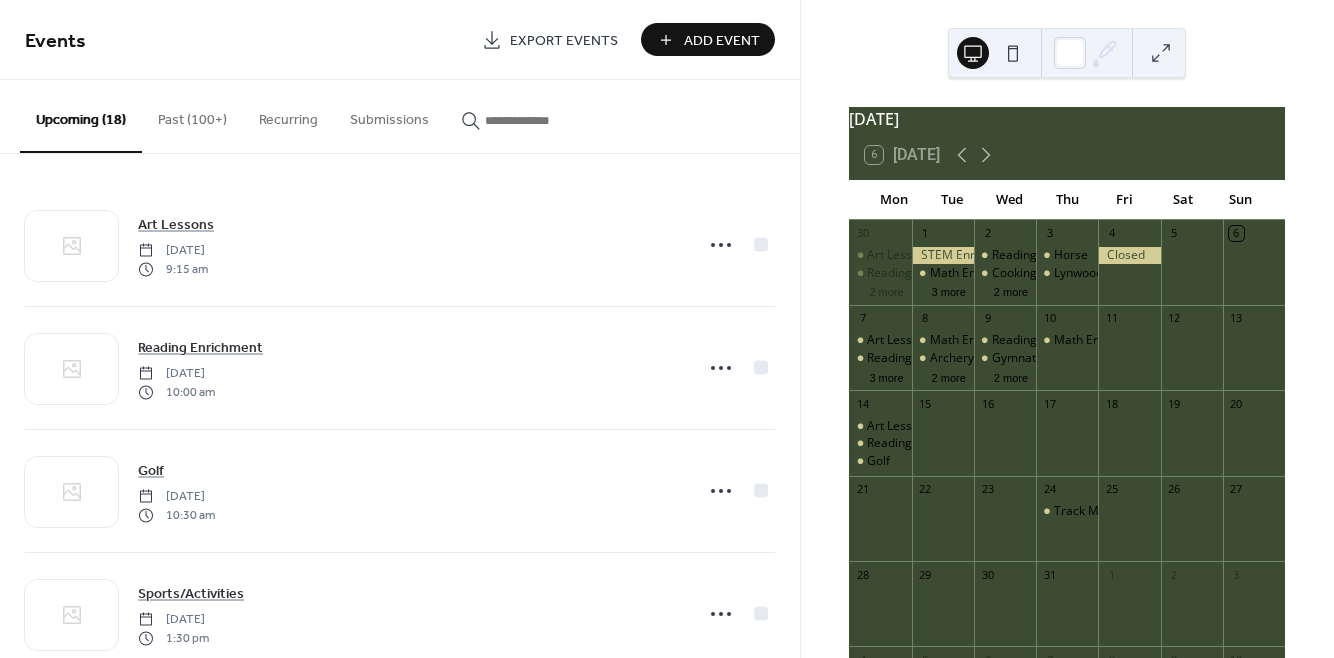 click on "Add Event" at bounding box center (722, 41) 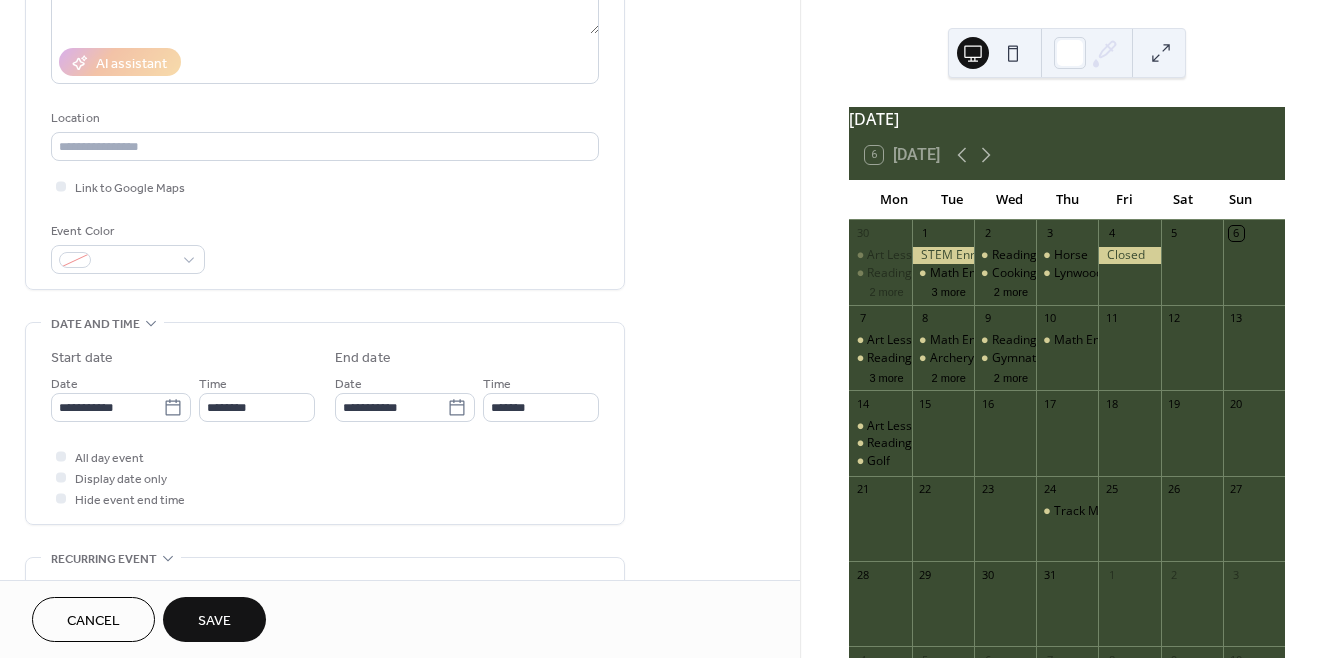 scroll, scrollTop: 330, scrollLeft: 0, axis: vertical 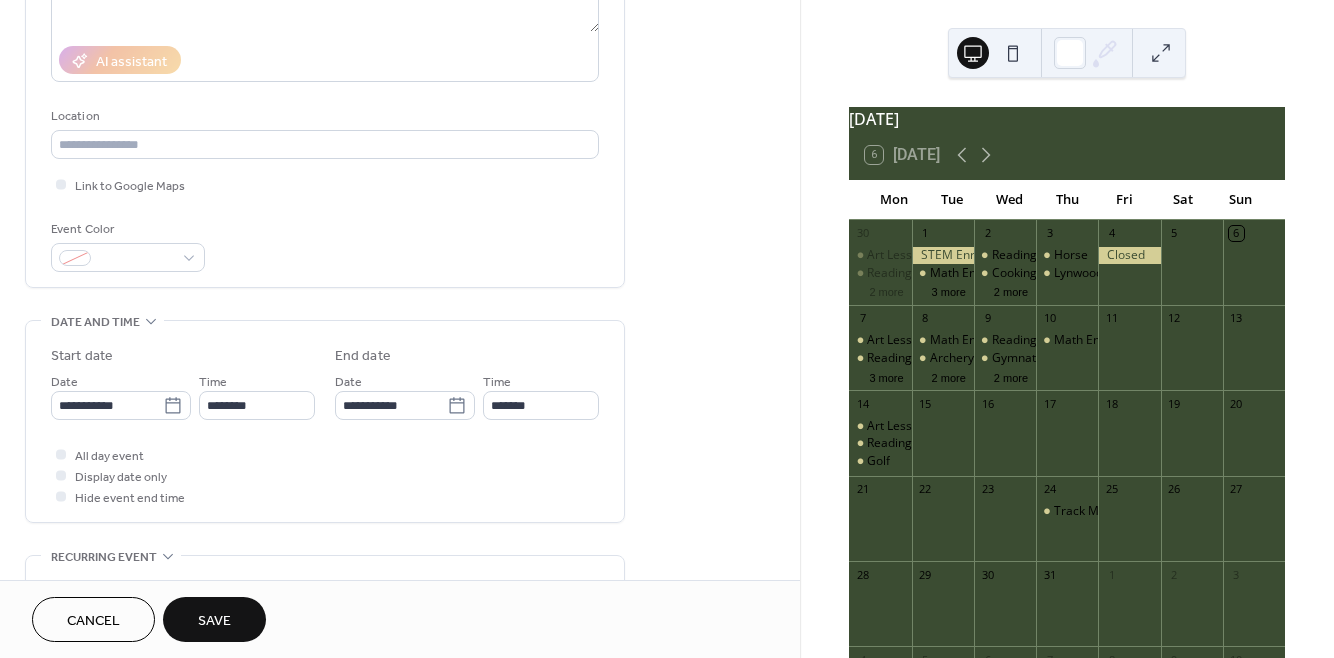 type on "*********" 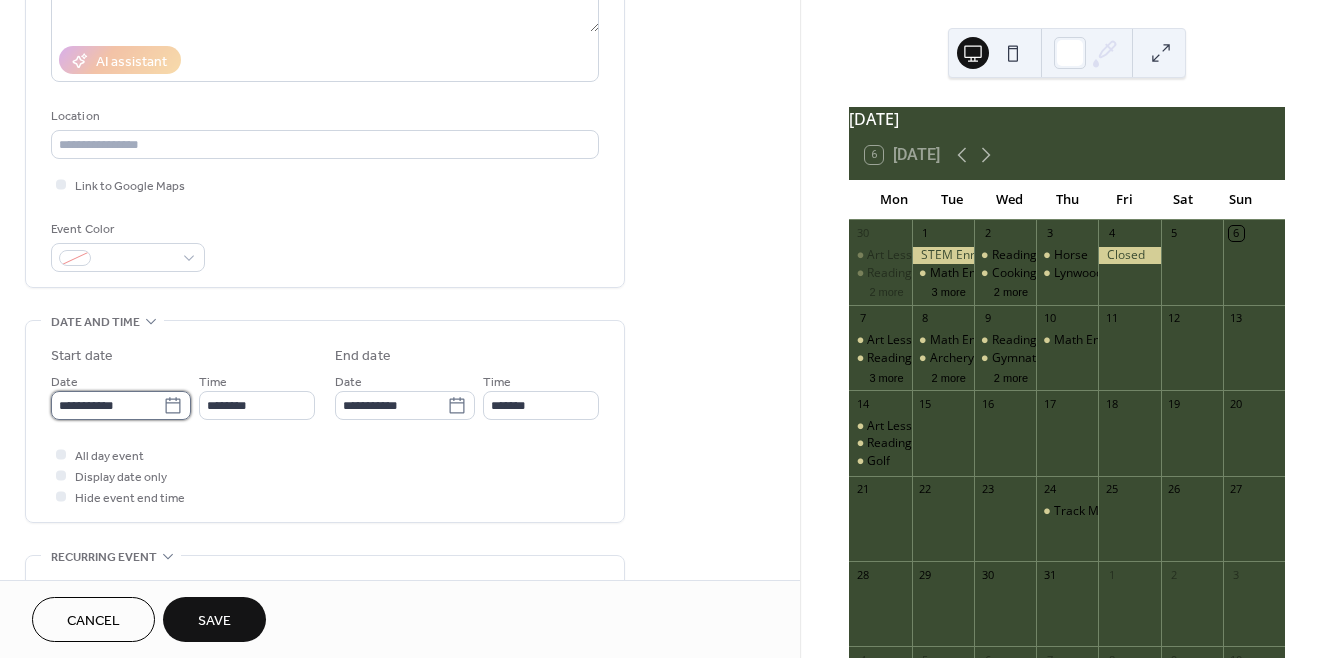 click on "**********" at bounding box center [107, 405] 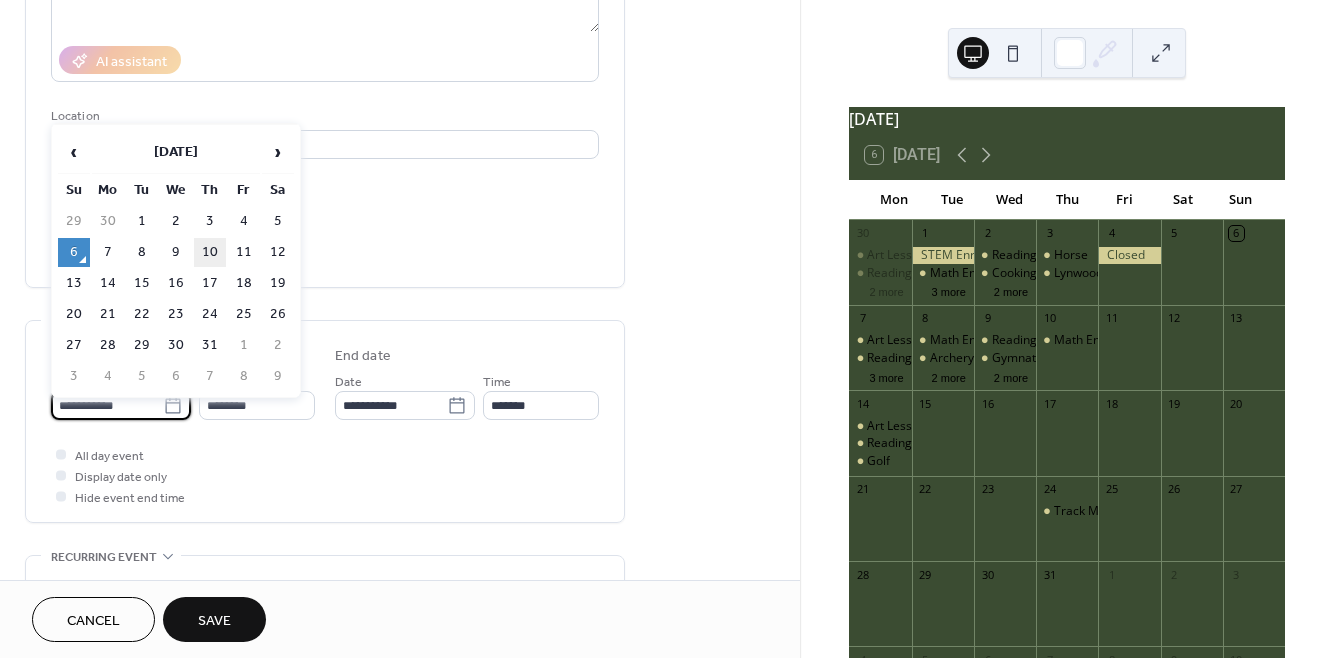 click on "10" at bounding box center (210, 252) 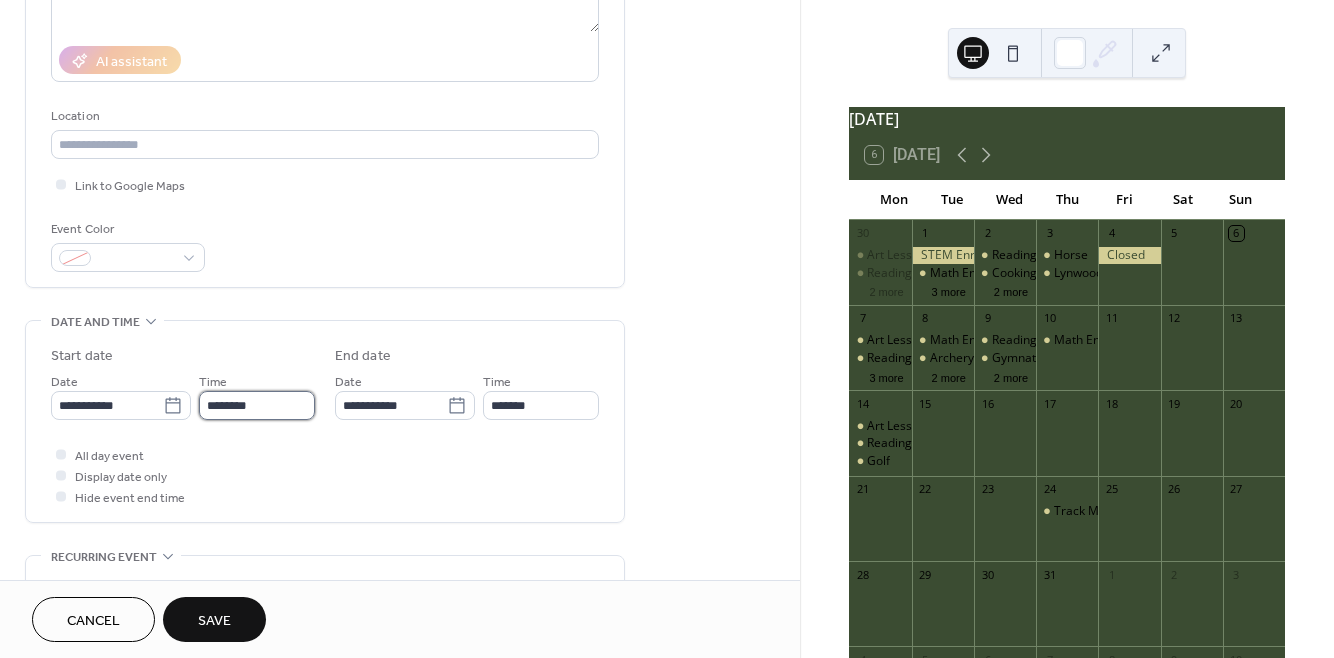 click on "********" at bounding box center (257, 405) 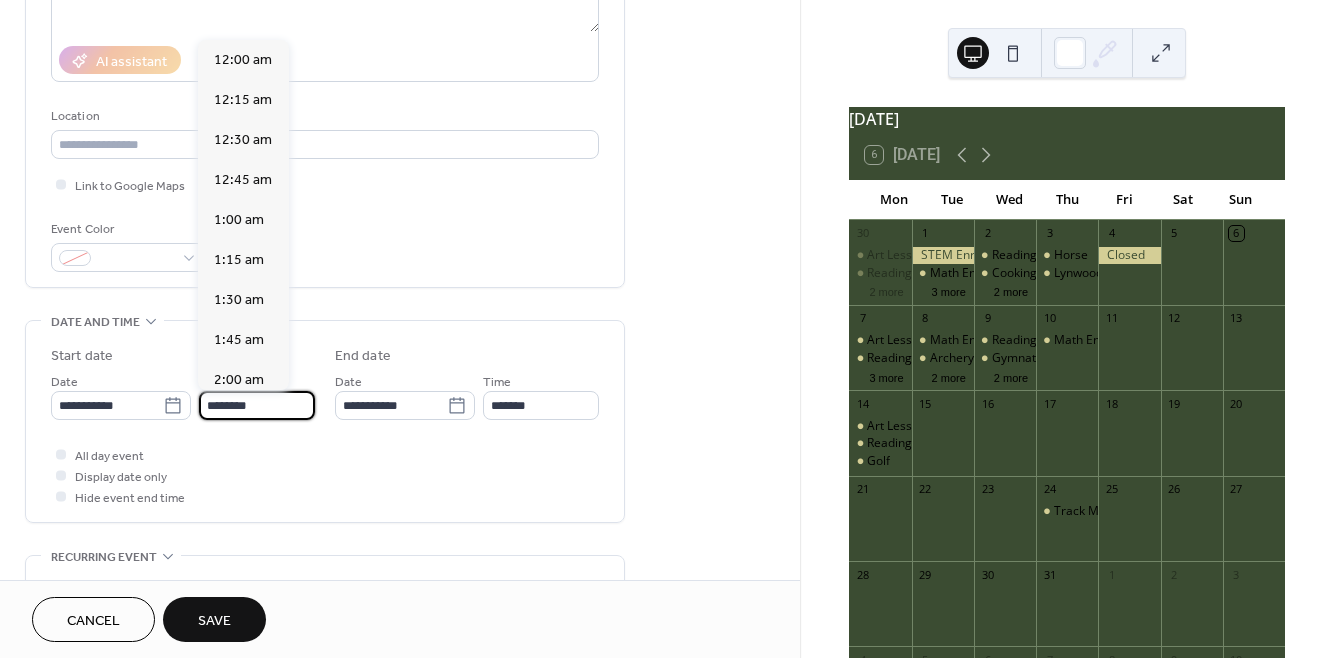 scroll, scrollTop: 1929, scrollLeft: 0, axis: vertical 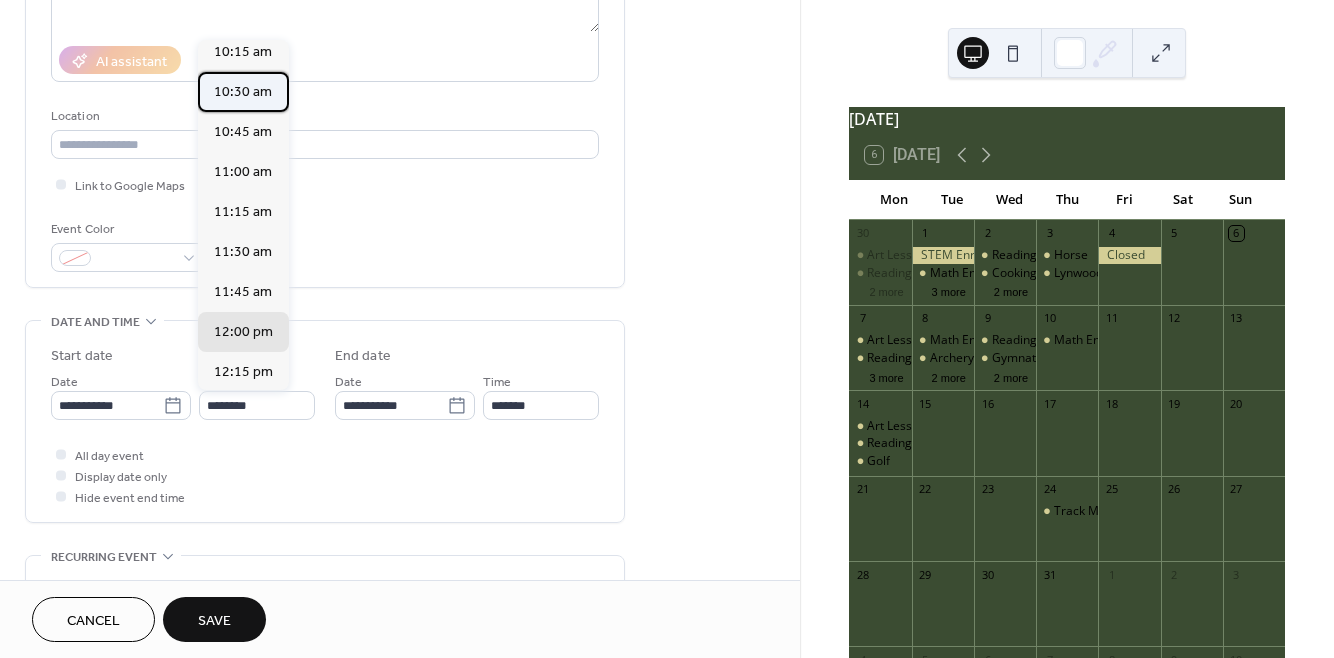 click on "10:30 am" at bounding box center (243, 92) 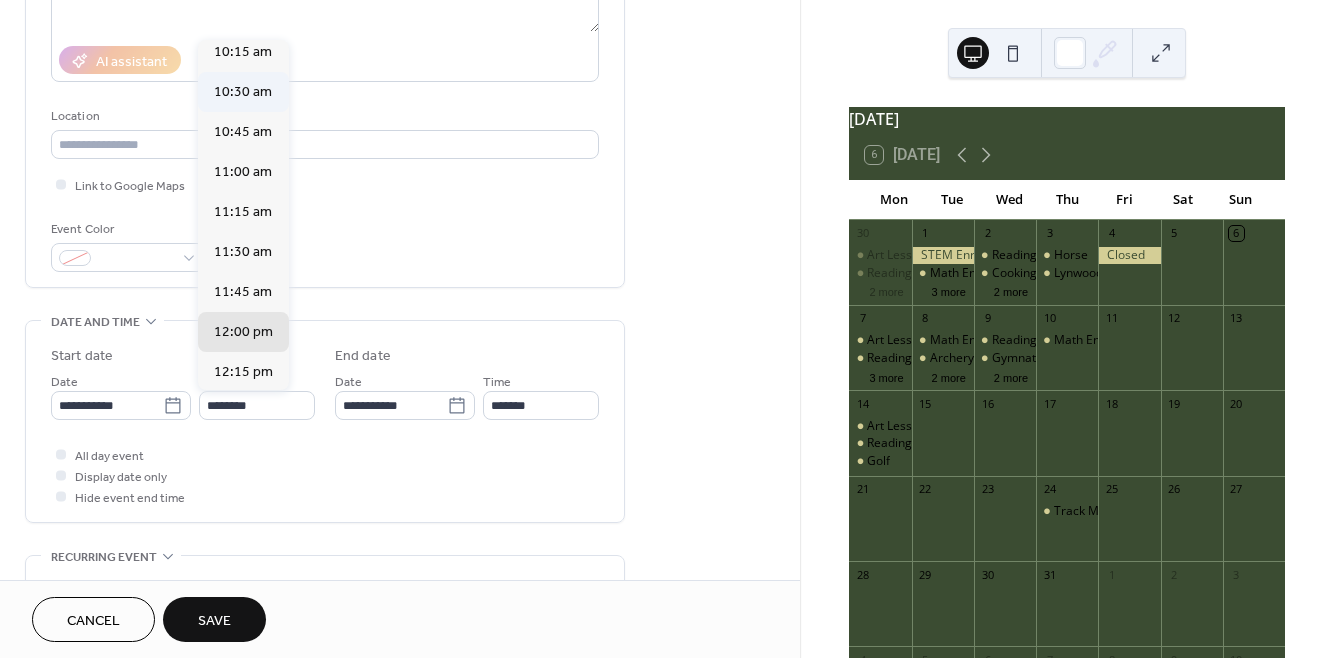type on "********" 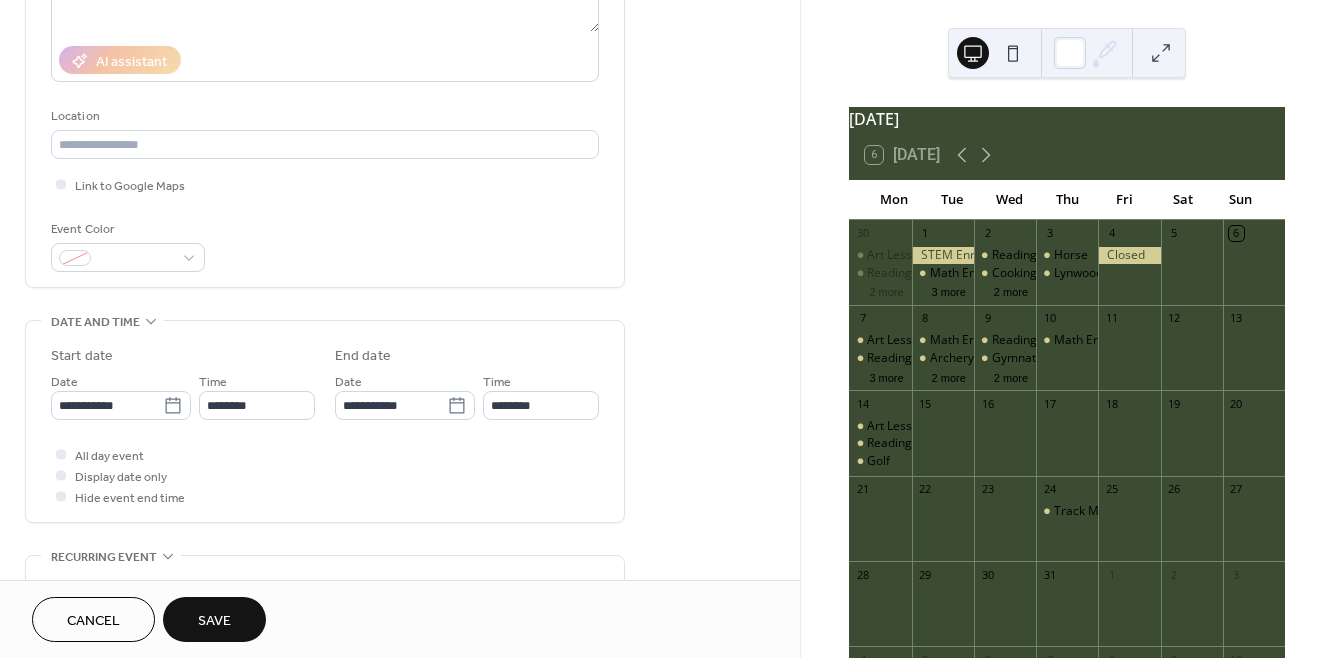 click on "Save" at bounding box center [214, 621] 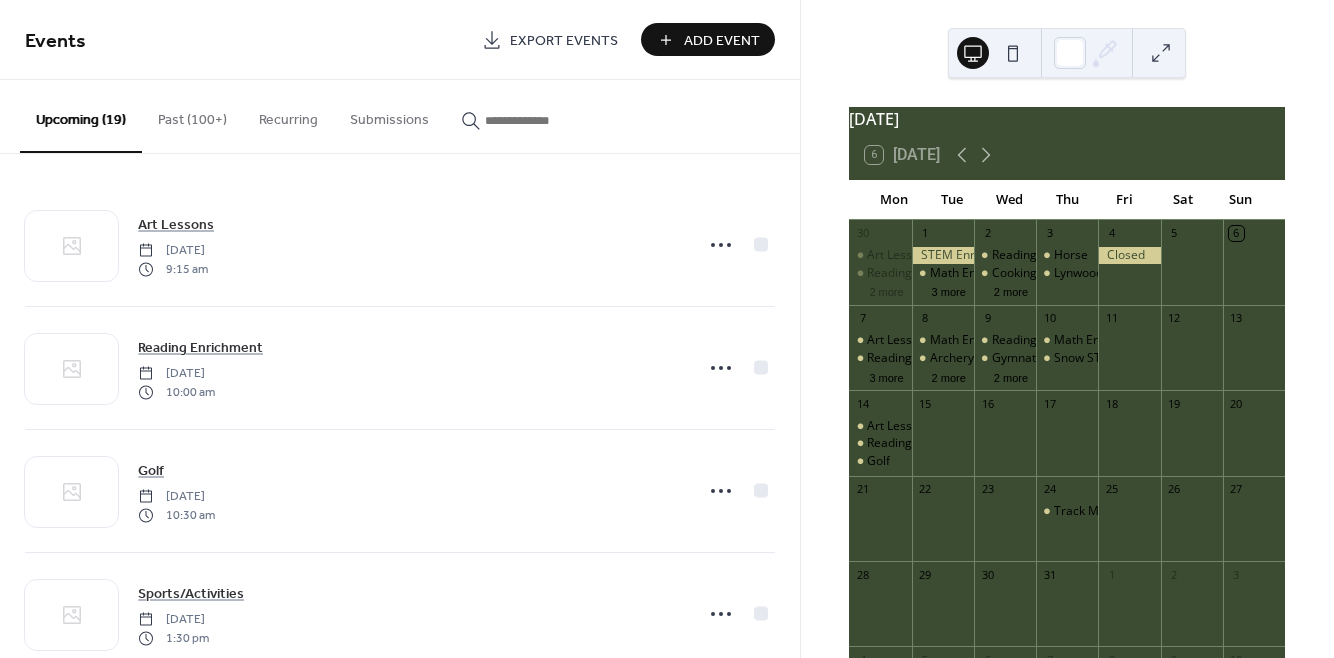 click on "Add Event" at bounding box center [722, 41] 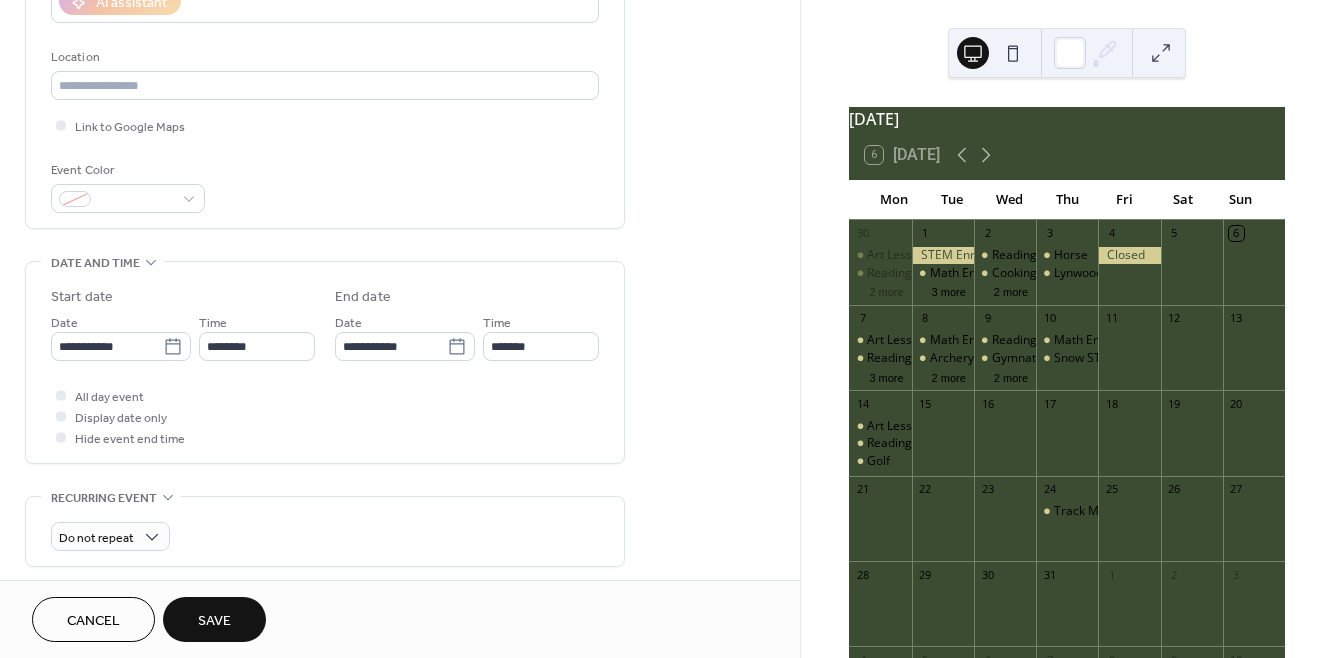 scroll, scrollTop: 392, scrollLeft: 0, axis: vertical 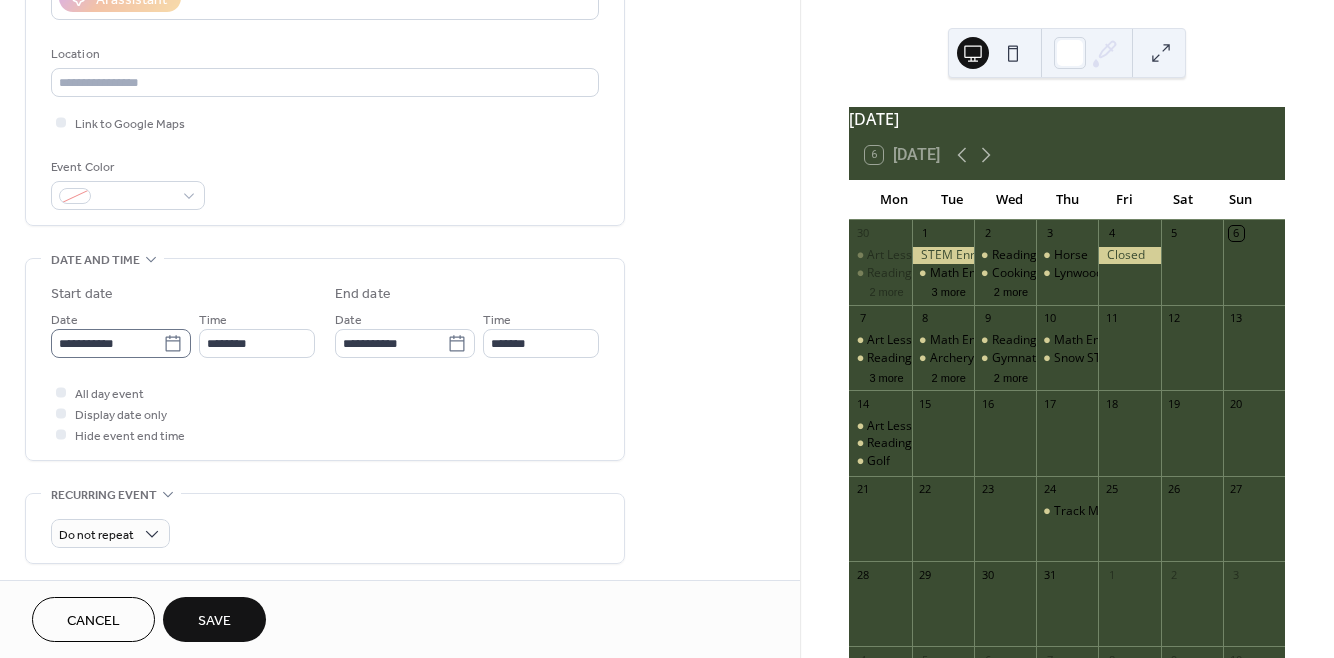 type on "*******" 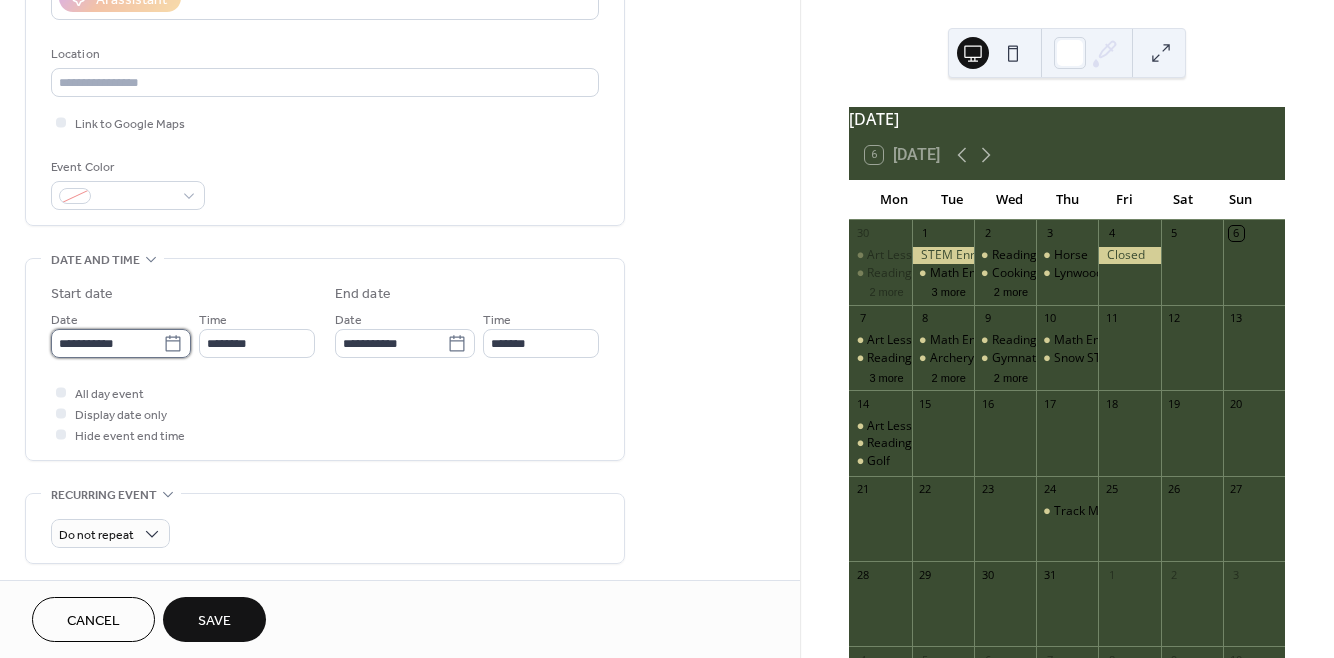 click on "**********" at bounding box center [107, 343] 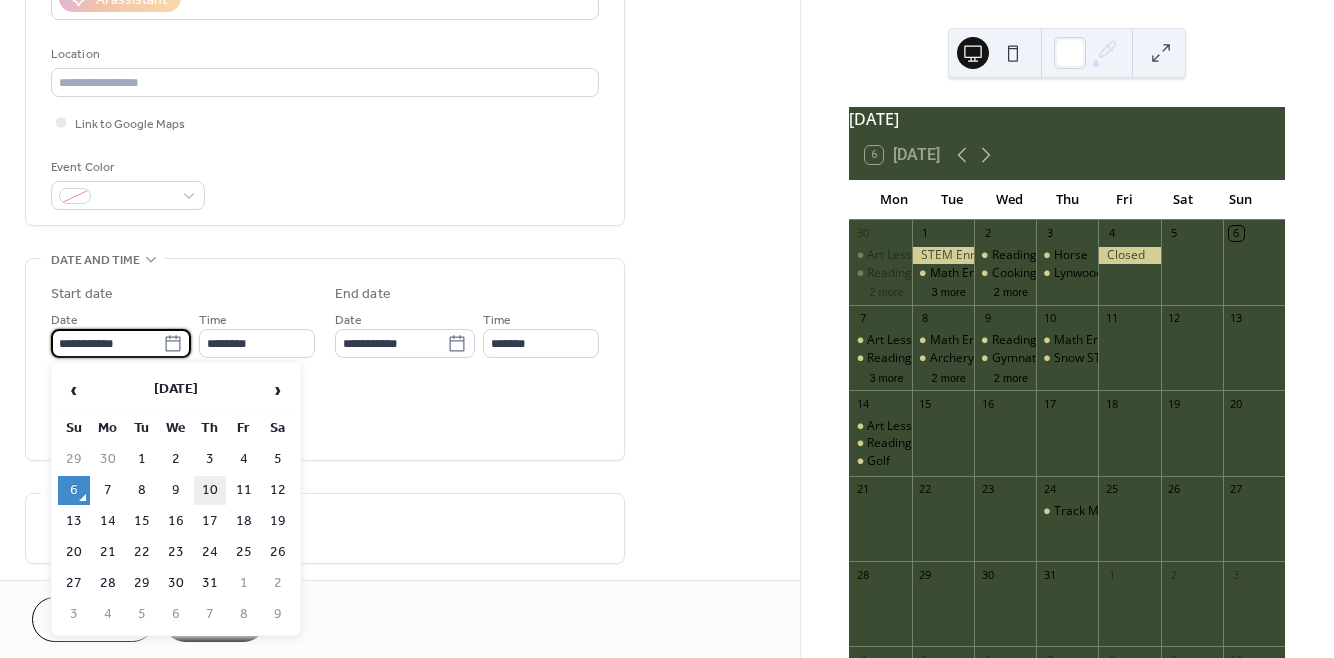 click on "10" at bounding box center (210, 490) 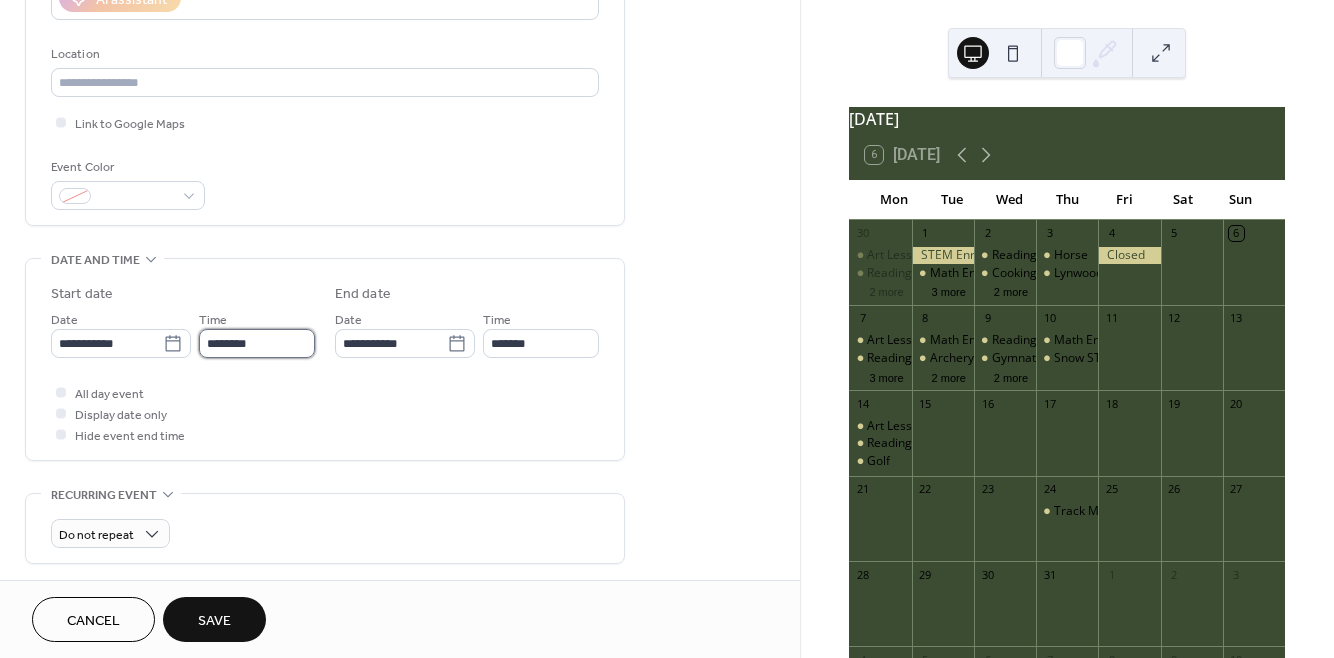 click on "********" at bounding box center [257, 343] 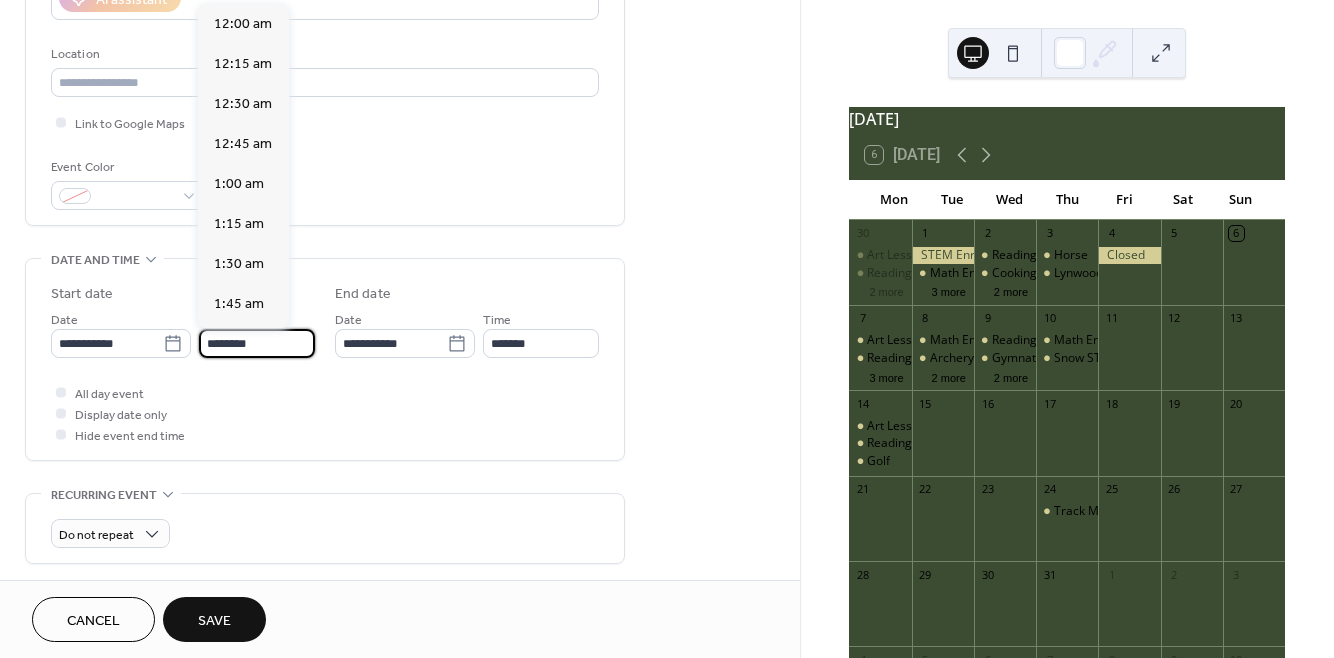 scroll, scrollTop: 1929, scrollLeft: 0, axis: vertical 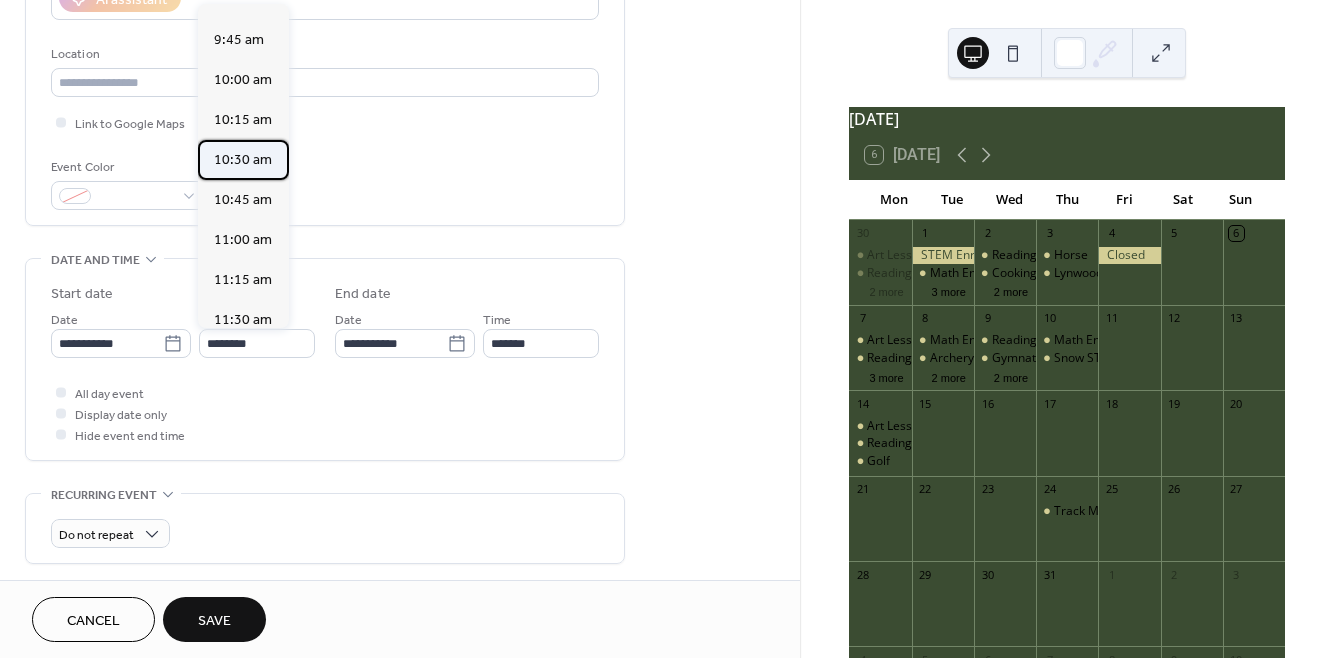click on "10:30 am" at bounding box center (243, 160) 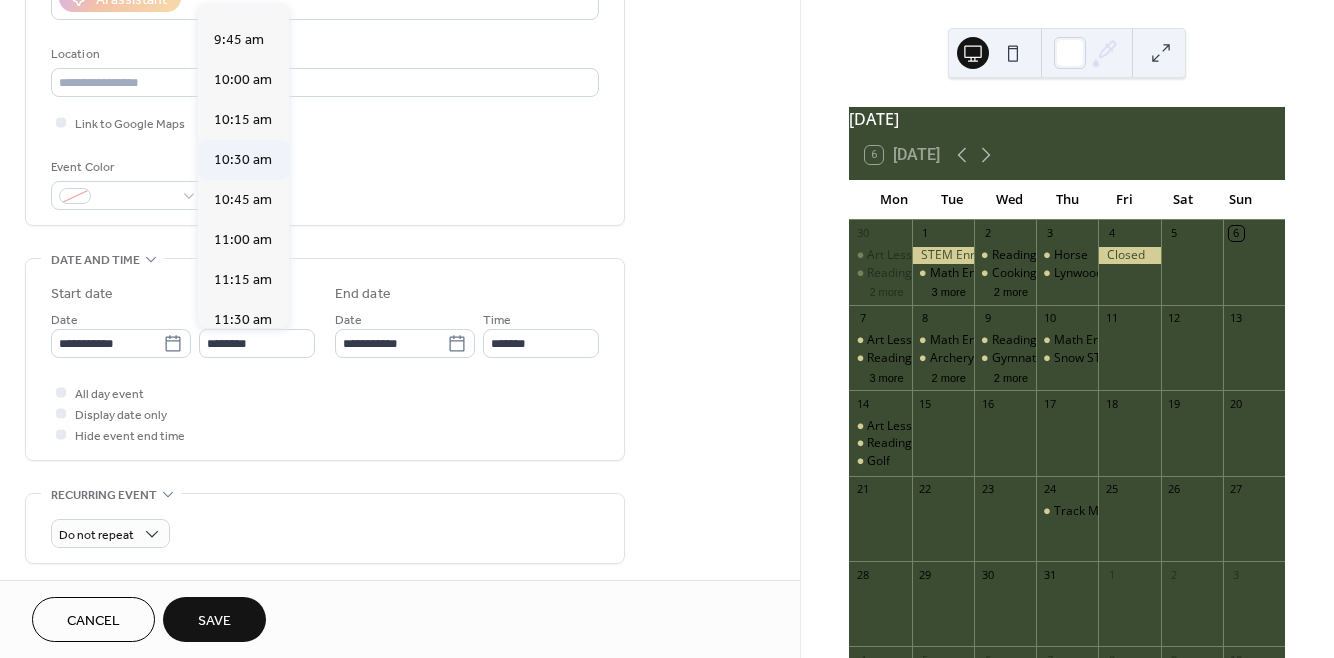 type on "********" 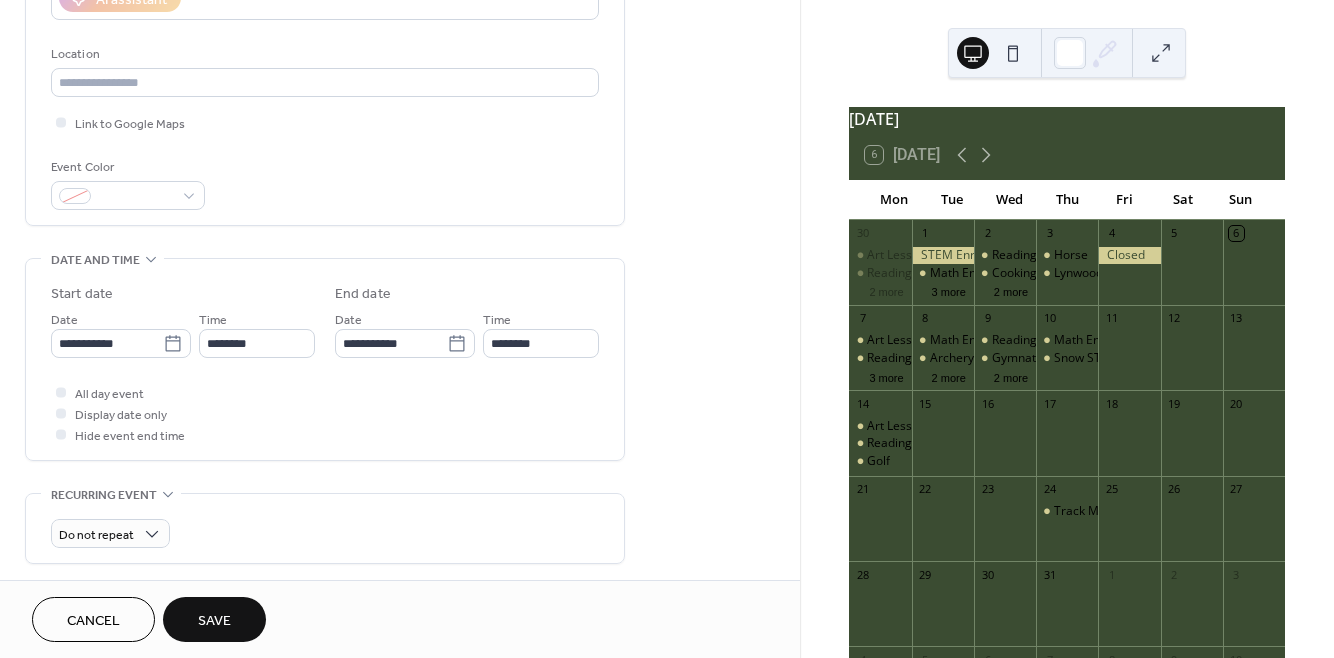 click on "Save" at bounding box center (214, 621) 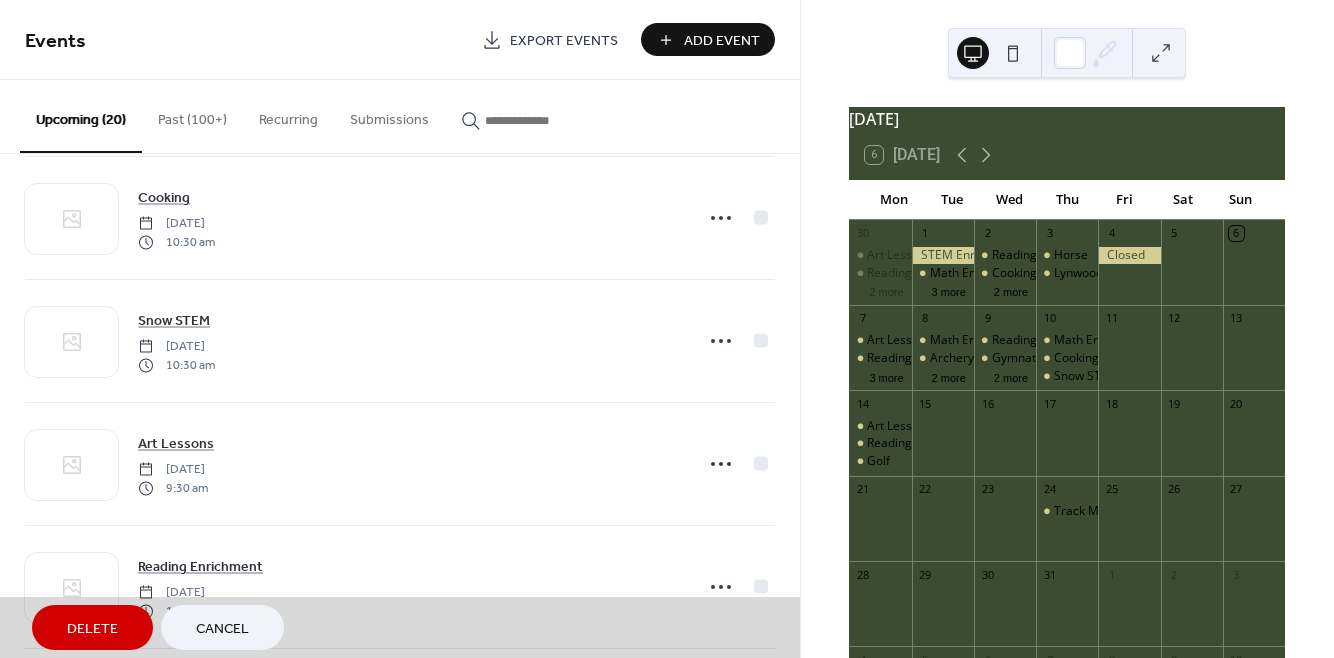 scroll, scrollTop: 1750, scrollLeft: 0, axis: vertical 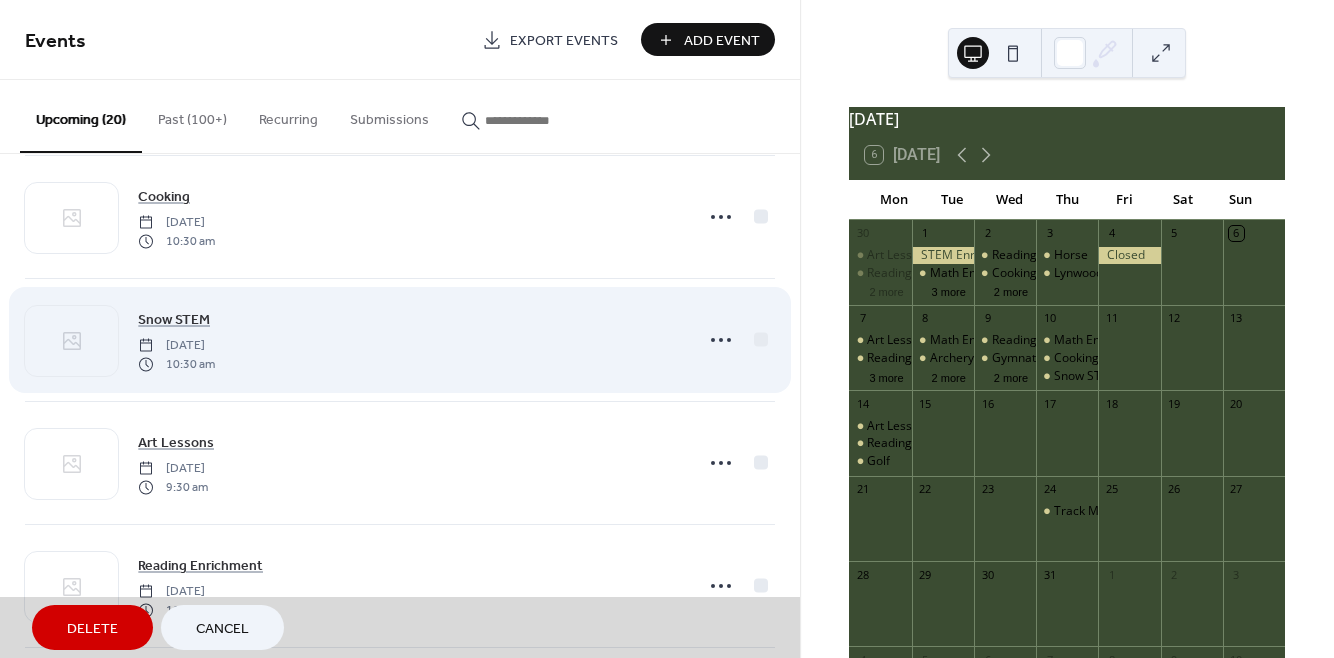 click on "Snow STEM [DATE] 10:30 am" at bounding box center (400, 339) 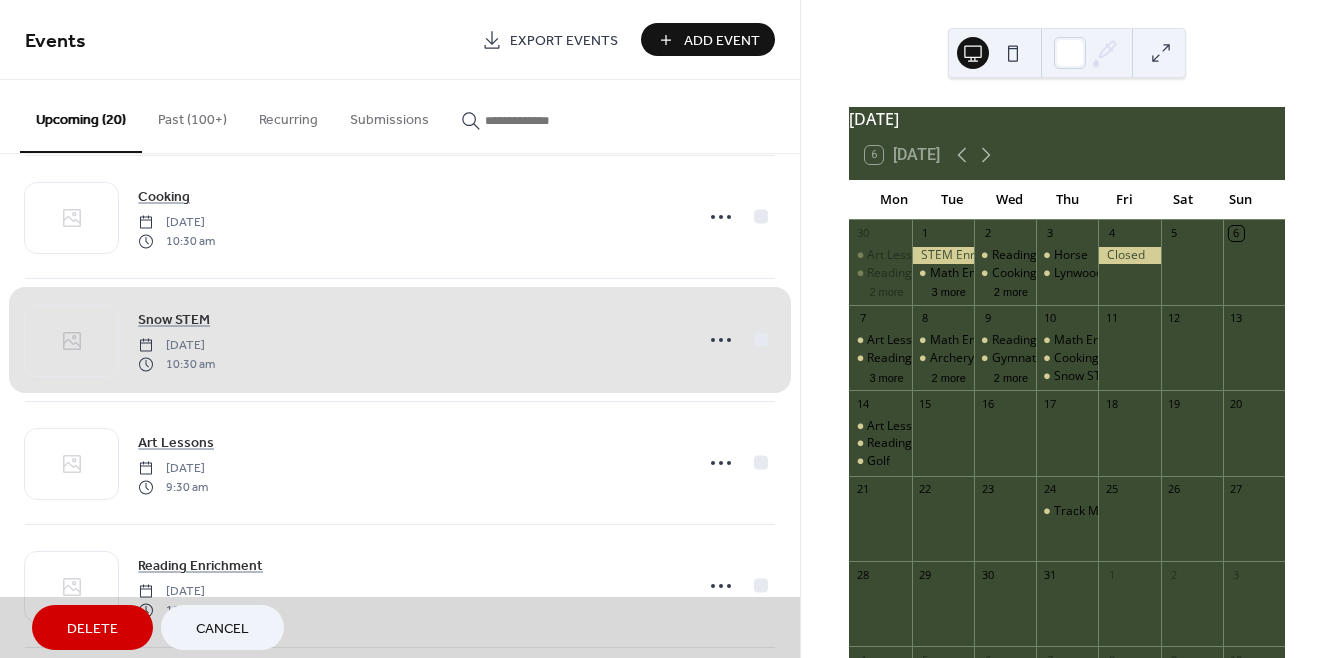 click on "Snow STEM [DATE] 10:30 am" at bounding box center [400, 339] 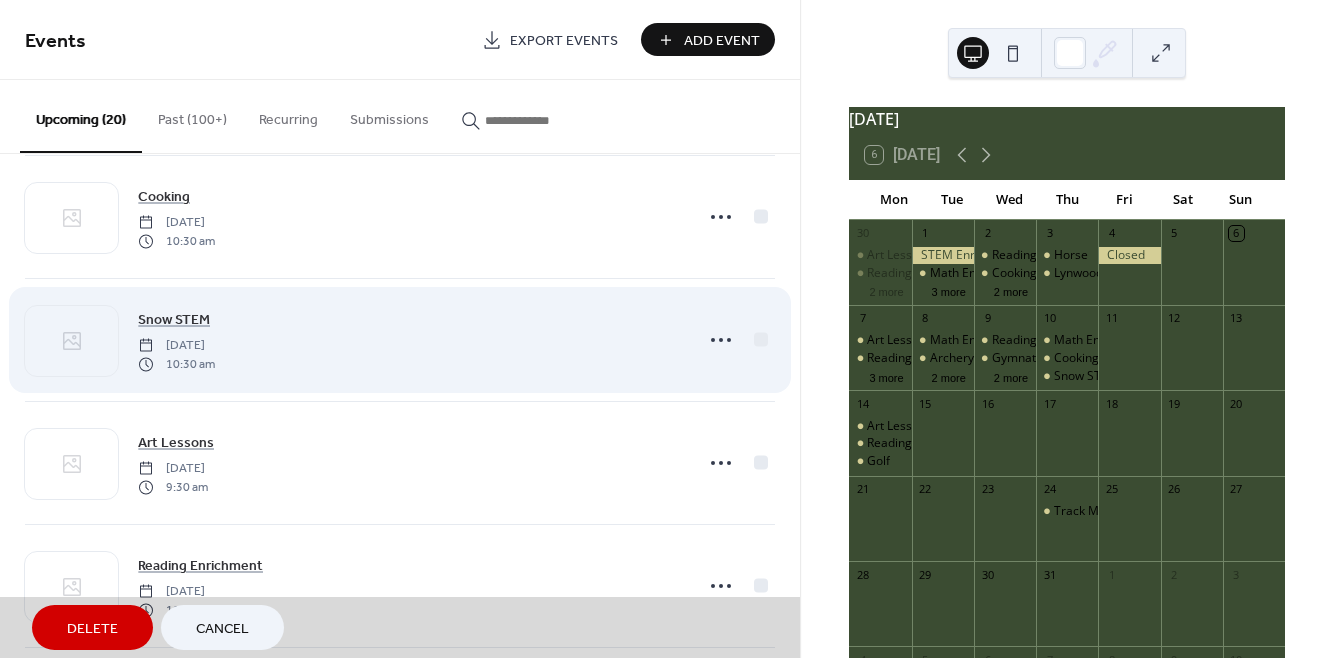click on "Snow STEM [DATE] 10:30 am" at bounding box center (400, 339) 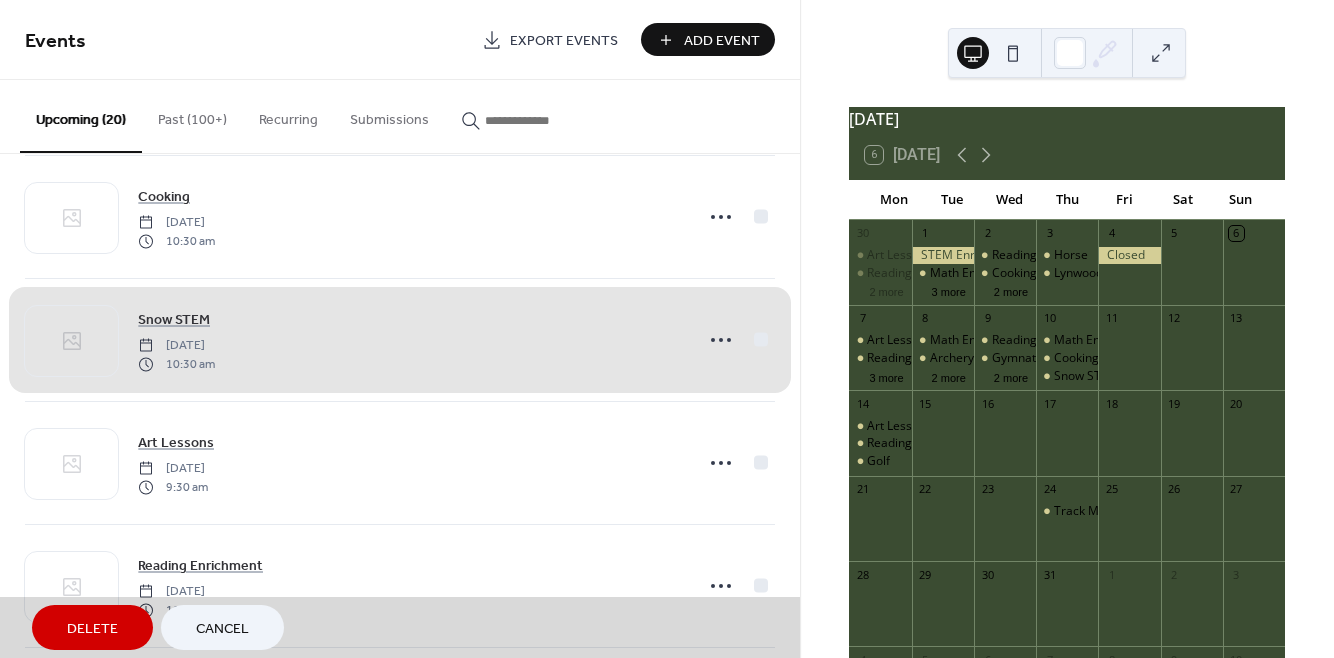 click on "Snow STEM [DATE] 10:30 am" at bounding box center (400, 339) 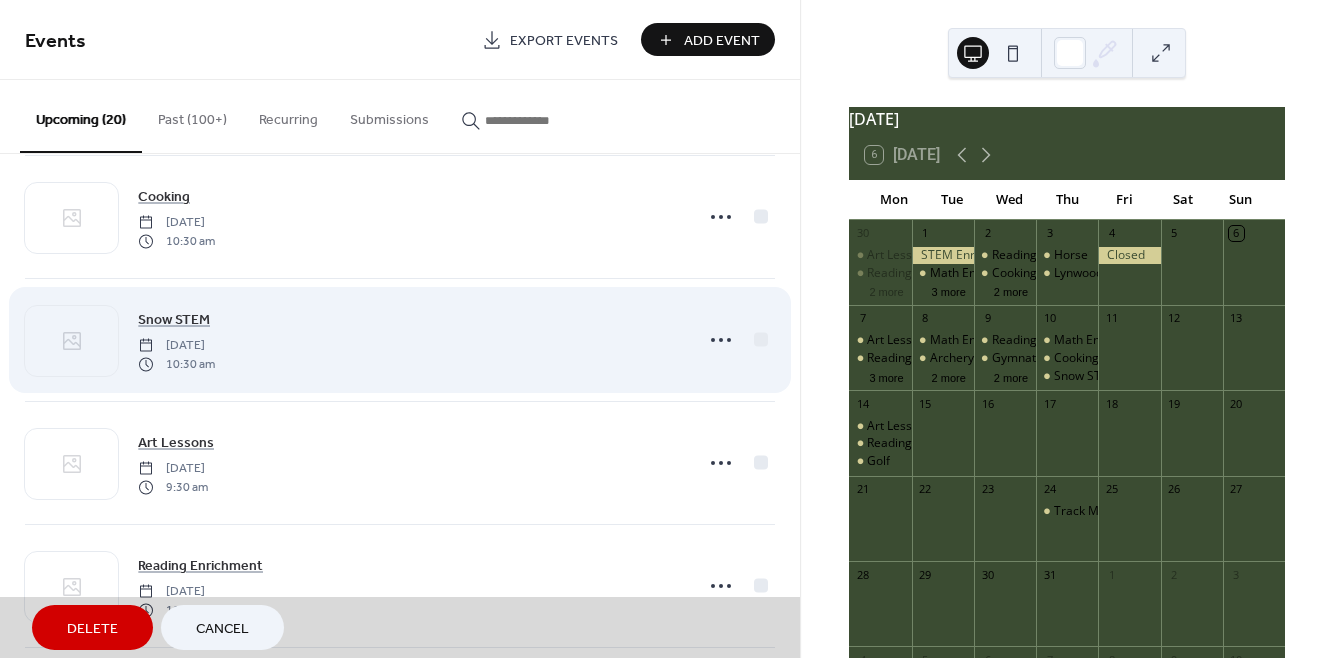 click on "Snow STEM [DATE] 10:30 am" at bounding box center (400, 339) 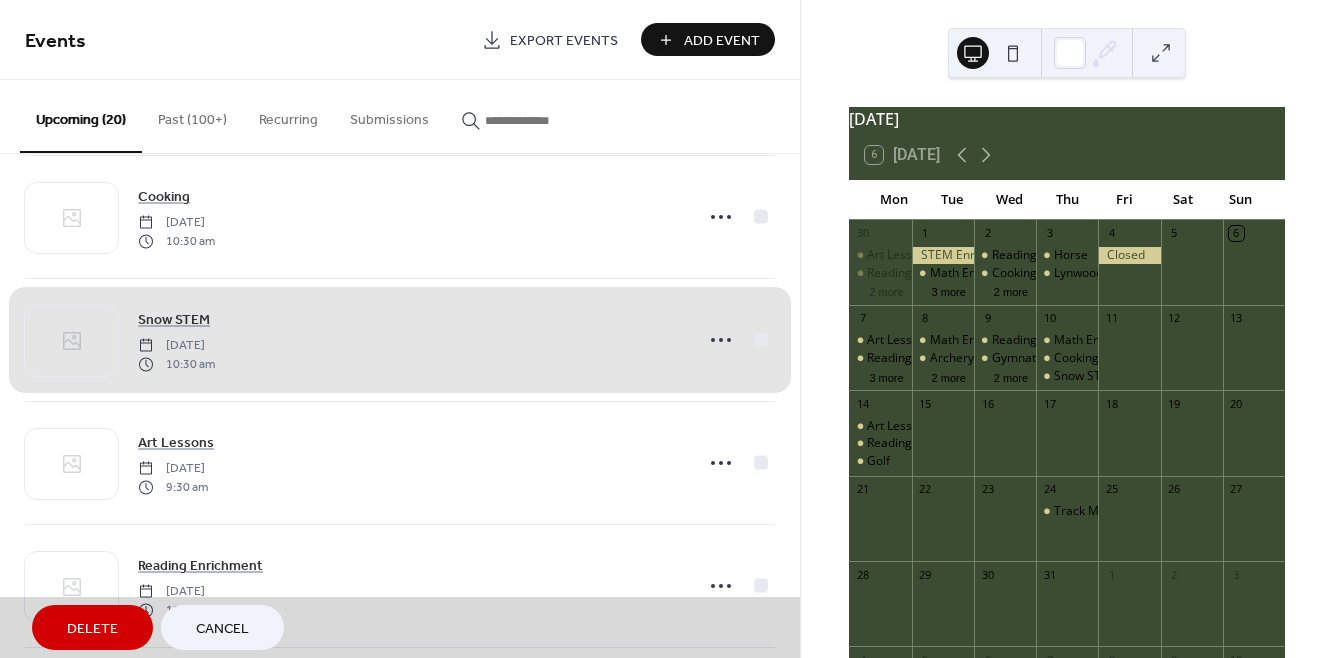 click on "Snow STEM [DATE] 10:30 am" at bounding box center (400, 339) 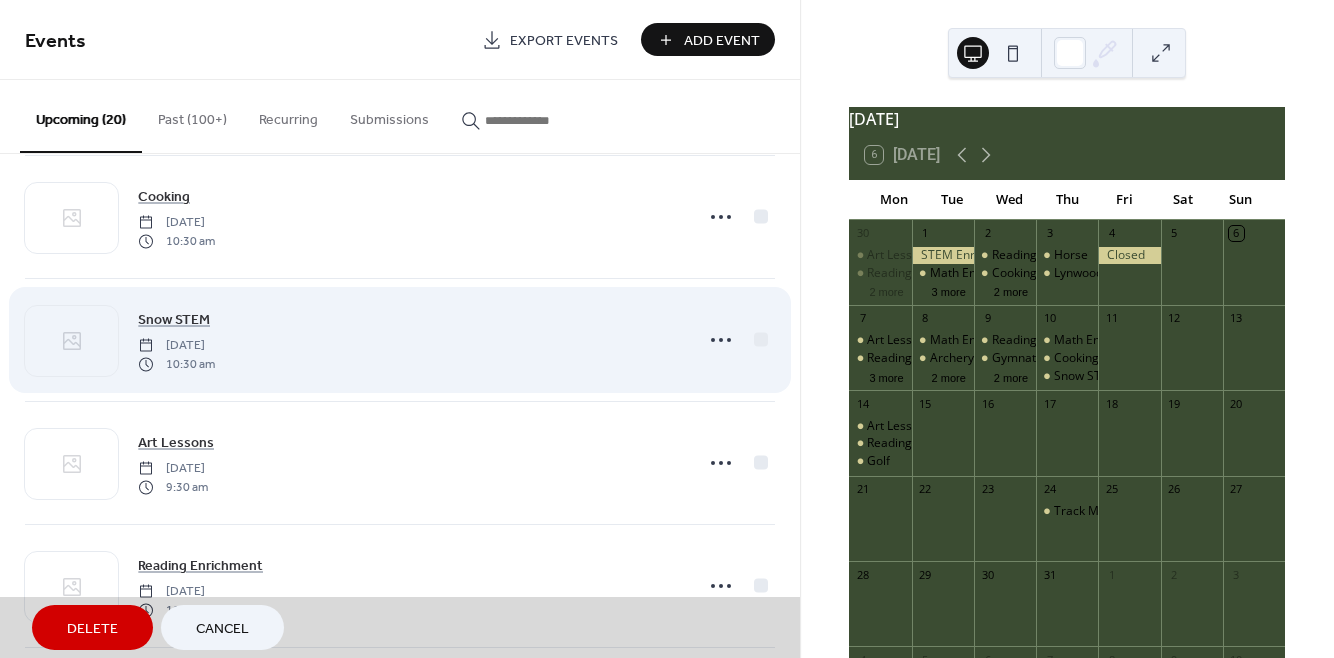 click on "Snow STEM [DATE] 10:30 am" at bounding box center [400, 339] 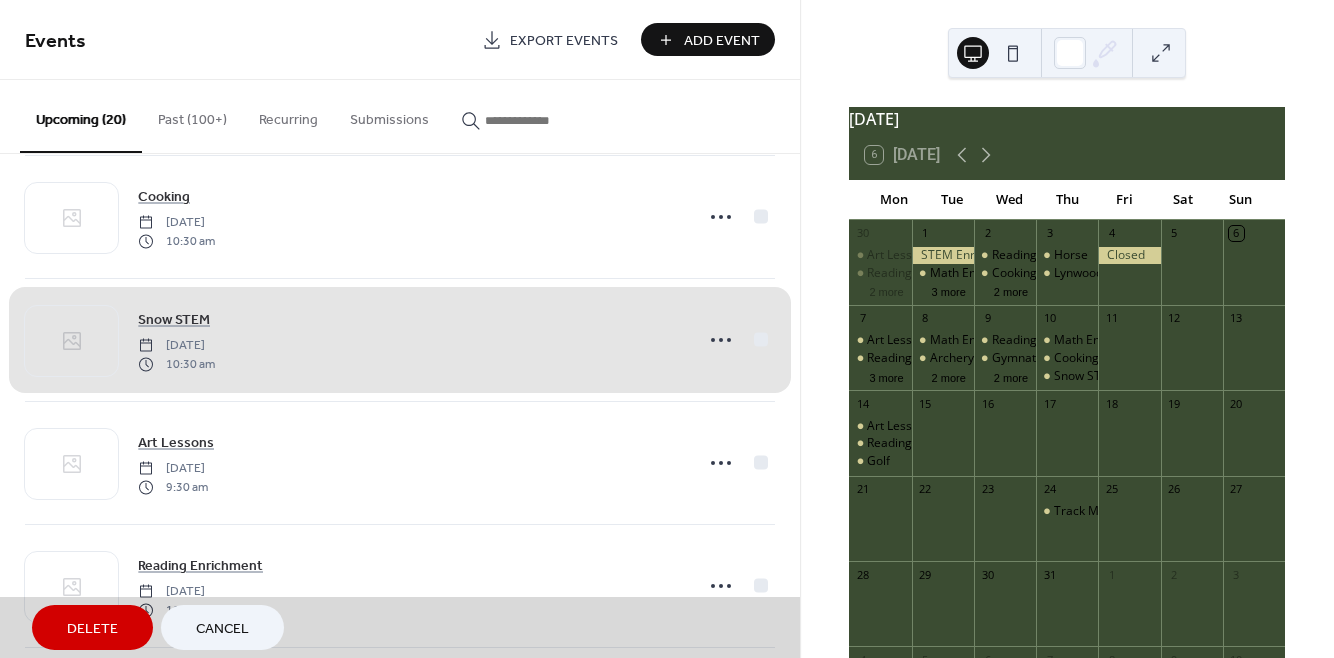 click on "Snow STEM [DATE] 10:30 am" at bounding box center (400, 339) 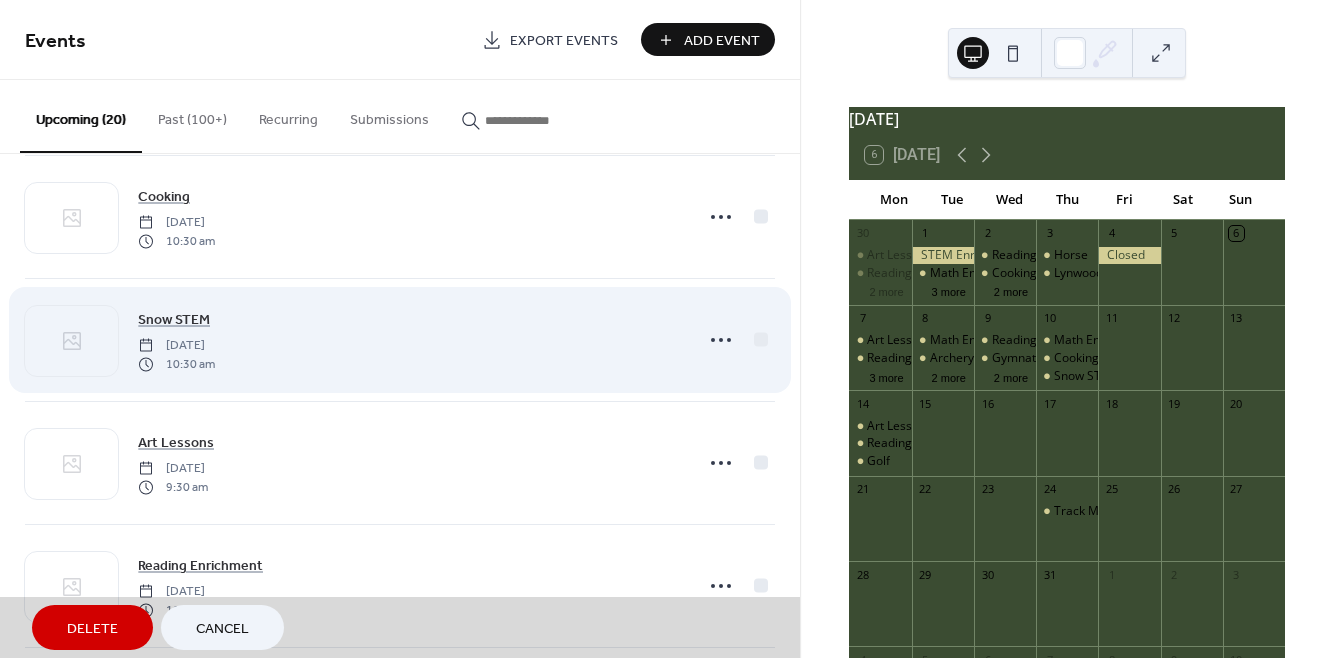 click on "Snow STEM [DATE] 10:30 am" at bounding box center [400, 339] 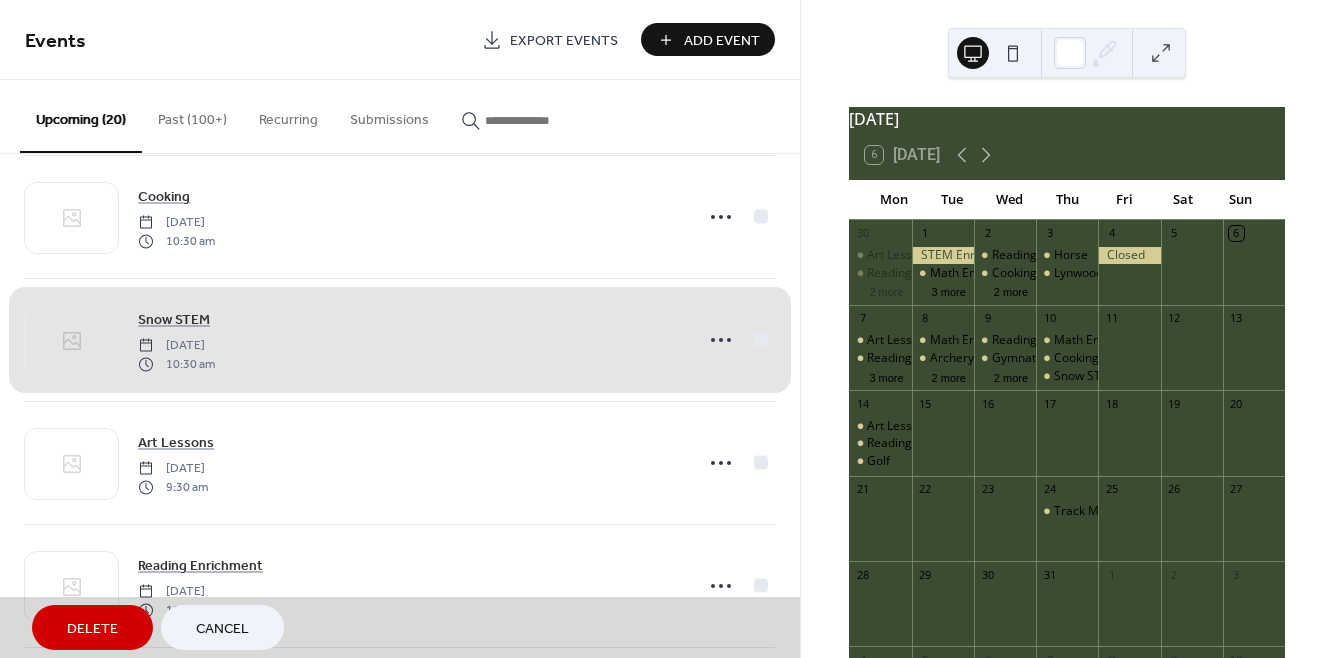 click on "Snow STEM [DATE] 10:30 am" at bounding box center (400, 339) 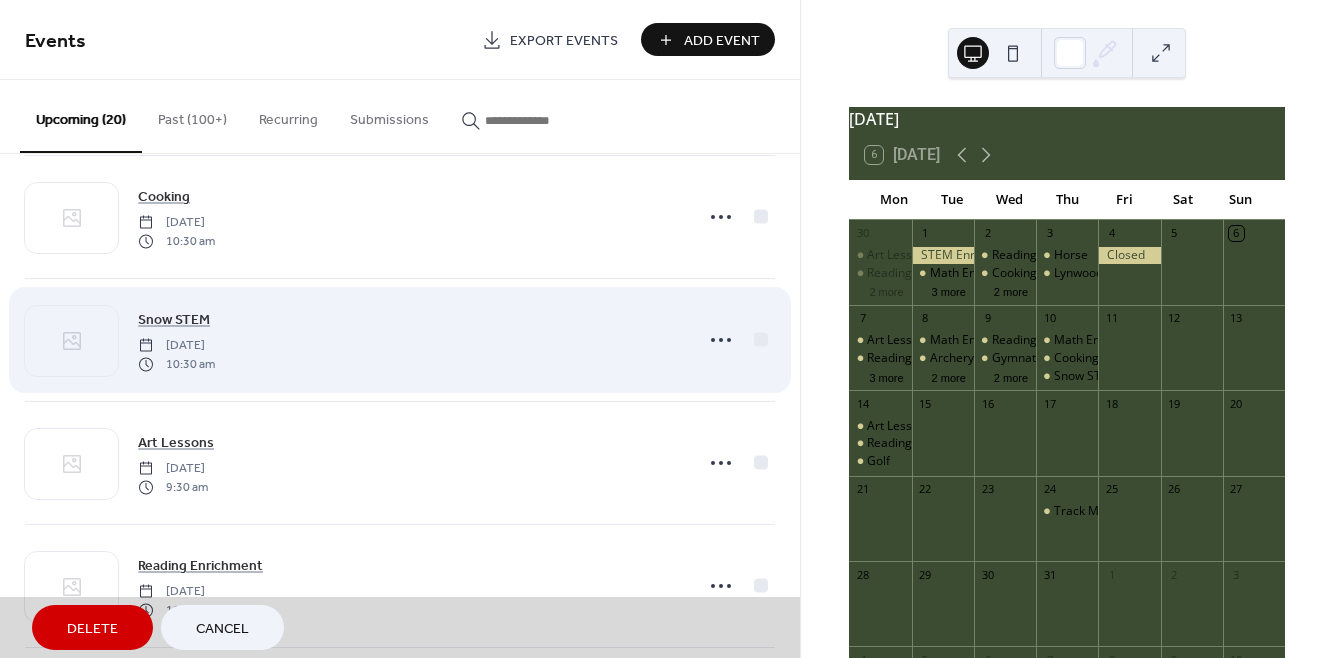 click on "Snow STEM [DATE] 10:30 am" at bounding box center [400, 339] 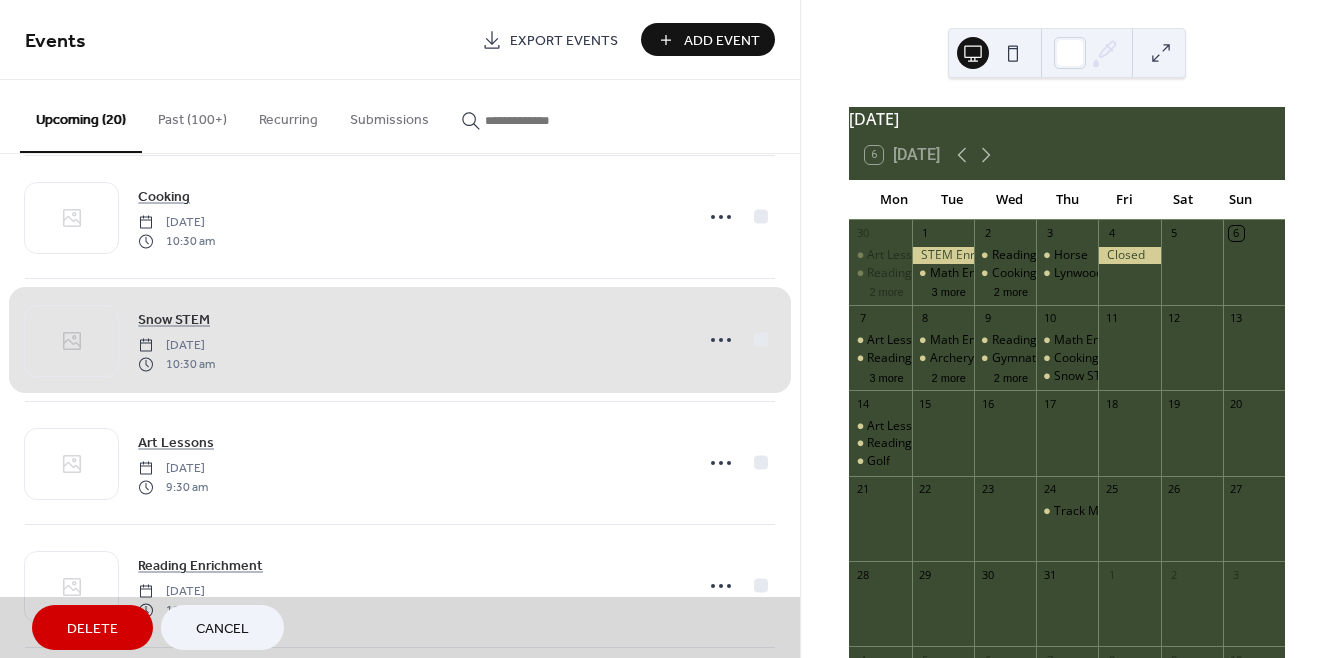 click on "Add Event" at bounding box center [722, 41] 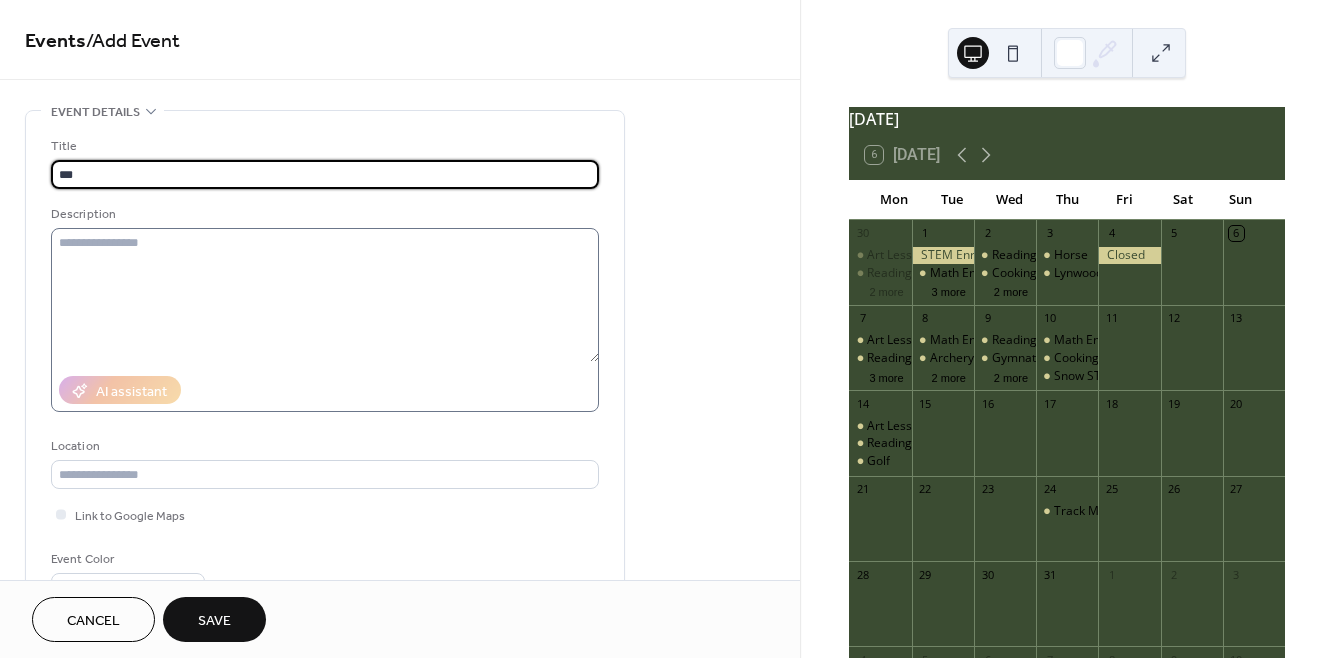 type on "**********" 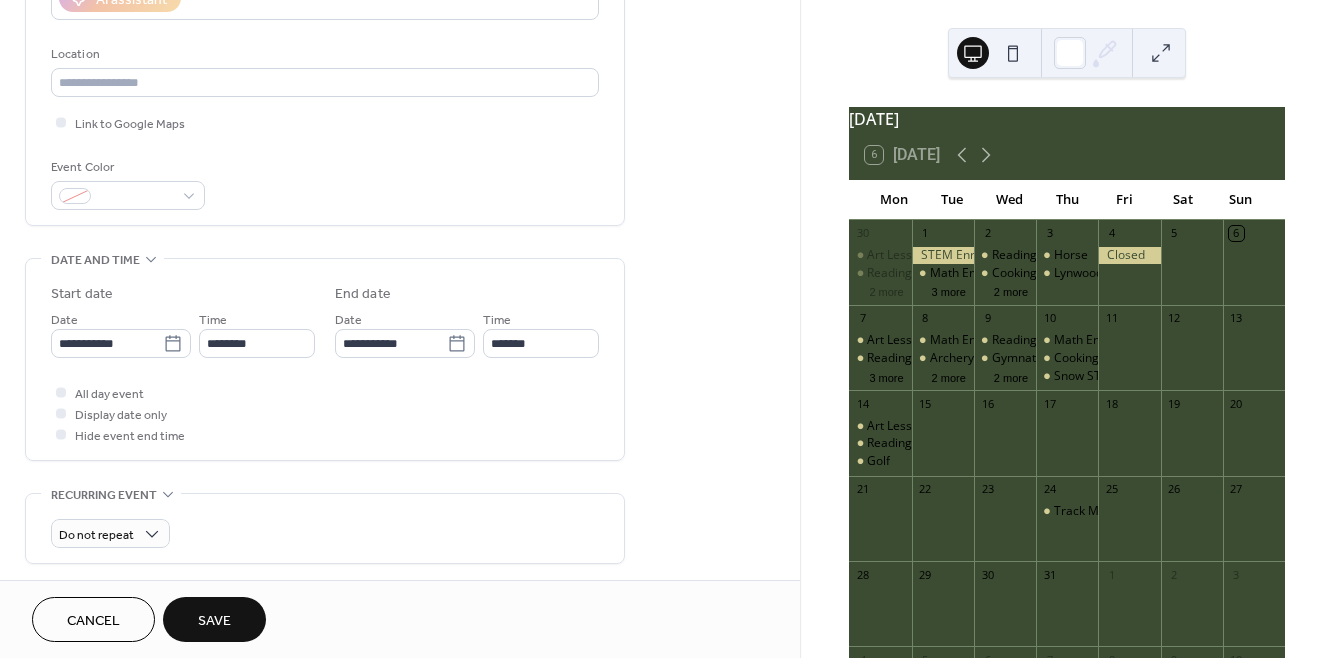 scroll, scrollTop: 400, scrollLeft: 0, axis: vertical 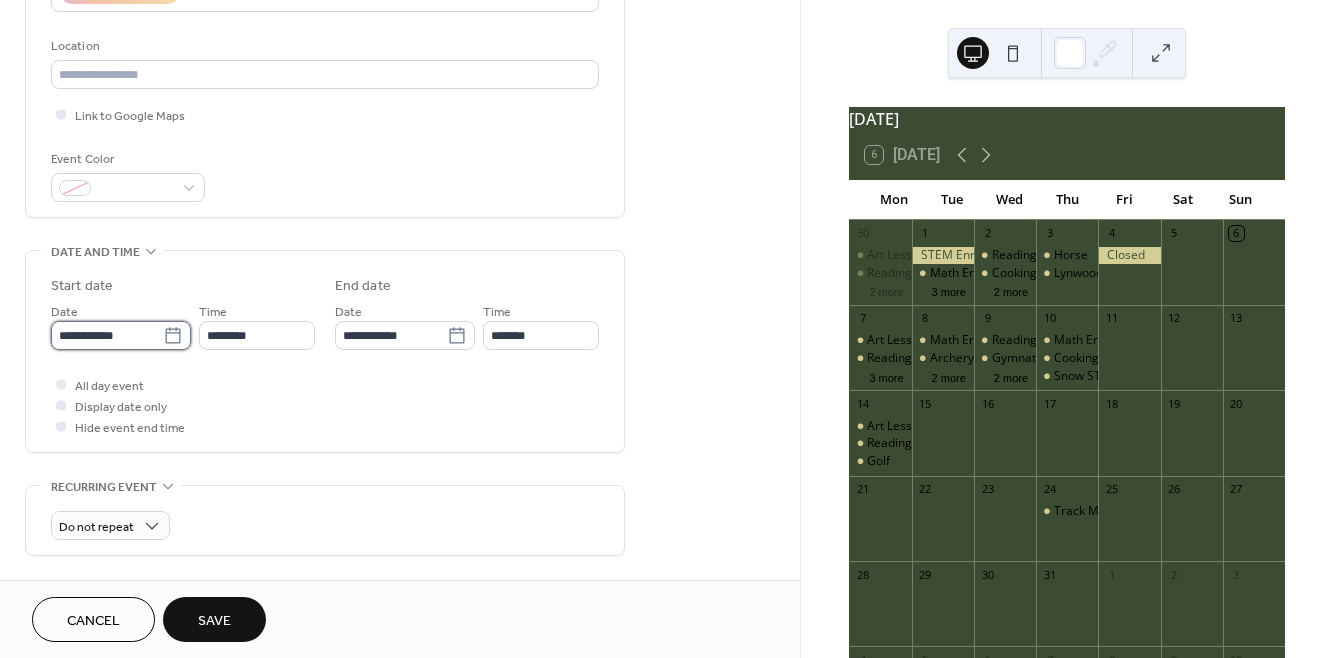 click on "**********" at bounding box center [107, 335] 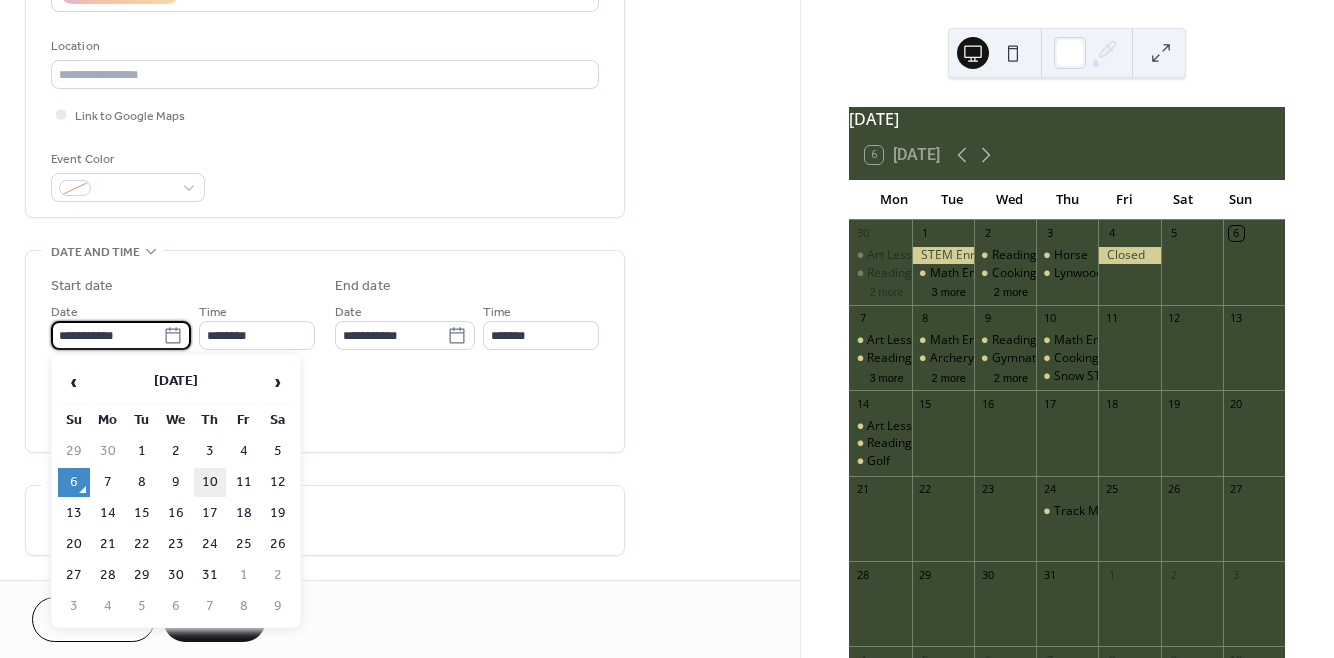 click on "10" at bounding box center (210, 482) 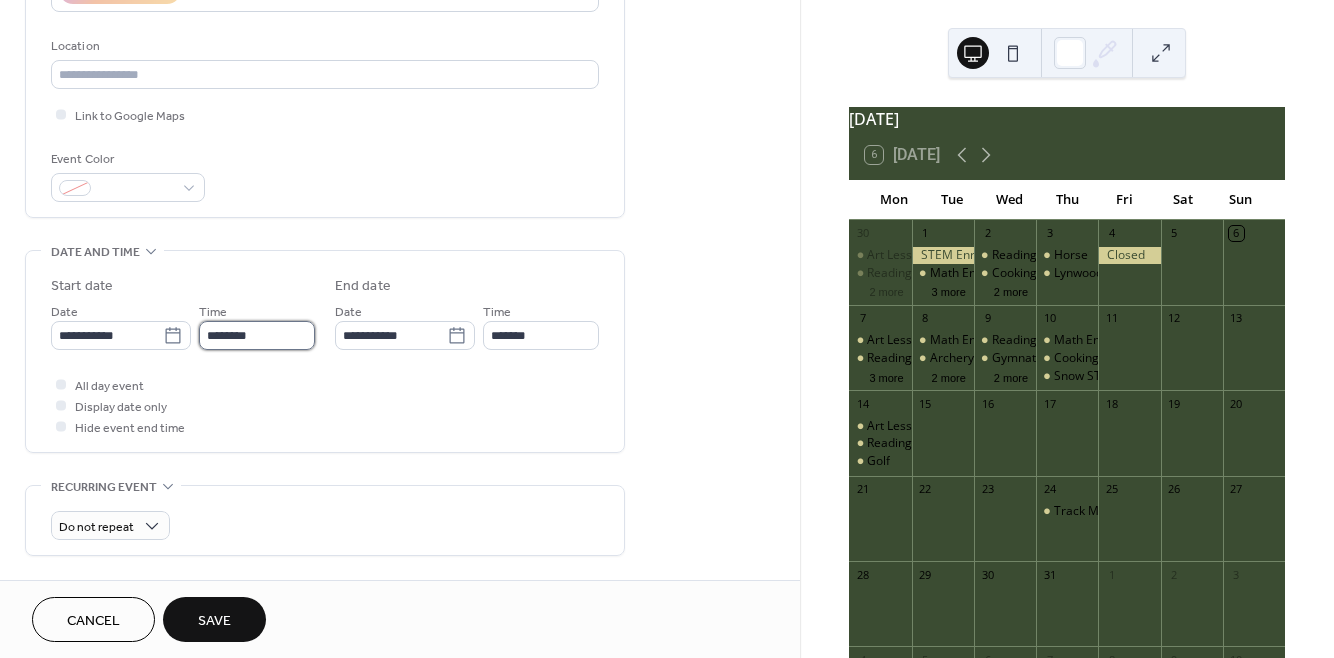 click on "********" at bounding box center (257, 335) 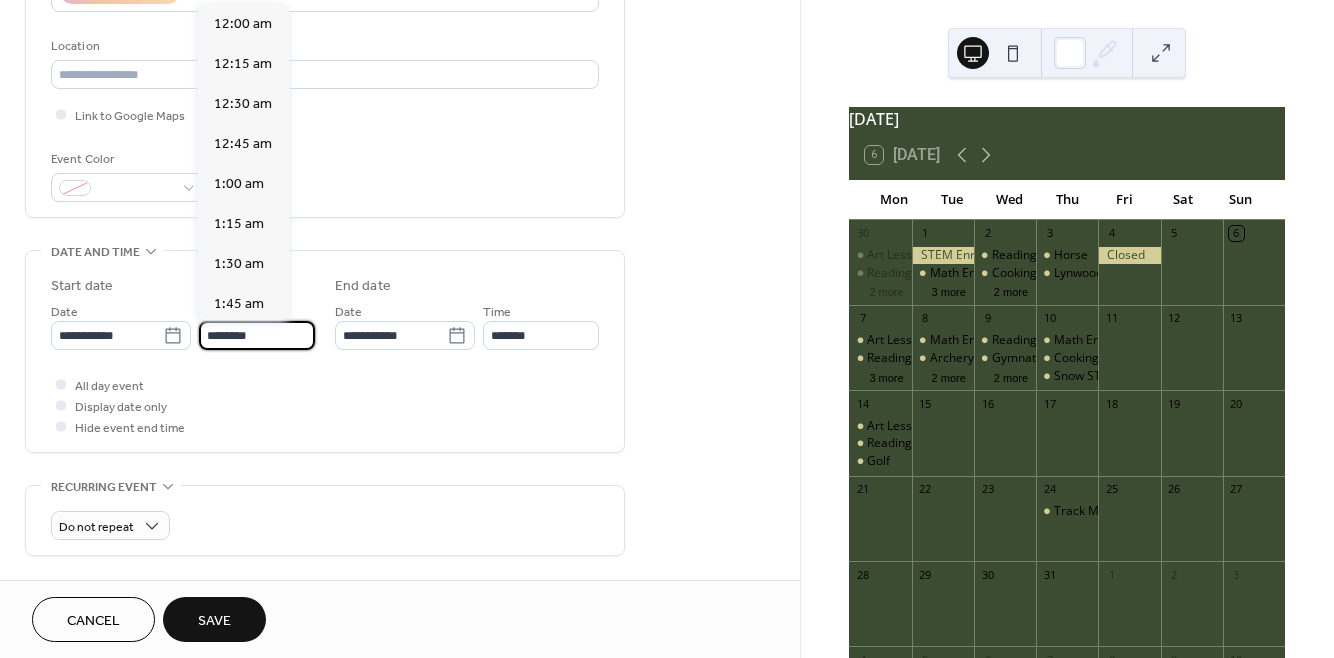 scroll, scrollTop: 1929, scrollLeft: 0, axis: vertical 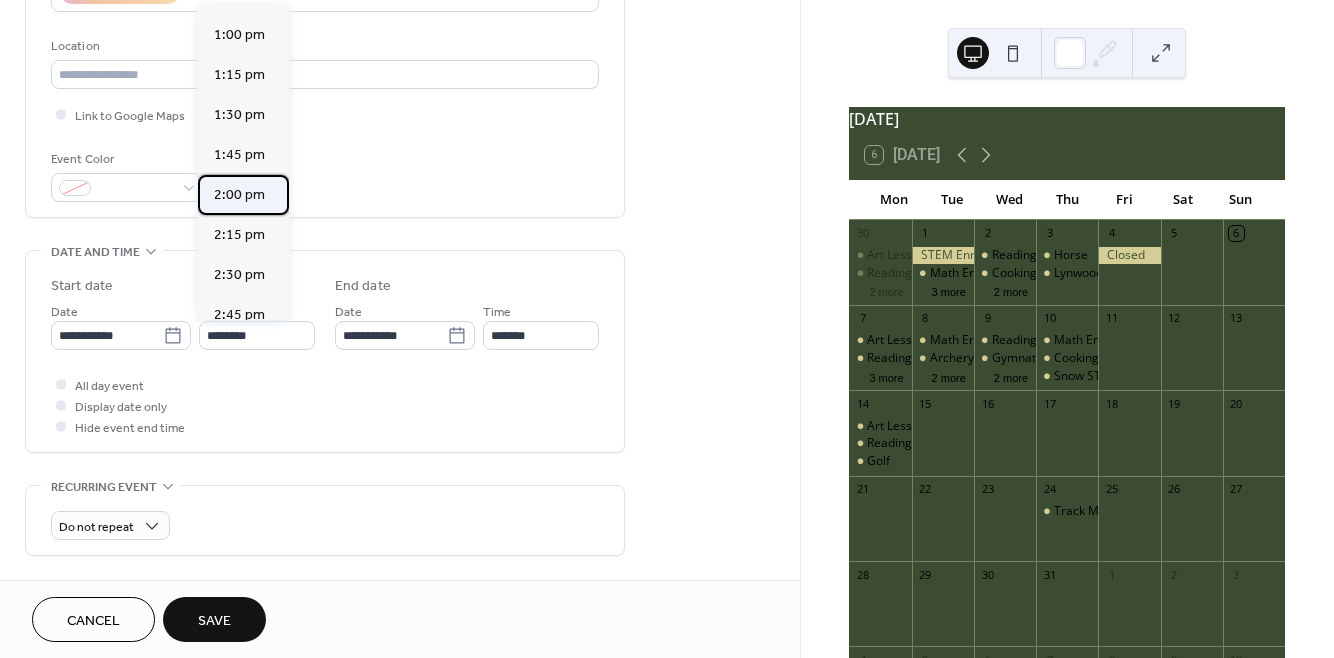 click on "2:00 pm" at bounding box center (239, 195) 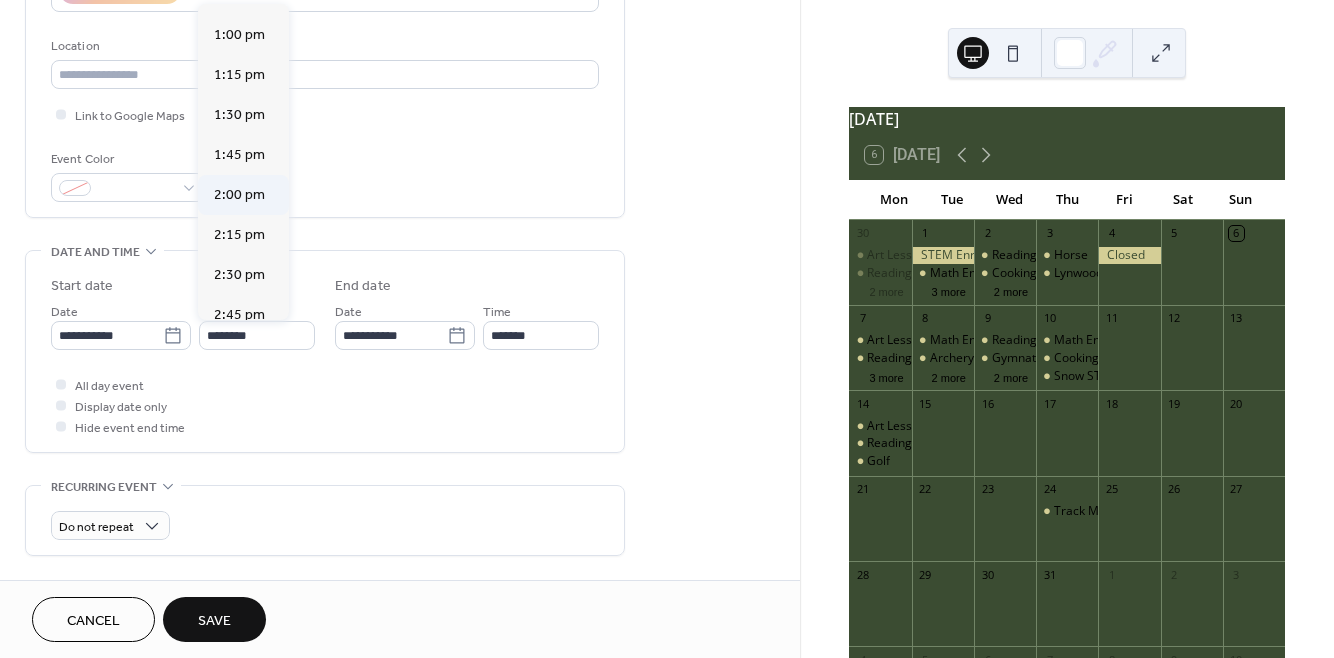 type on "*******" 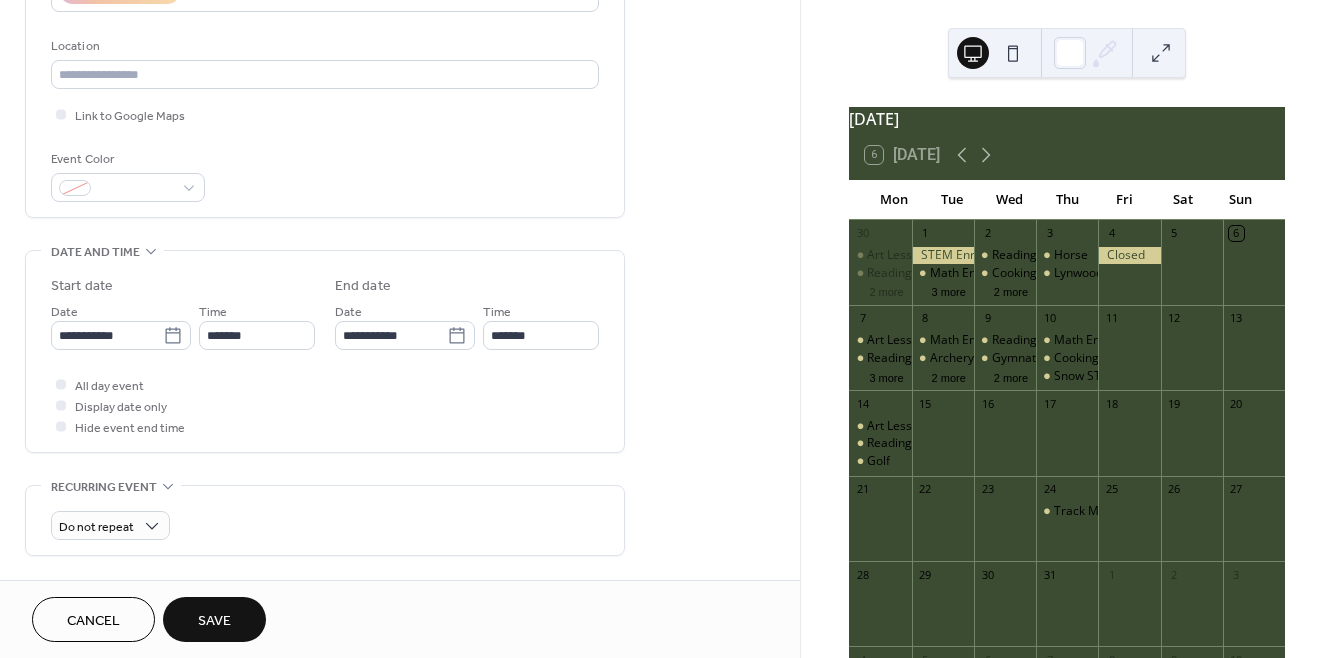 click on "Save" at bounding box center (214, 621) 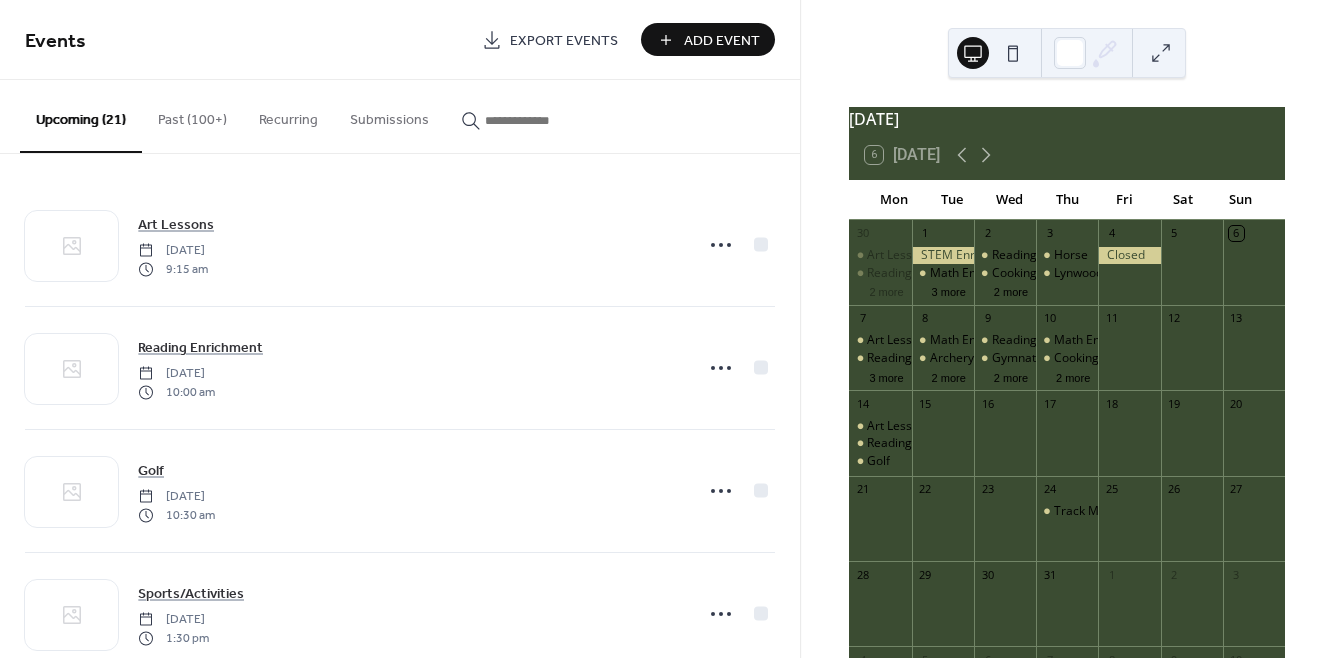 click on "Add Event" at bounding box center [722, 41] 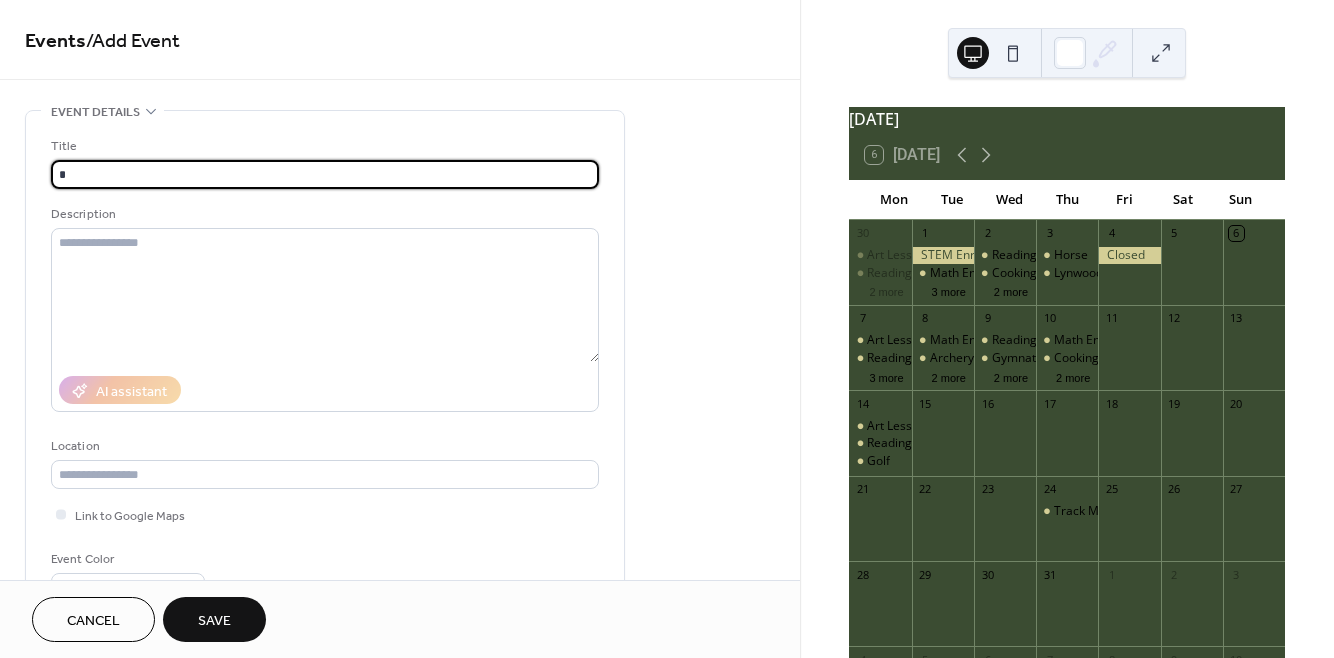 type on "*********" 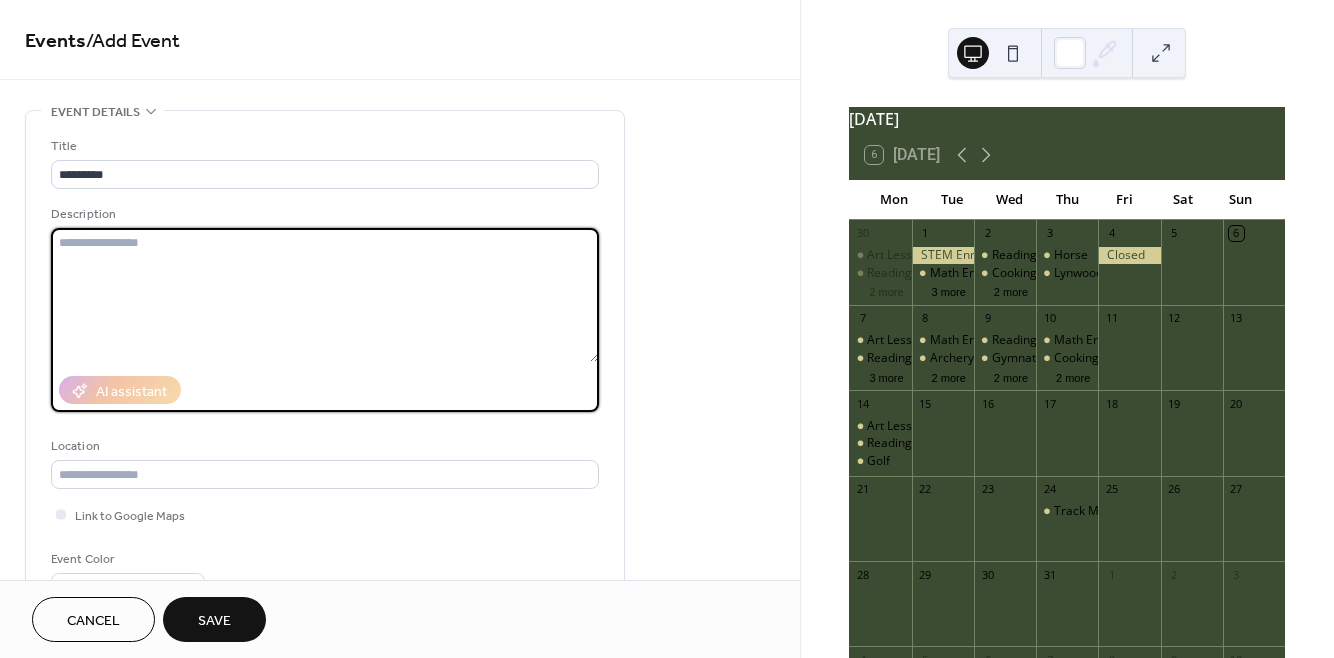 click at bounding box center [325, 295] 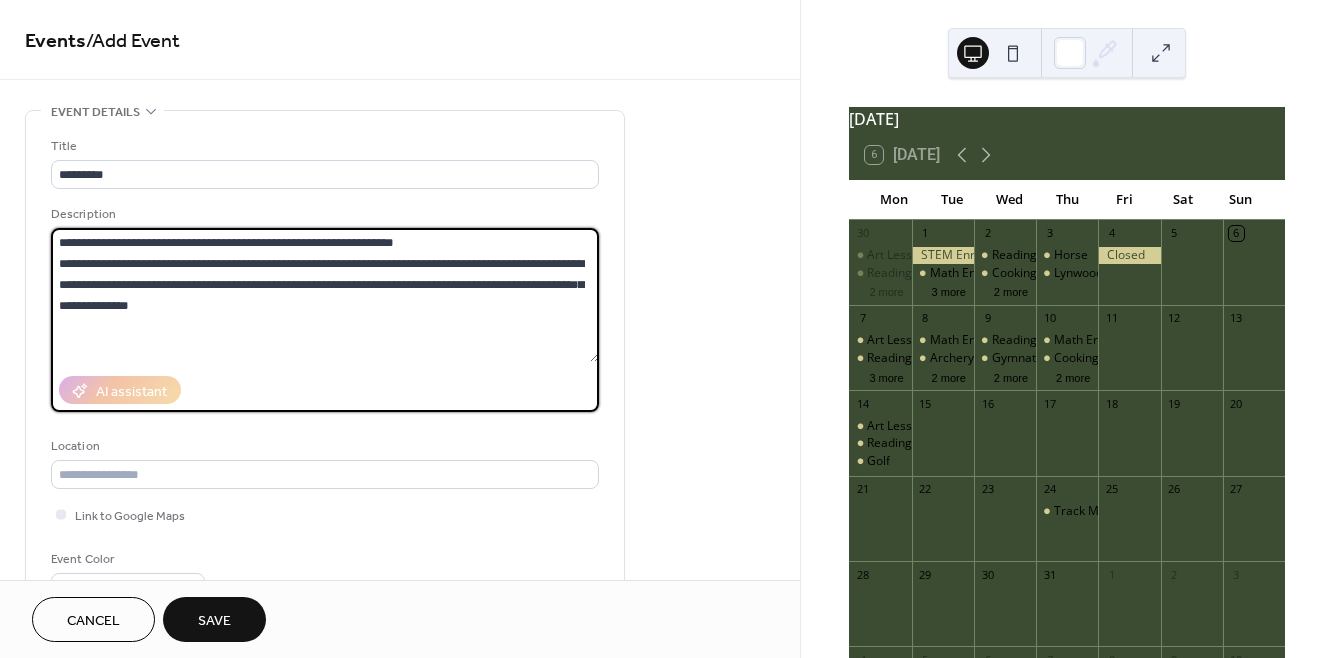 drag, startPoint x: 62, startPoint y: 242, endPoint x: 191, endPoint y: 332, distance: 157.29272 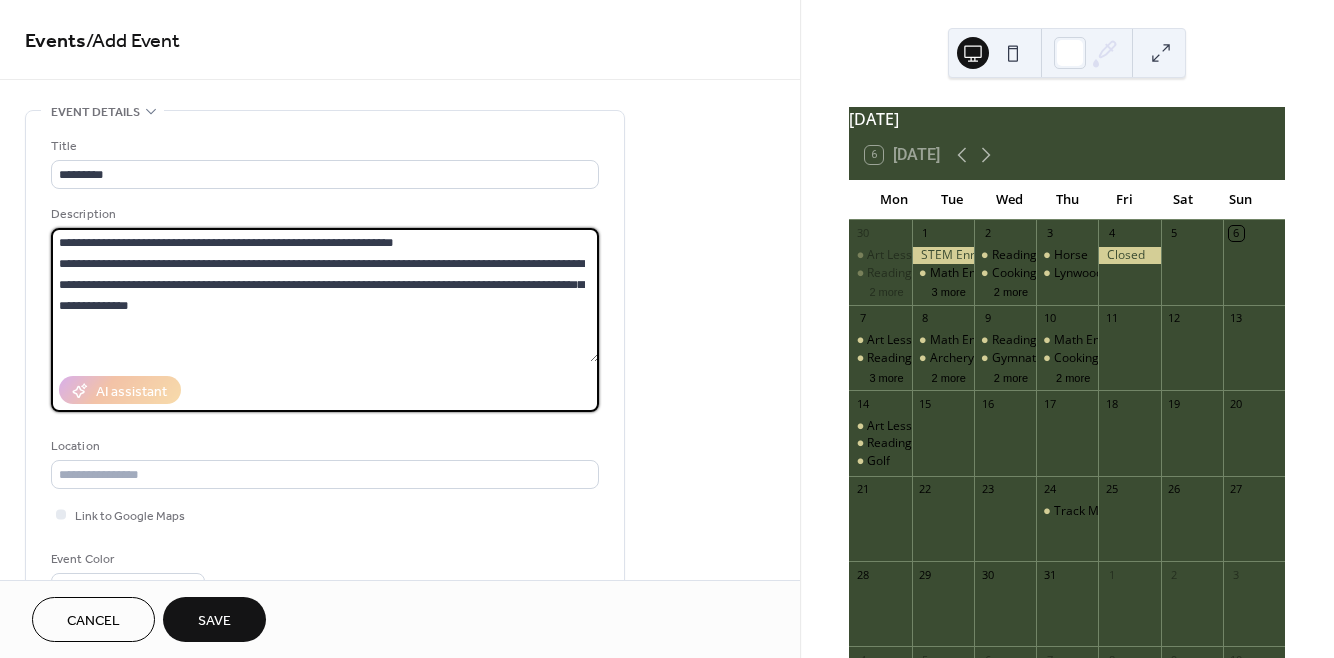 type on "**********" 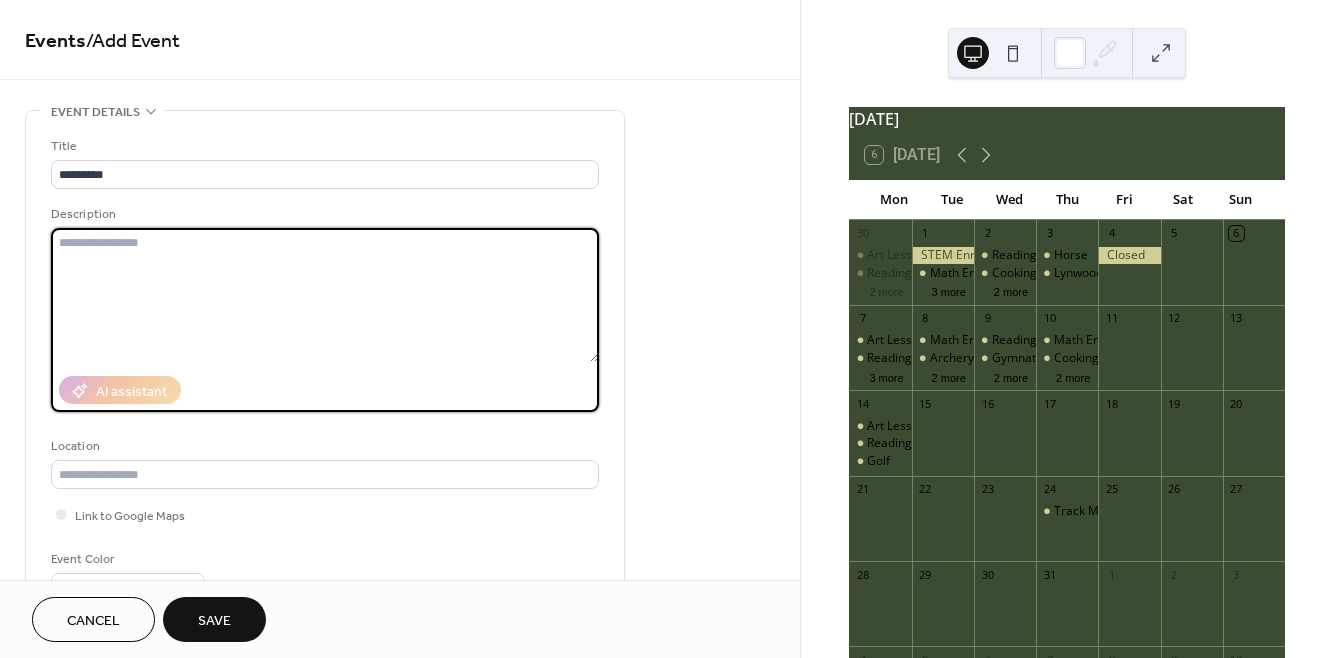 paste on "**********" 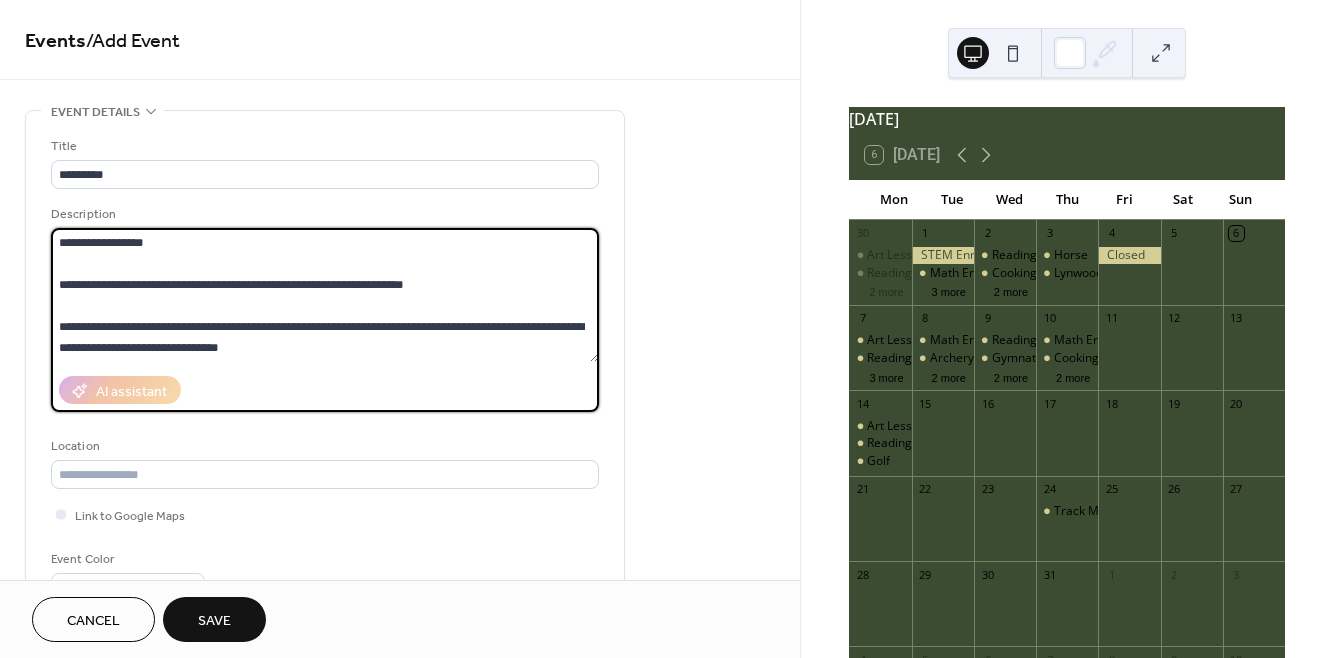 scroll, scrollTop: 144, scrollLeft: 0, axis: vertical 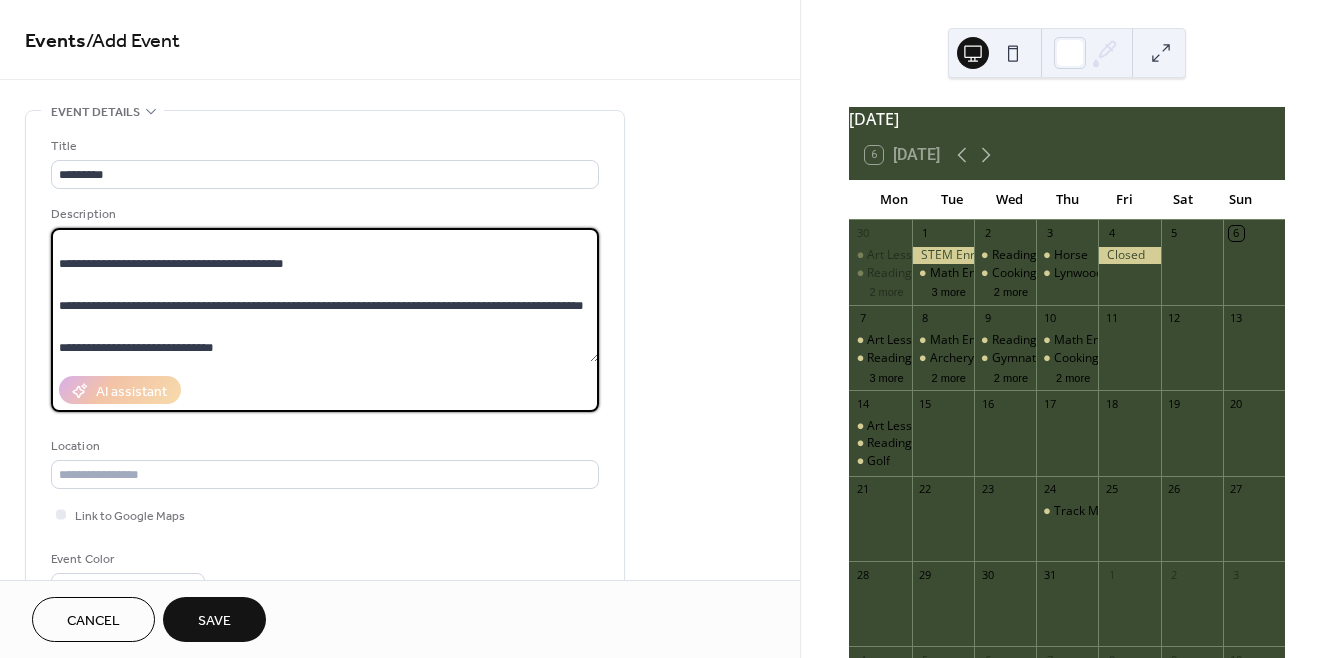 click on "**********" at bounding box center [325, 295] 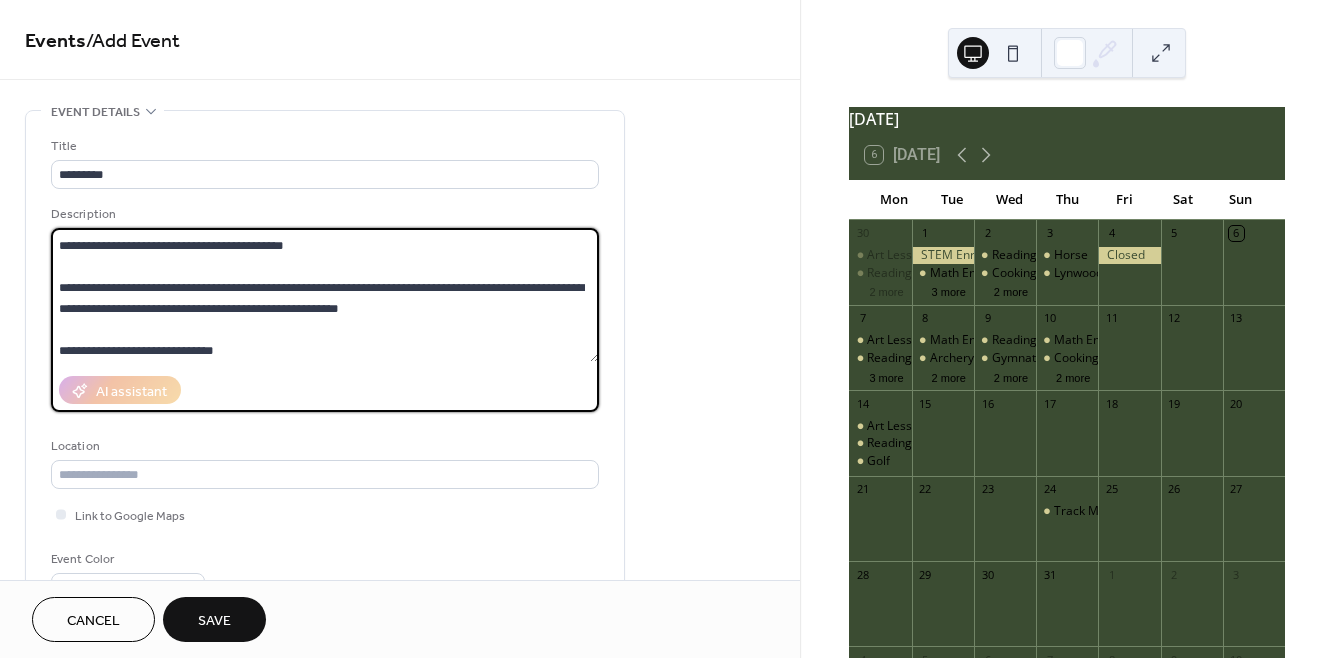 type on "**********" 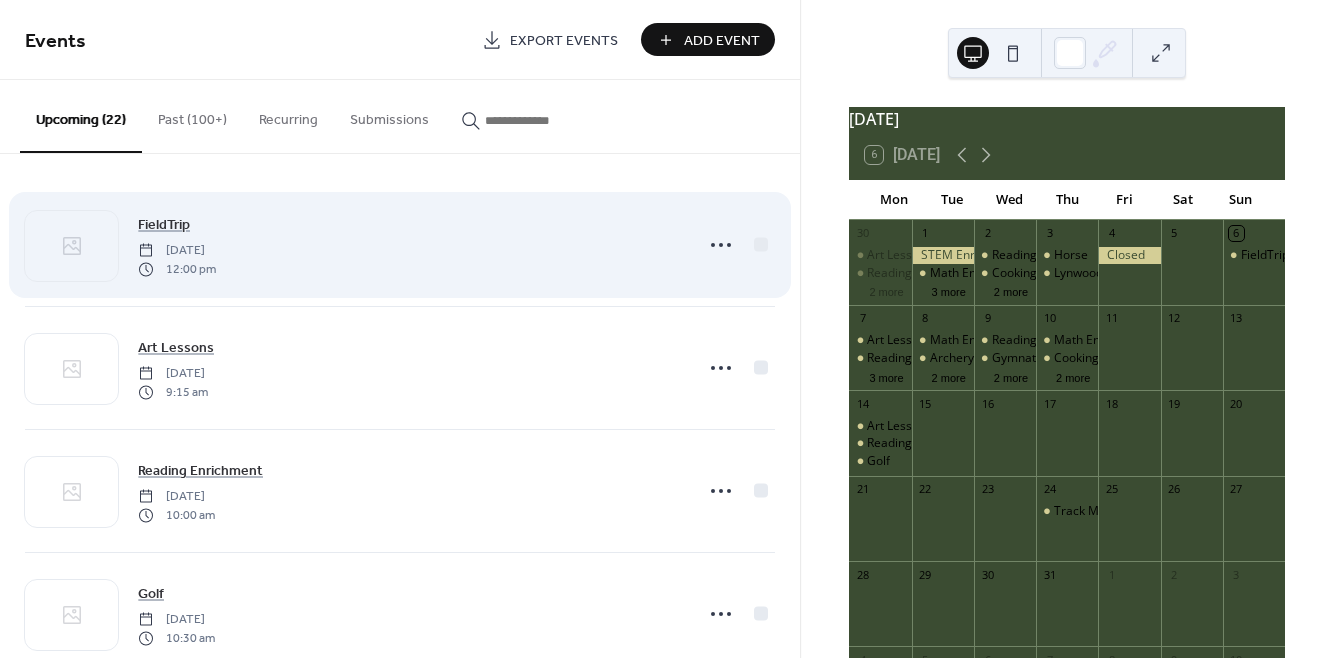 click on "FieldTrip [DATE] 12:00 pm" at bounding box center [409, 245] 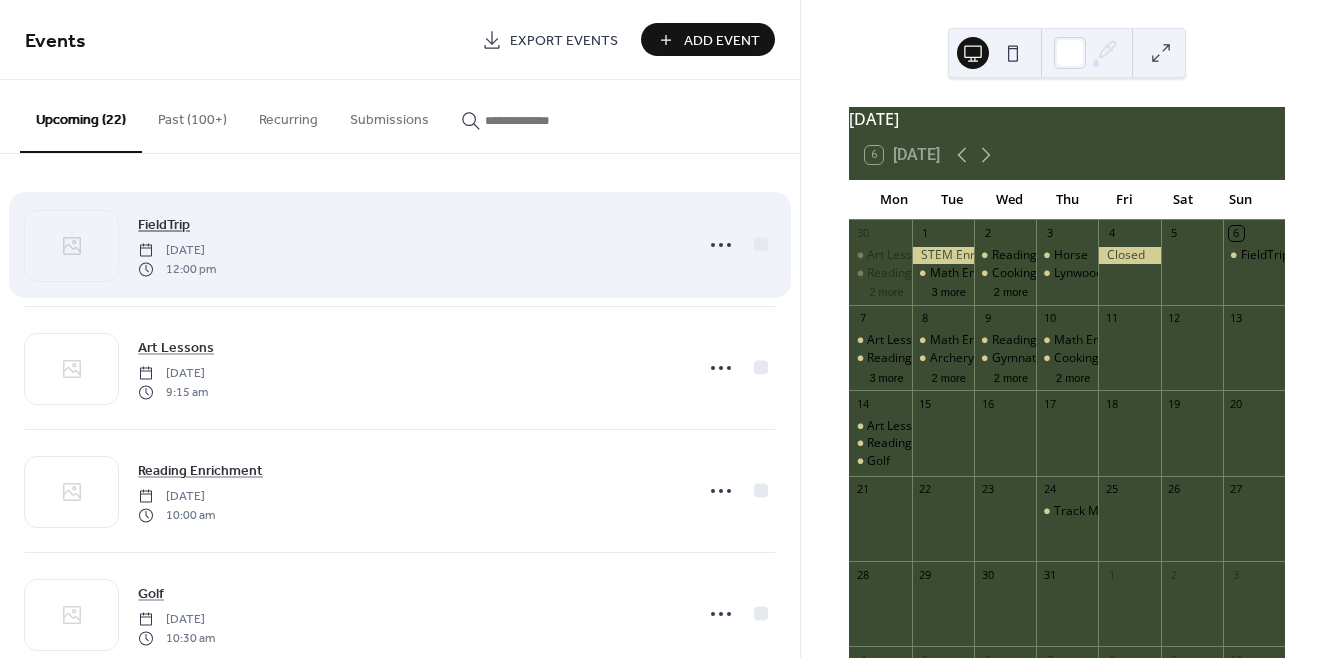 click on "FieldTrip" at bounding box center (164, 225) 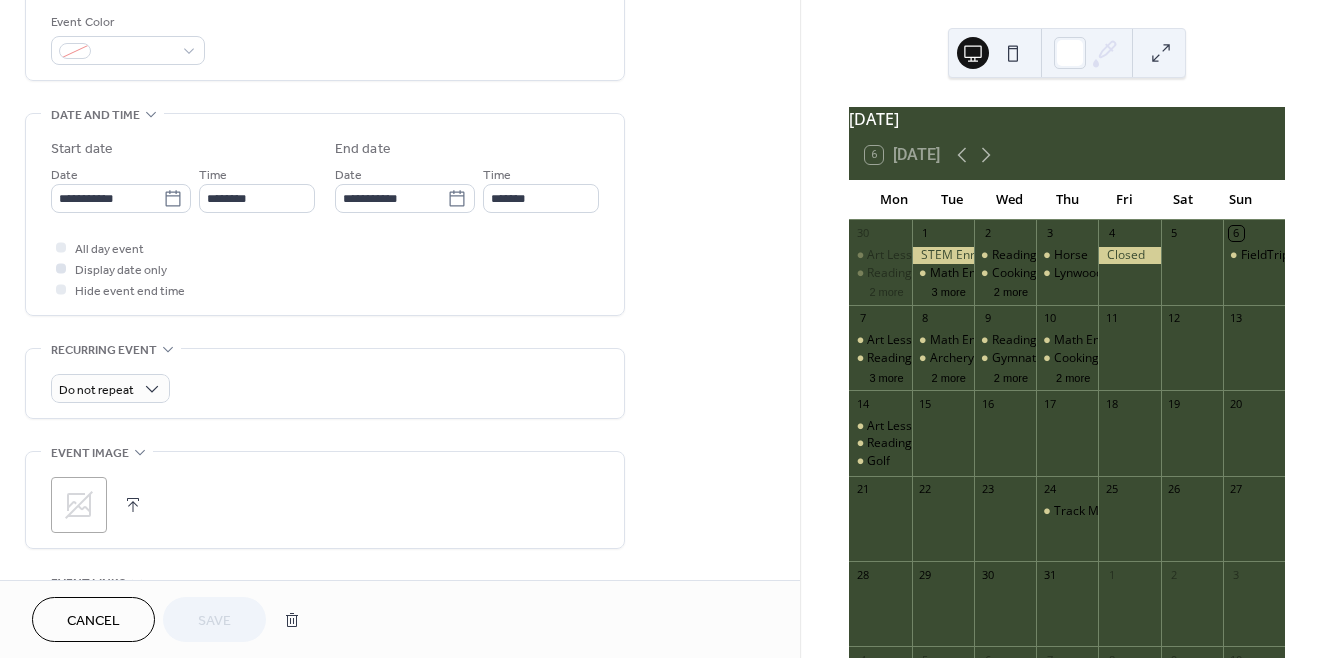 scroll, scrollTop: 546, scrollLeft: 0, axis: vertical 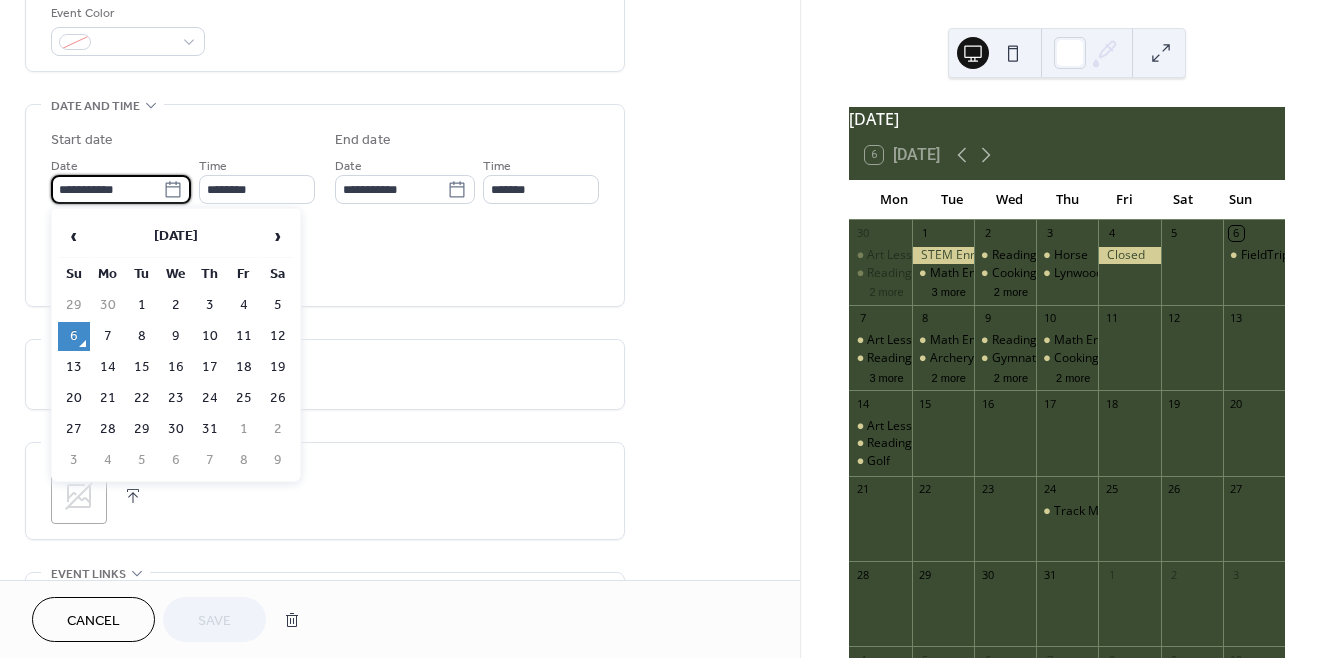 click on "**********" at bounding box center (107, 189) 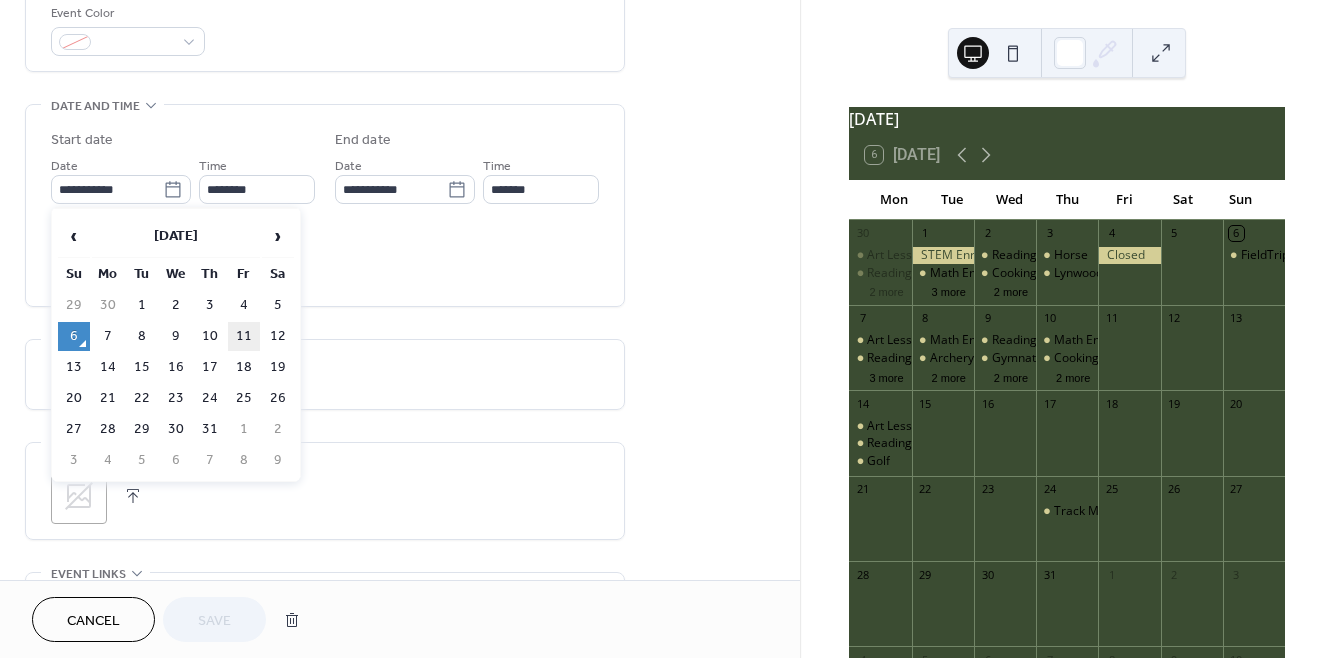 click on "11" at bounding box center [244, 336] 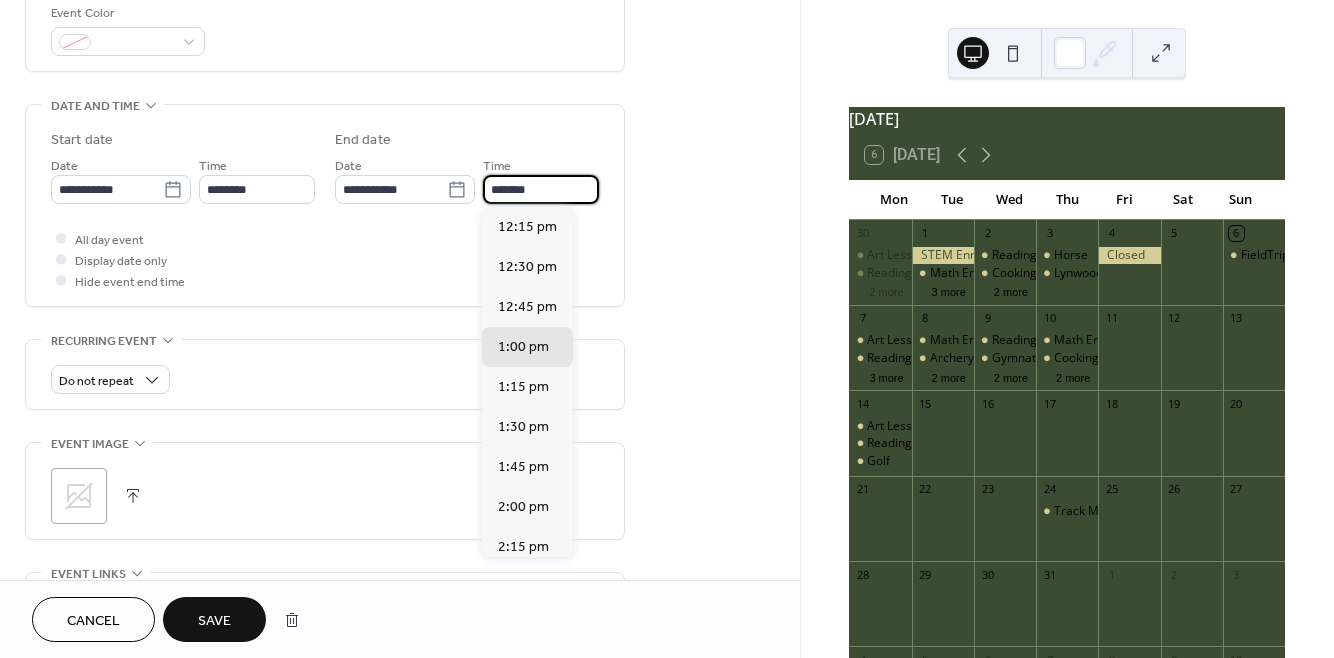 click on "*******" at bounding box center [541, 189] 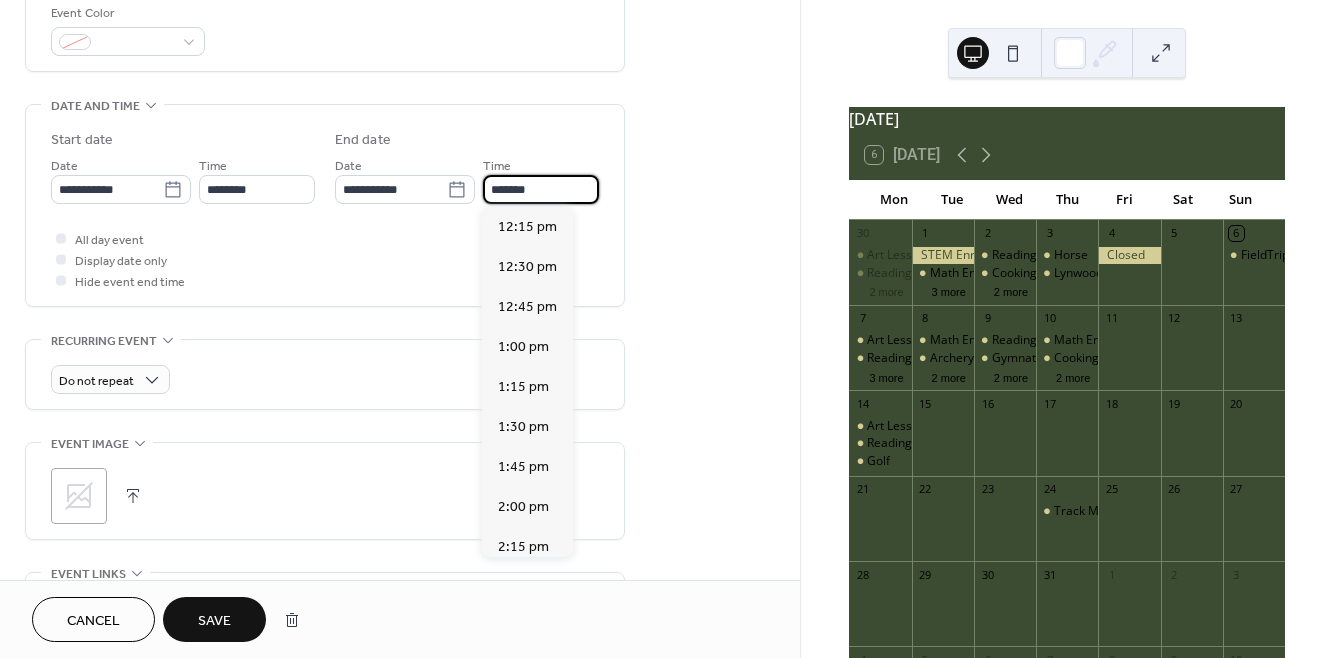 scroll, scrollTop: 603, scrollLeft: 0, axis: vertical 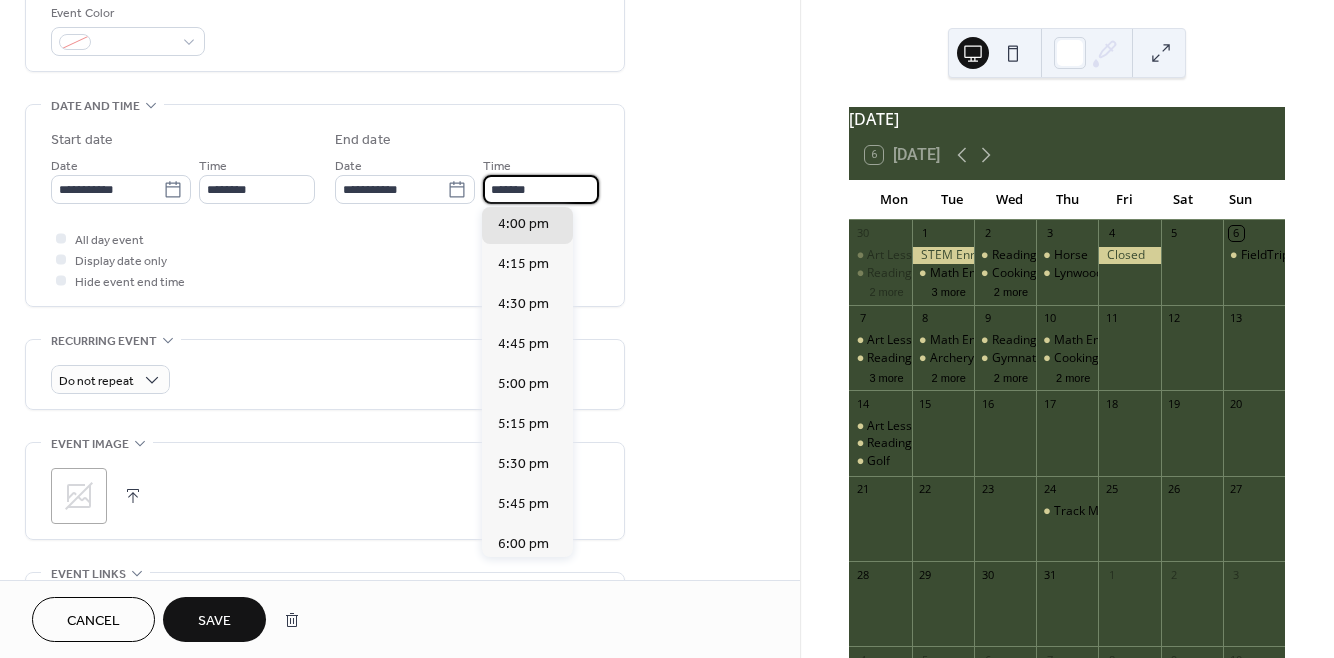 click on "*******" at bounding box center [541, 189] 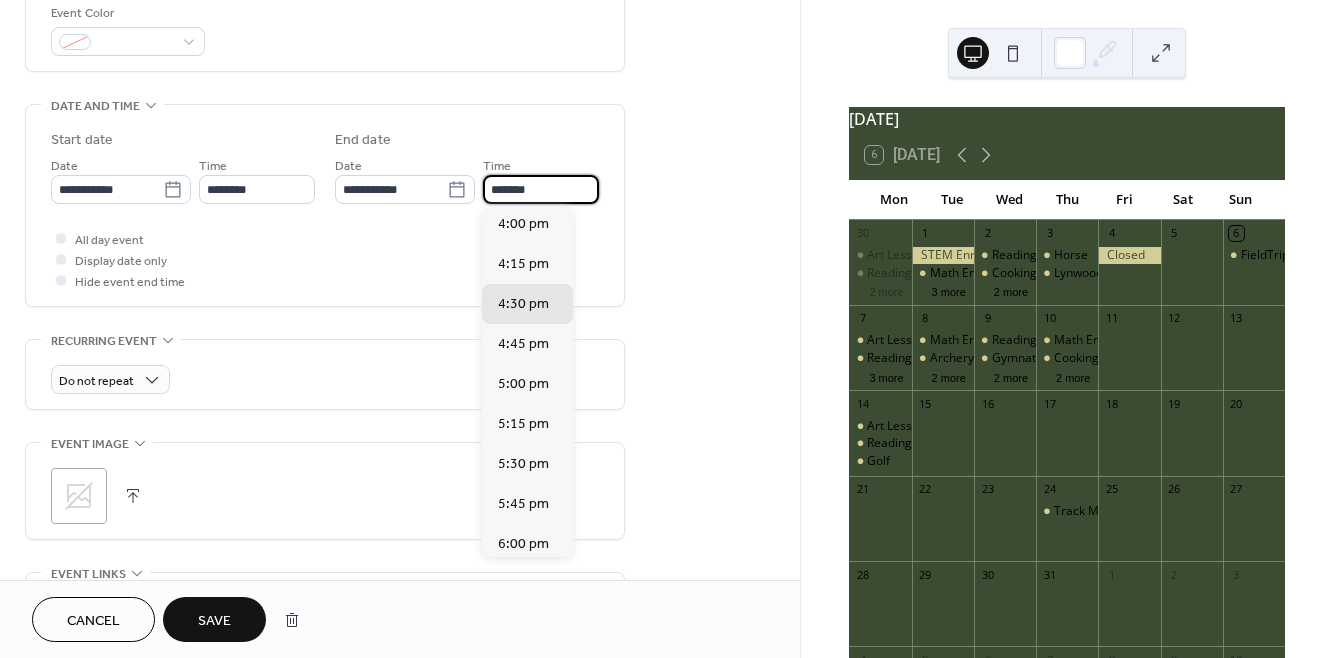 type on "*******" 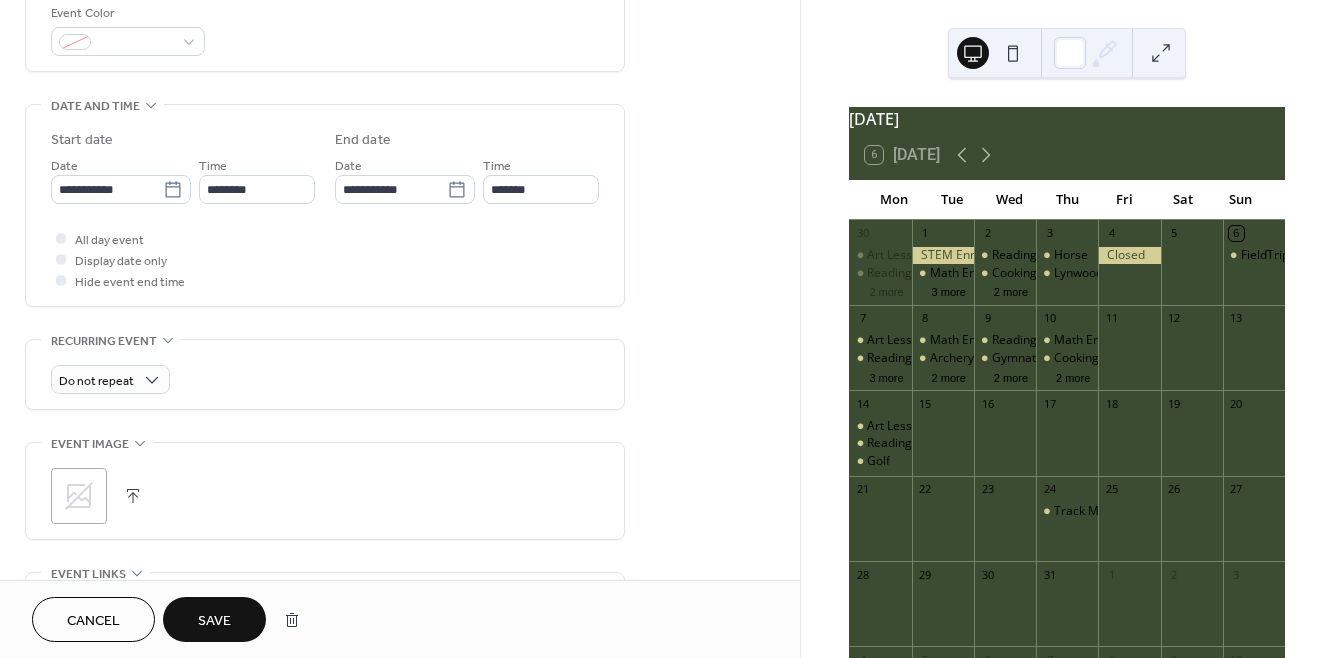 click on "Save" at bounding box center [214, 619] 